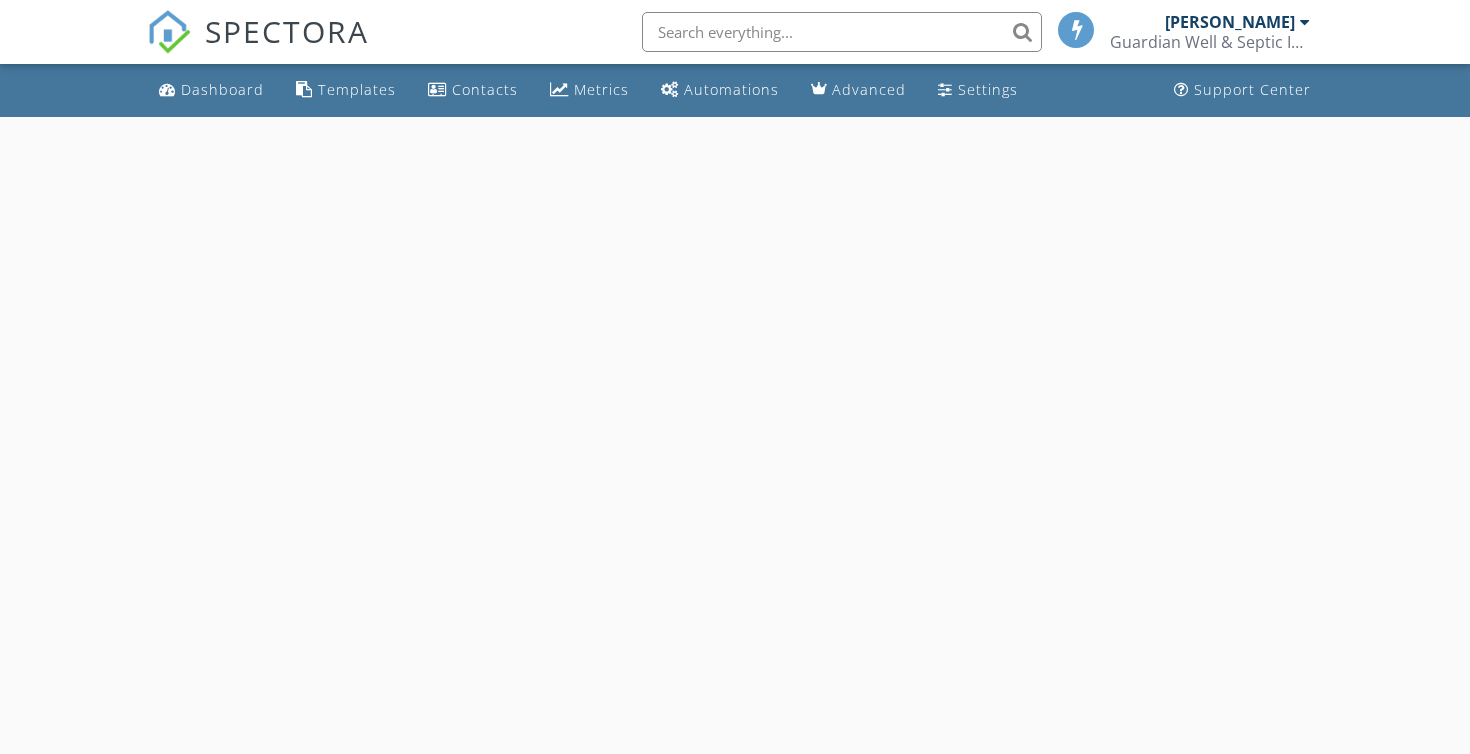 scroll, scrollTop: 0, scrollLeft: 0, axis: both 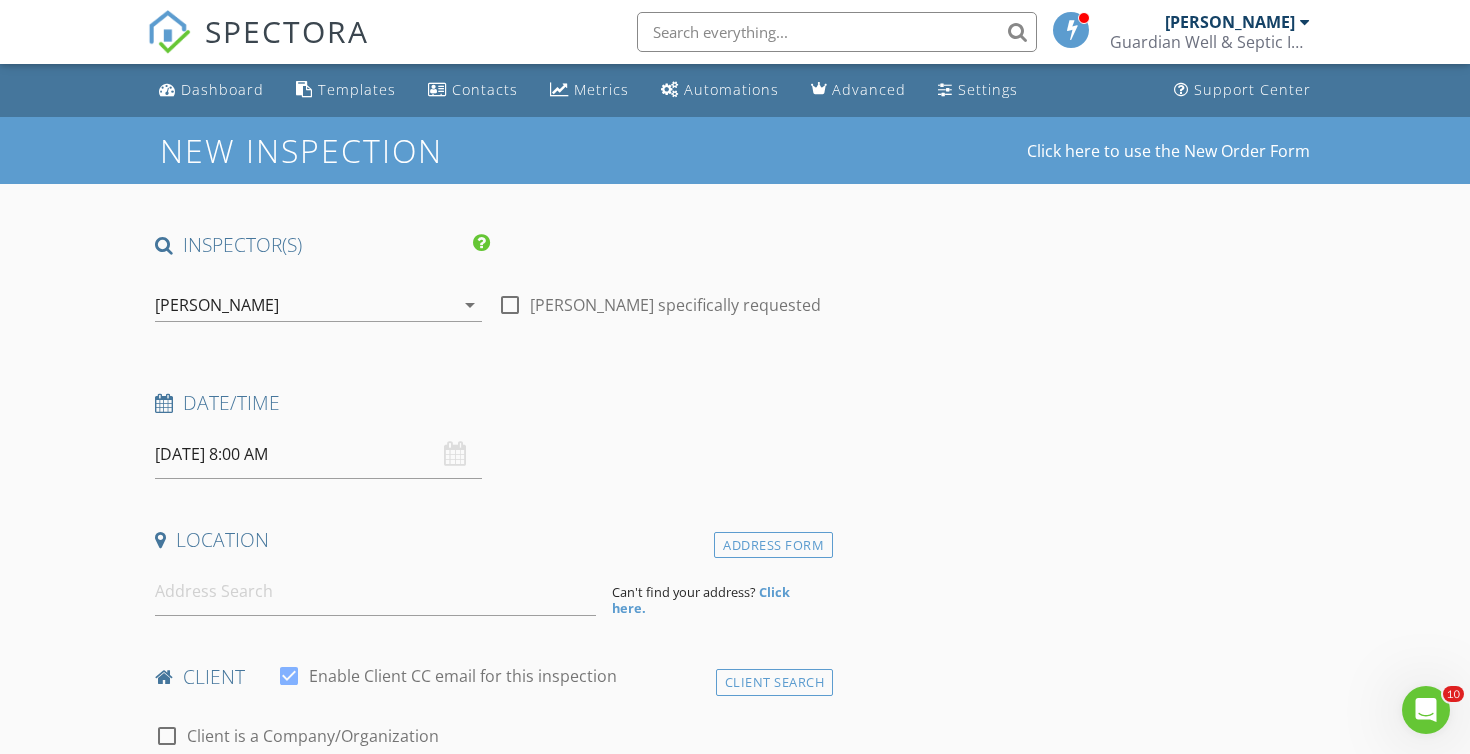 click on "07/10/2025 8:00 AM" at bounding box center [318, 454] 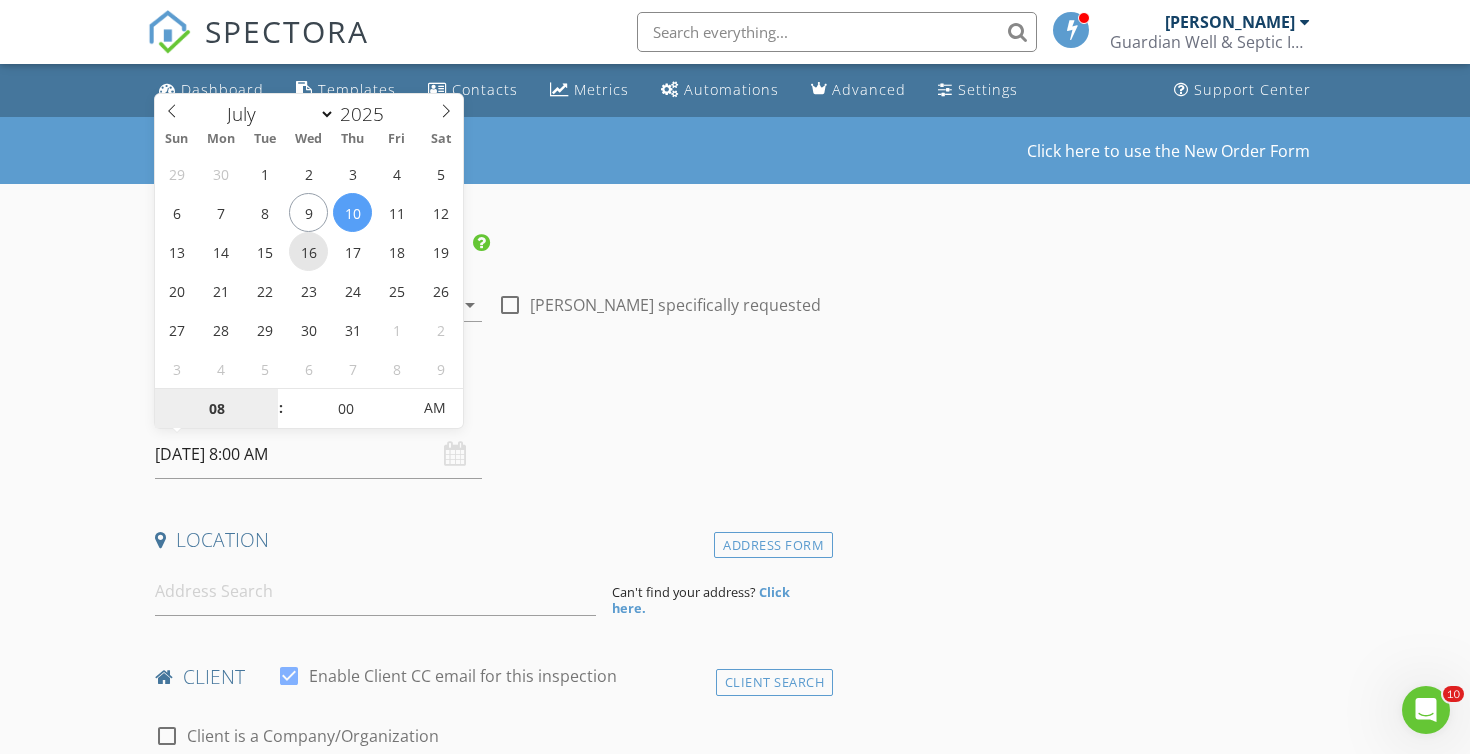 type on "07/16/2025 8:00 AM" 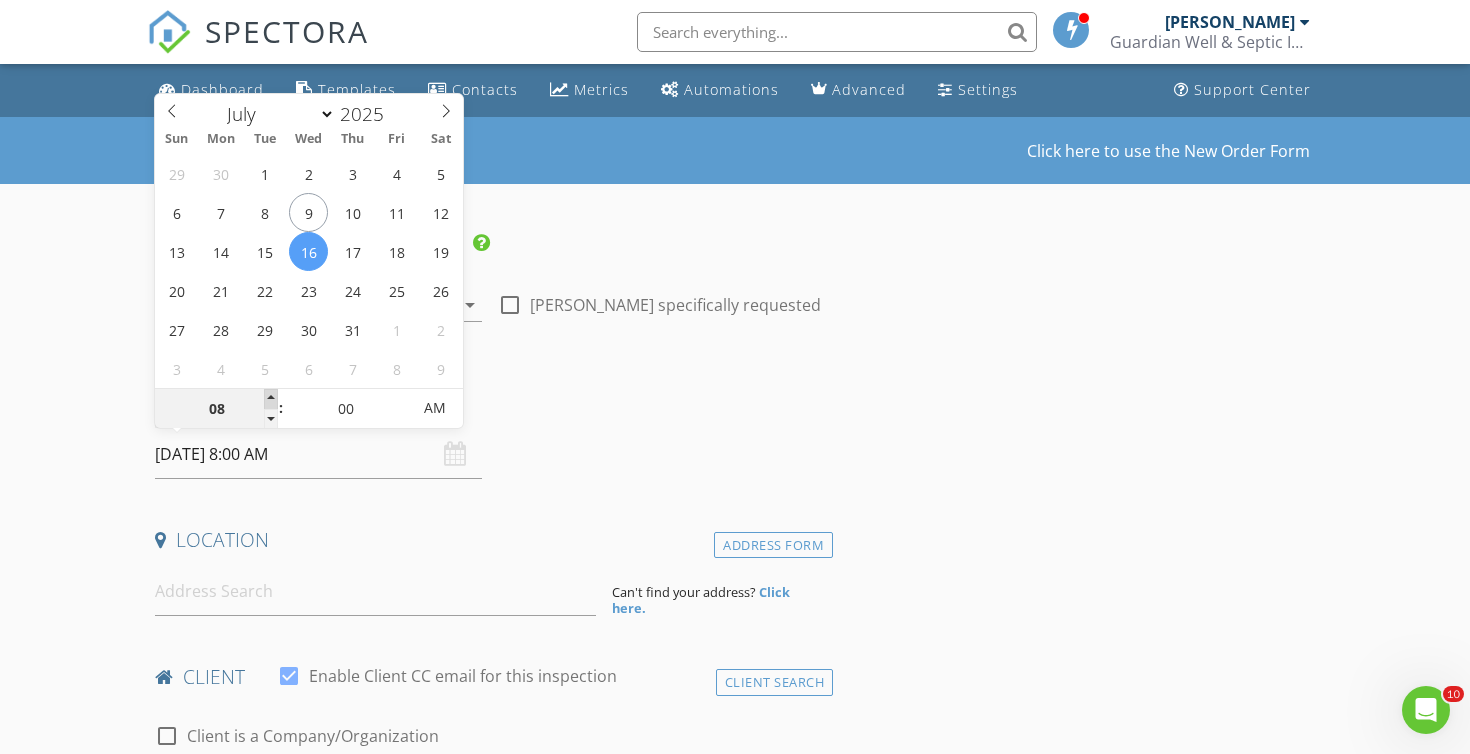 type on "09" 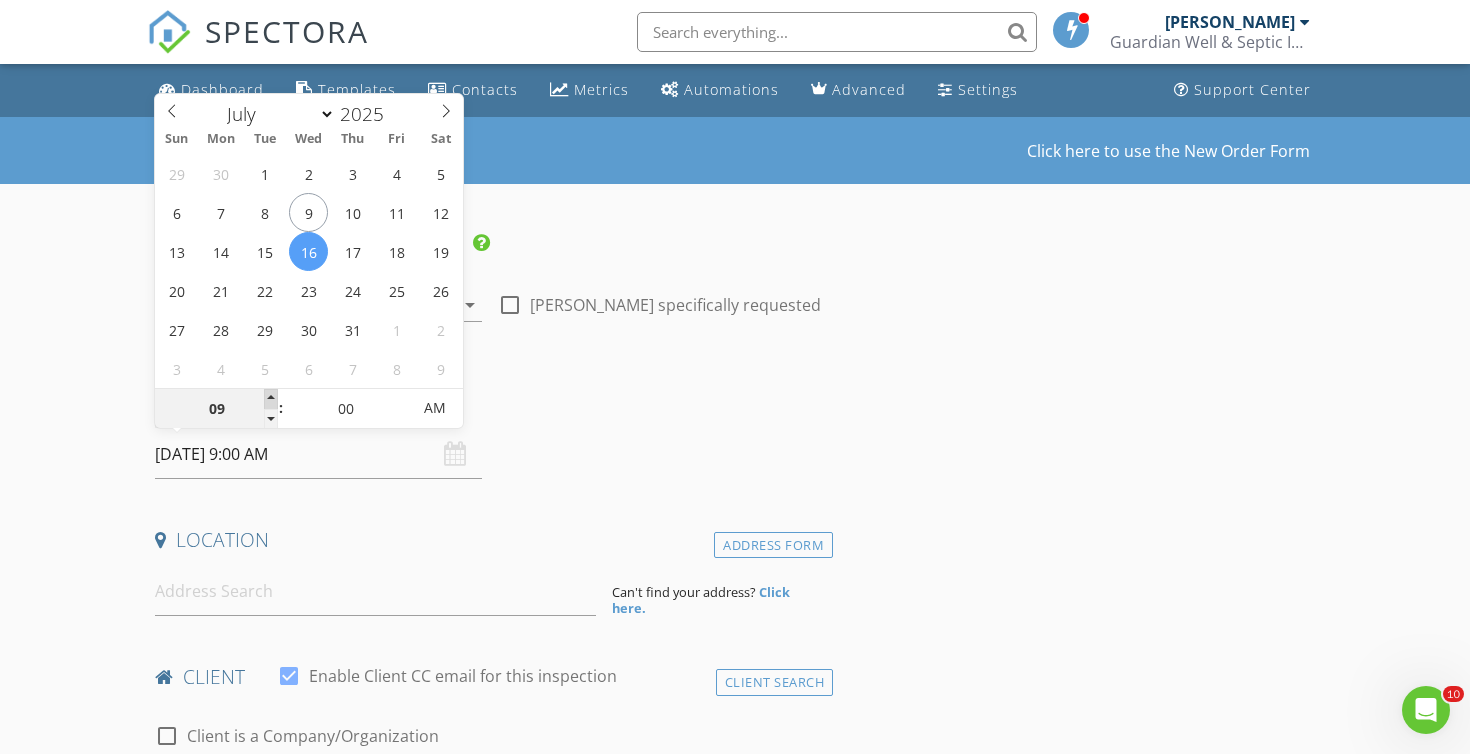 click at bounding box center [271, 399] 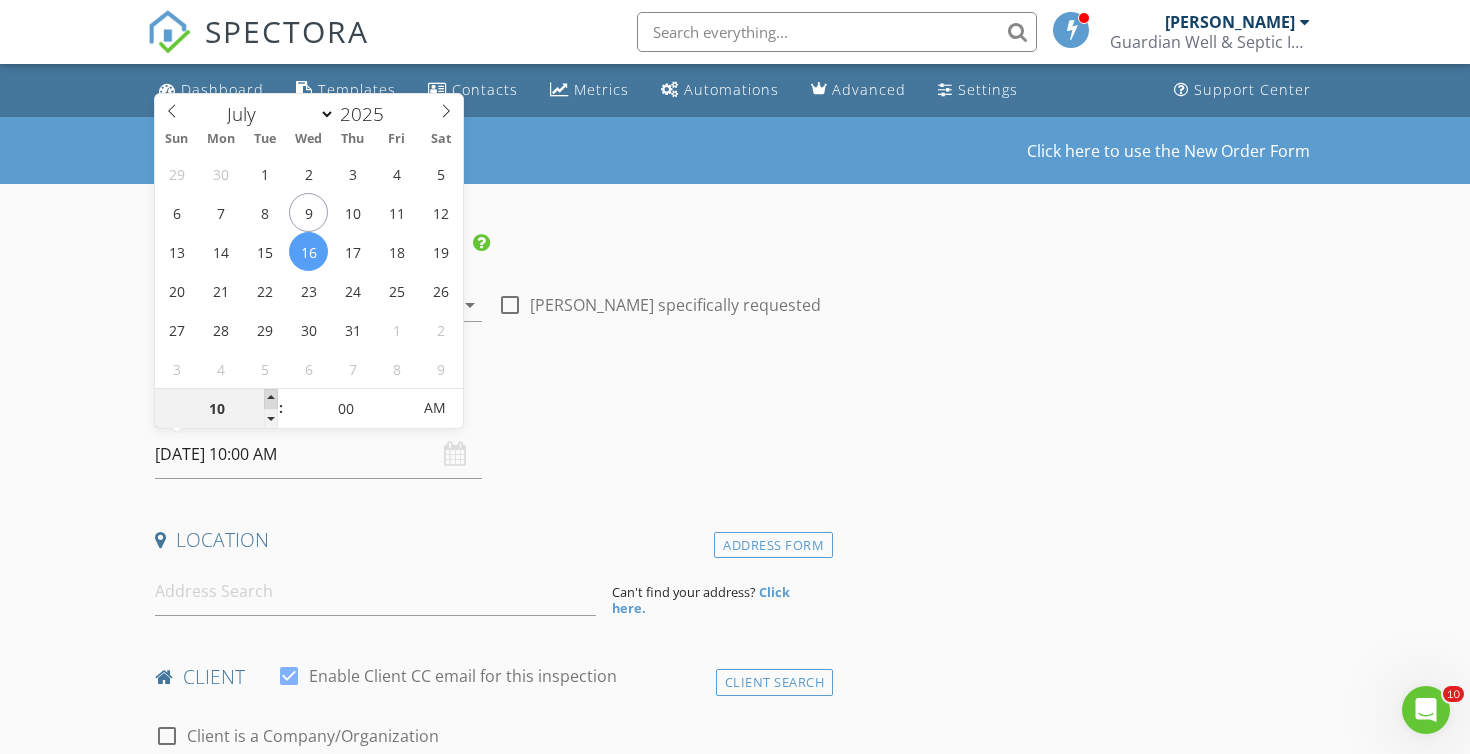 click at bounding box center (271, 399) 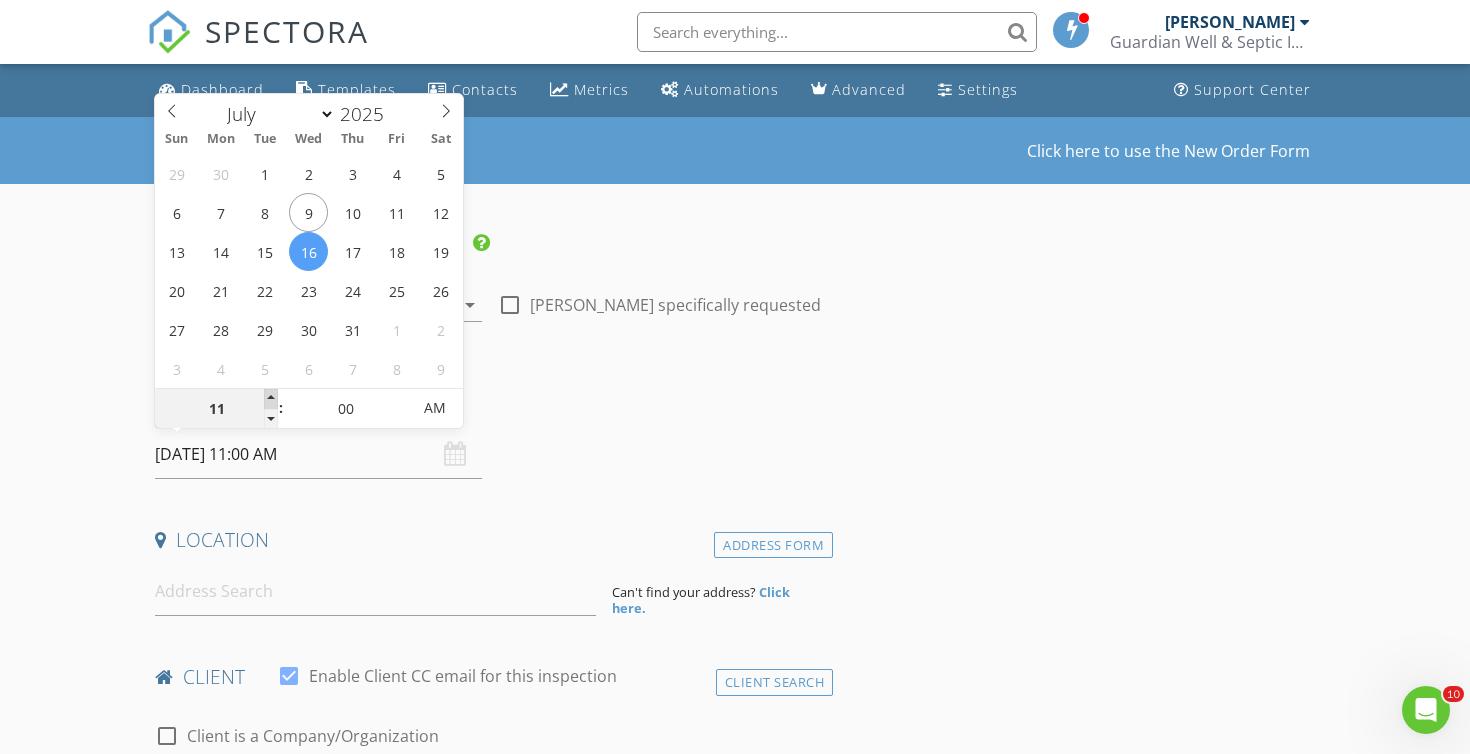 click at bounding box center [271, 399] 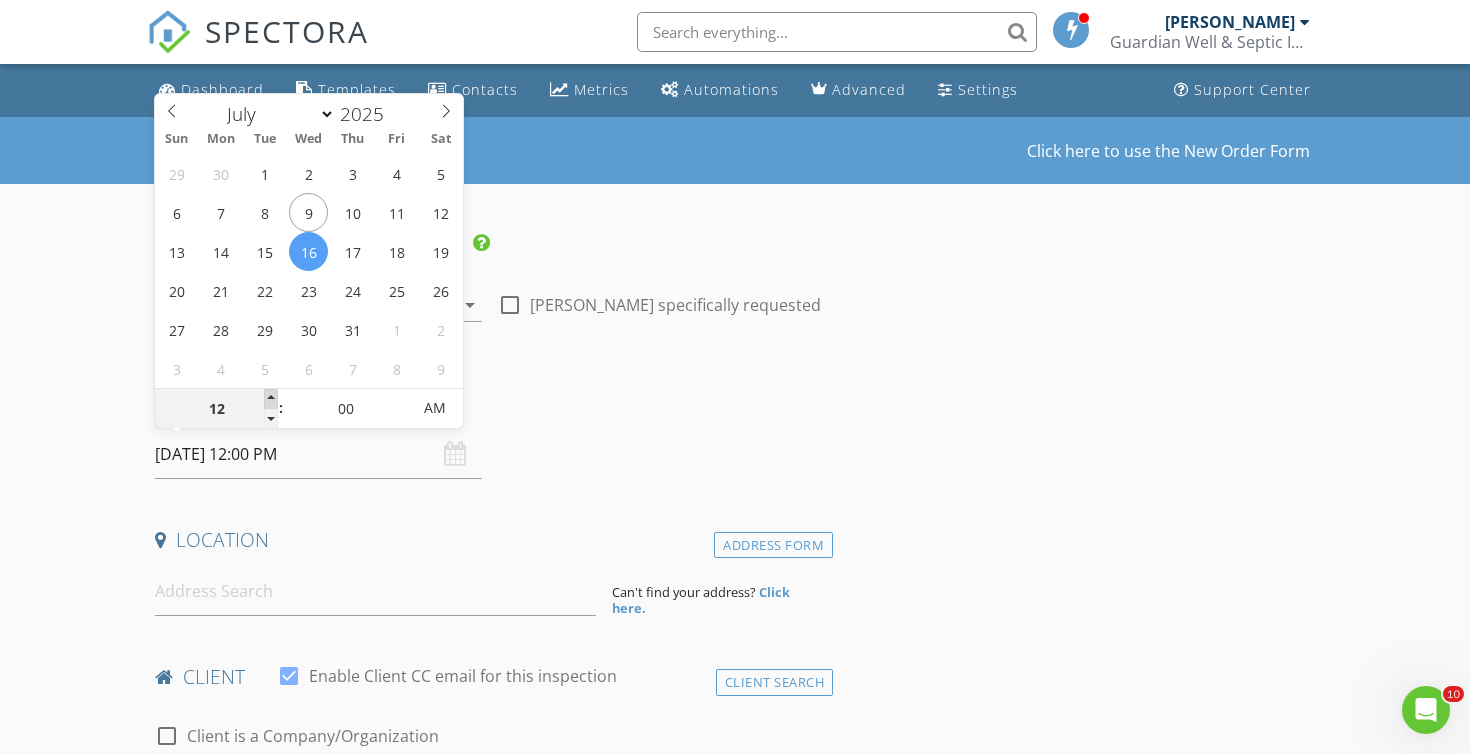 click at bounding box center (271, 399) 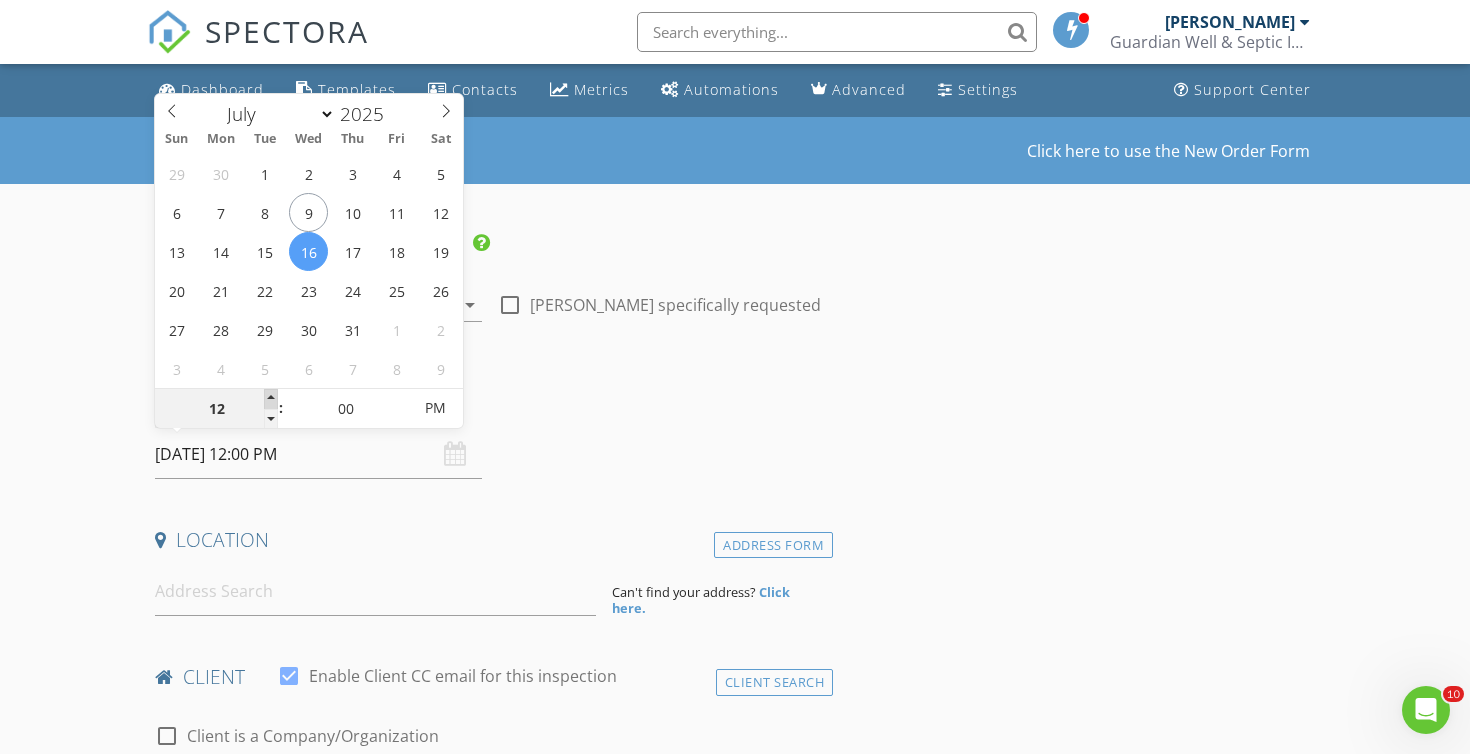 type on "01" 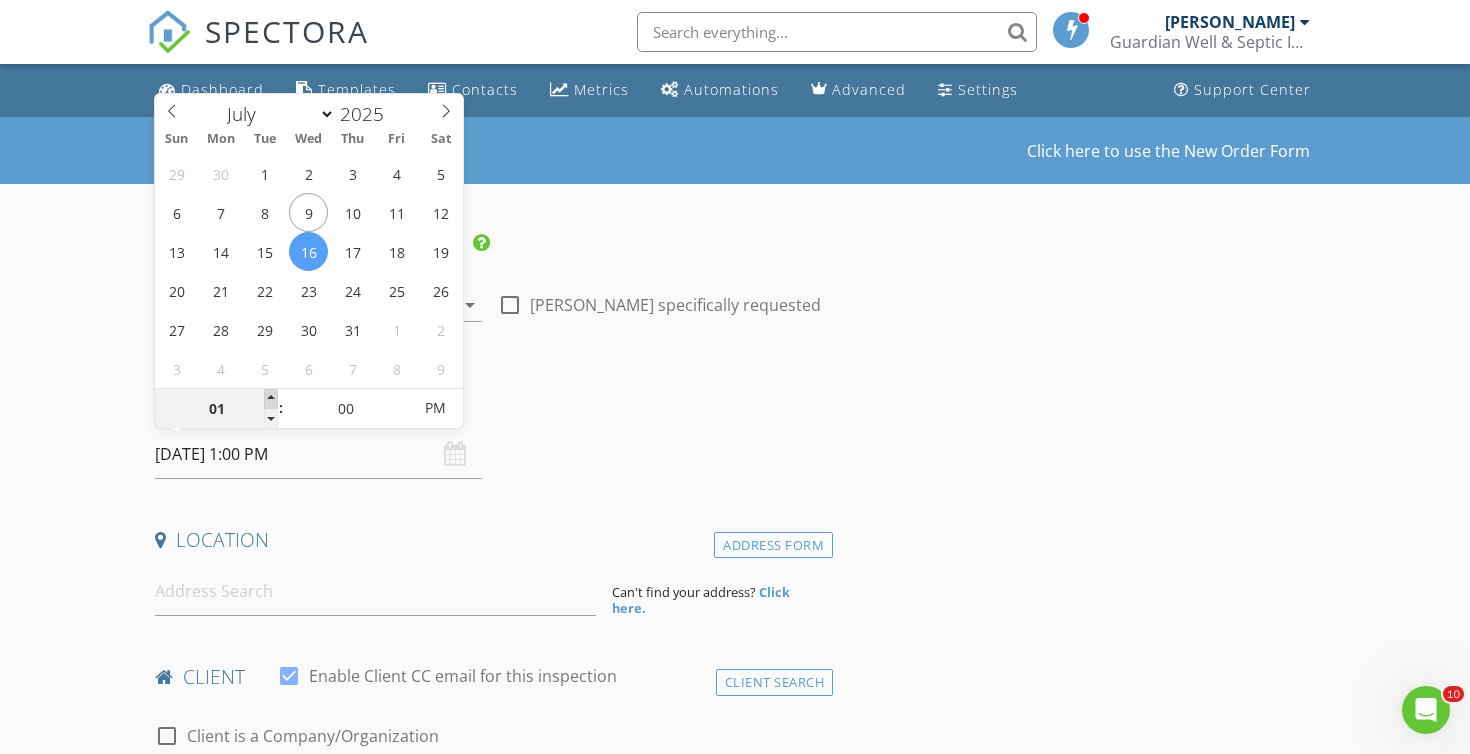 click at bounding box center (271, 399) 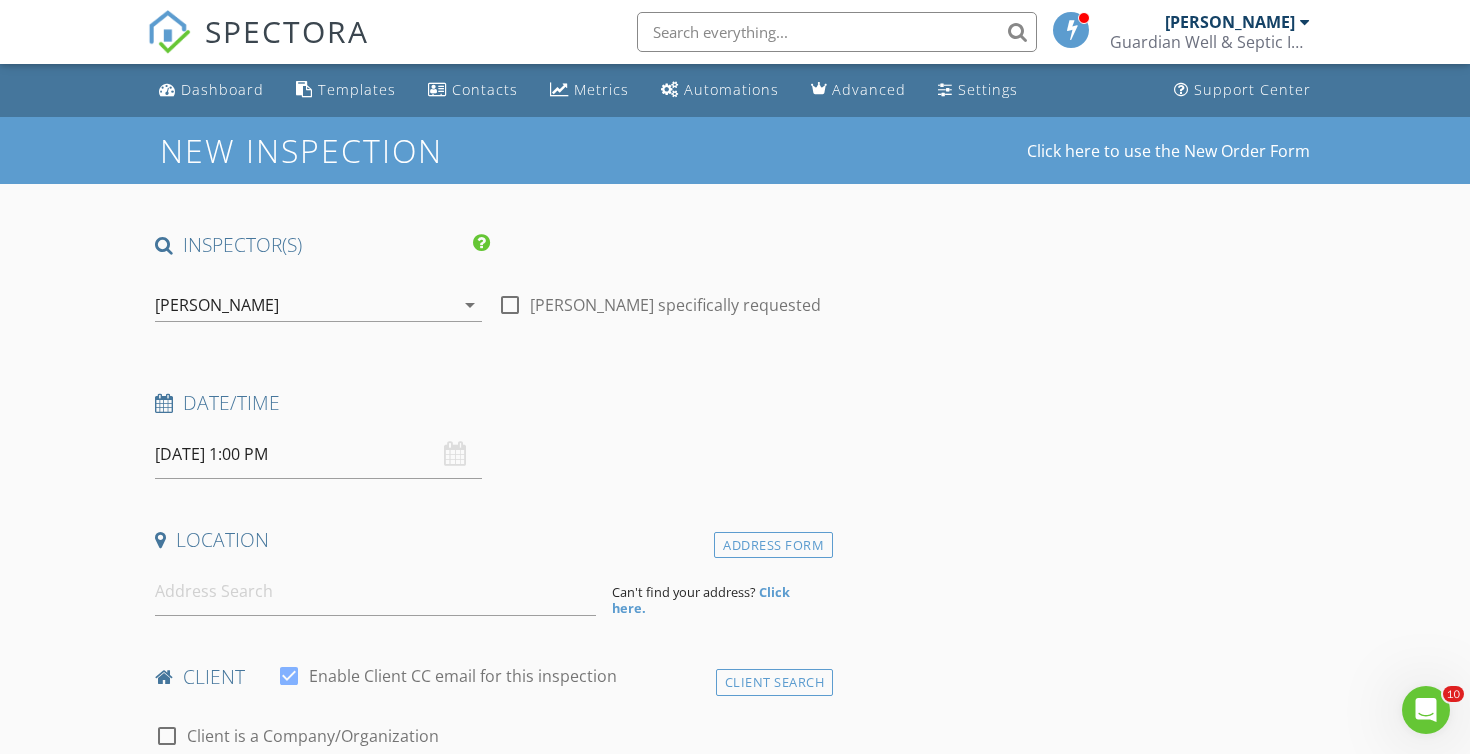 click on "INSPECTOR(S)
check_box   Chad Imme   PRIMARY   Chad Imme arrow_drop_down   check_box_outline_blank Chad Imme specifically requested
Date/Time
07/16/2025 1:00 PM
Location
Address Form       Can't find your address?   Click here.
client
check_box Enable Client CC email for this inspection   Client Search     check_box_outline_blank Client is a Company/Organization     First Name   Last Name   Email   CC Email   Phone           Notes   Private Notes
ADD ADDITIONAL client
SERVICES
check_box_outline_blank   Well & Septic Inspection (No Pump)   Well & Septic Inspection (No Pump) check_box_outline_blank   Septic Inspection (No Pump)   Septic System Inspection (No Pump) check_box_outline_blank   Well Inspection   Well Inspection check_box_outline_blank   Basic Water Sample     Septic Repair" at bounding box center (490, 1642) 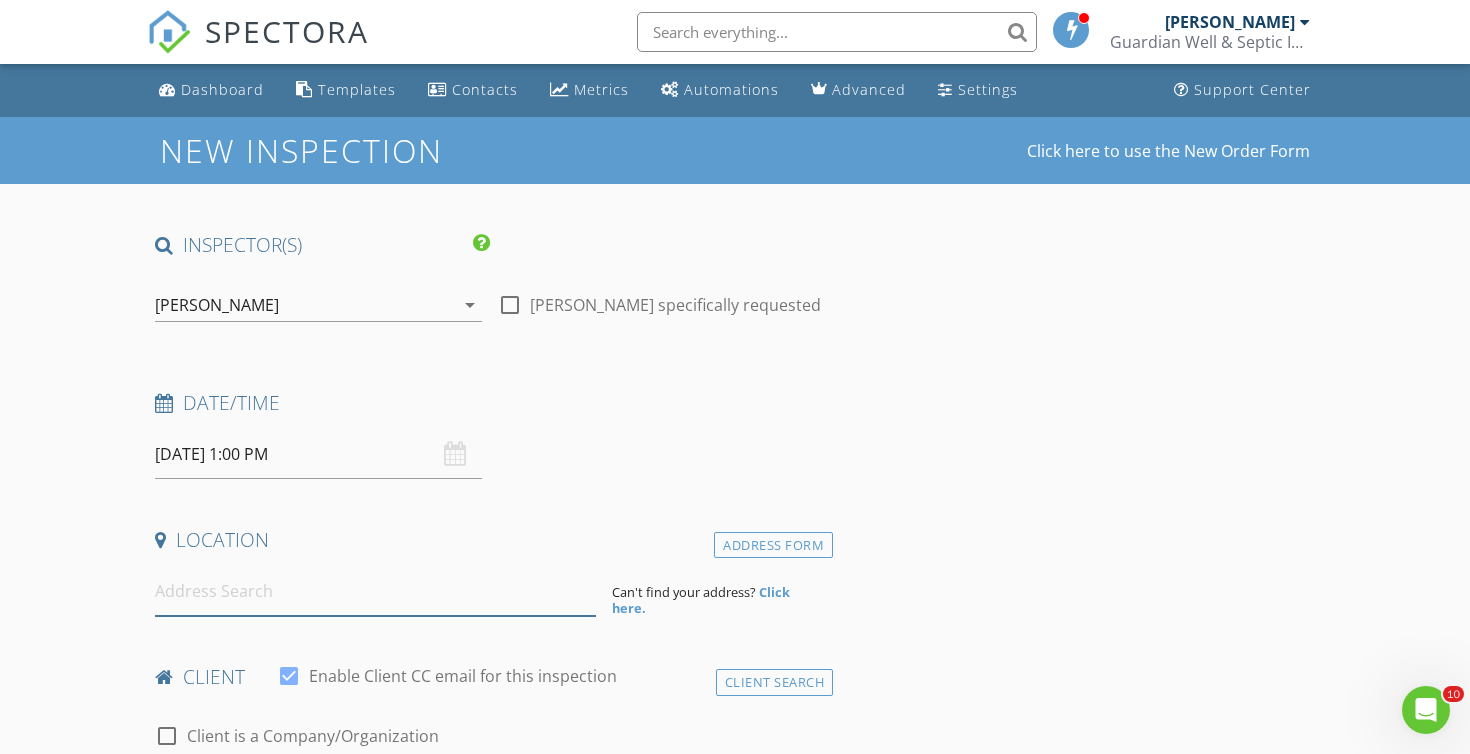 click at bounding box center [375, 591] 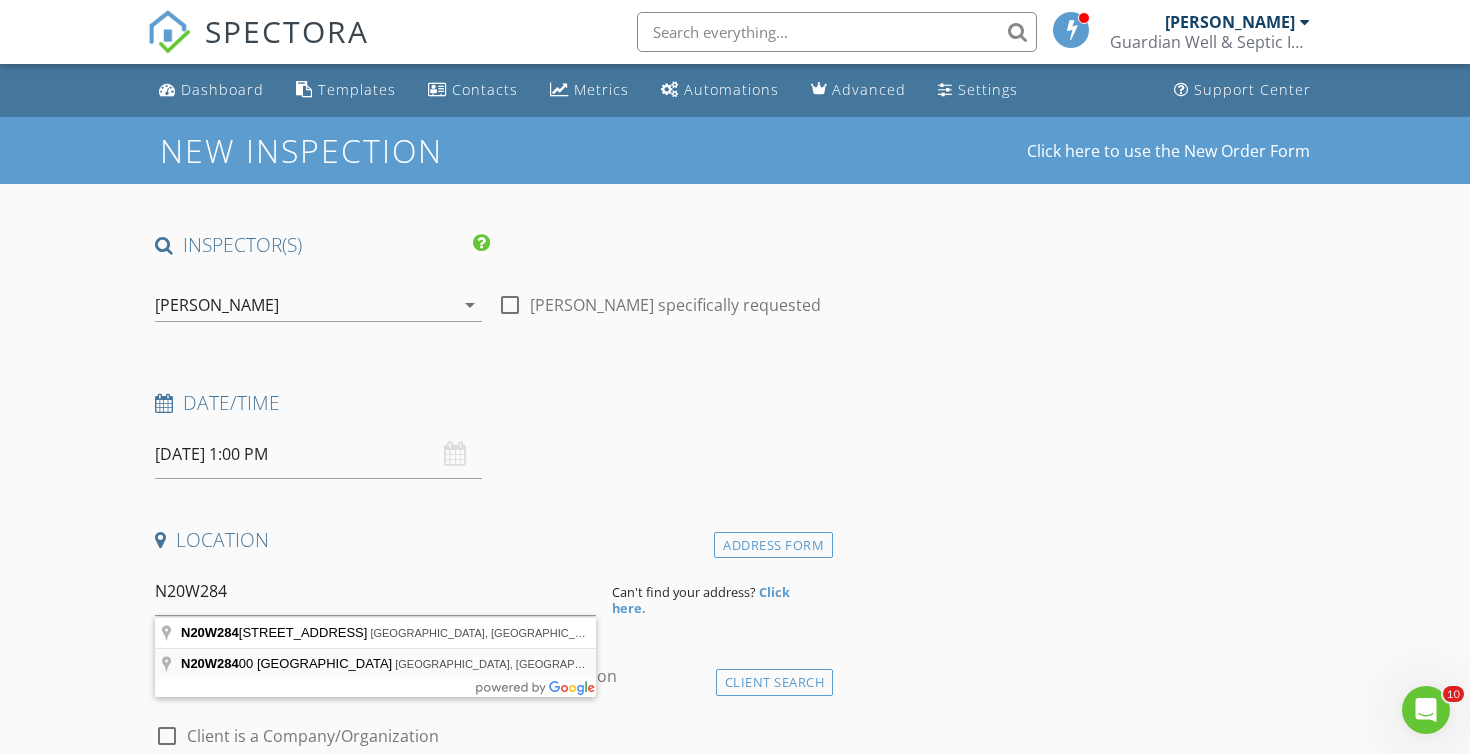 type on "N20W28400 Oakton Road, Pewaukee, WI, USA" 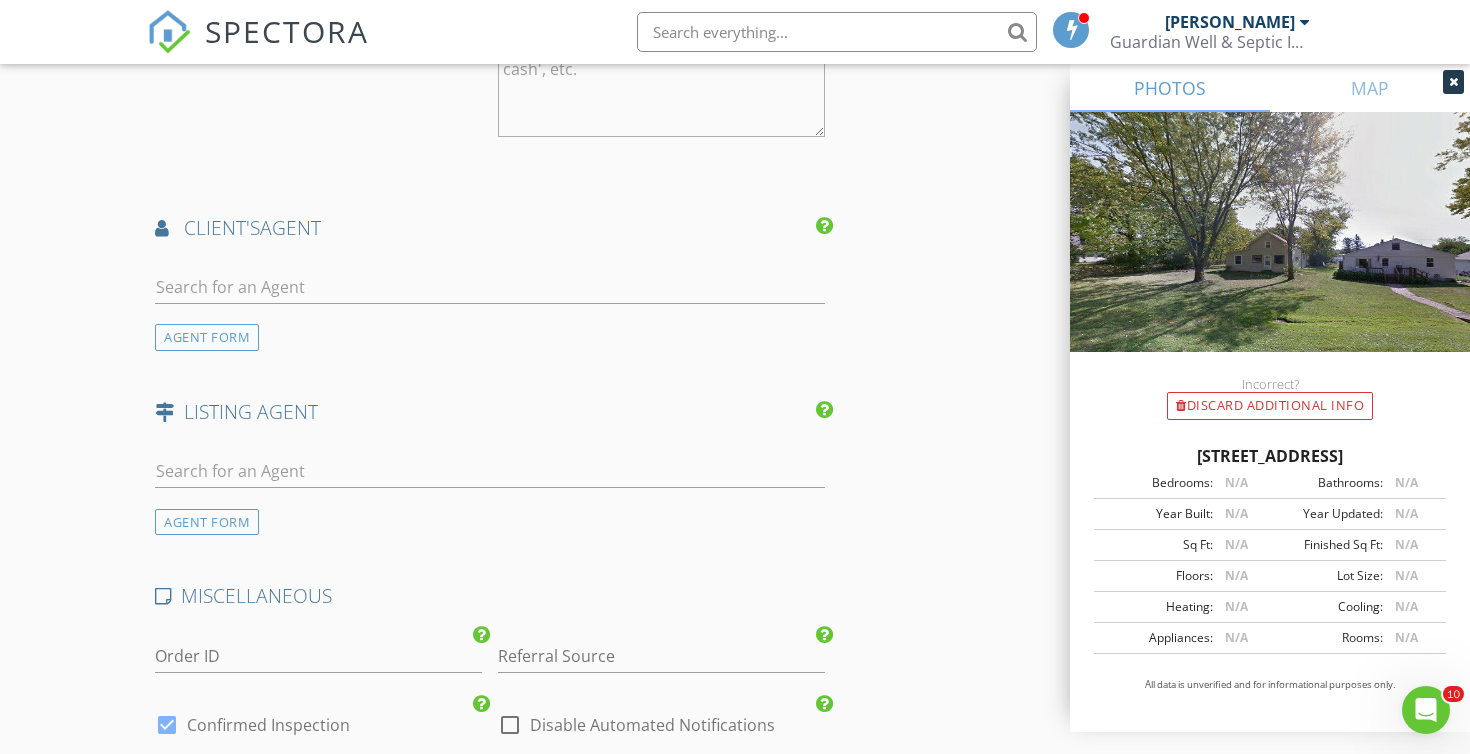scroll, scrollTop: 2307, scrollLeft: 0, axis: vertical 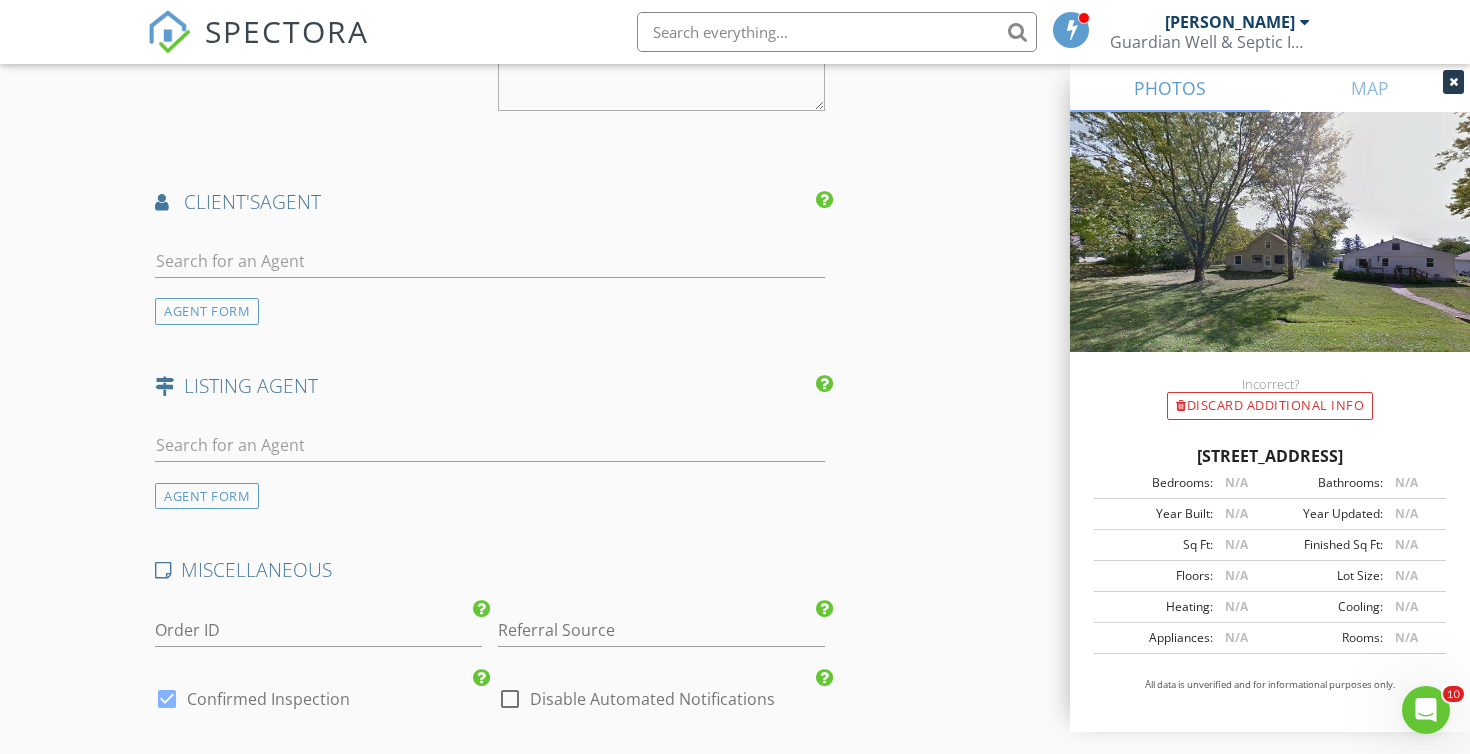 click at bounding box center [510, 699] 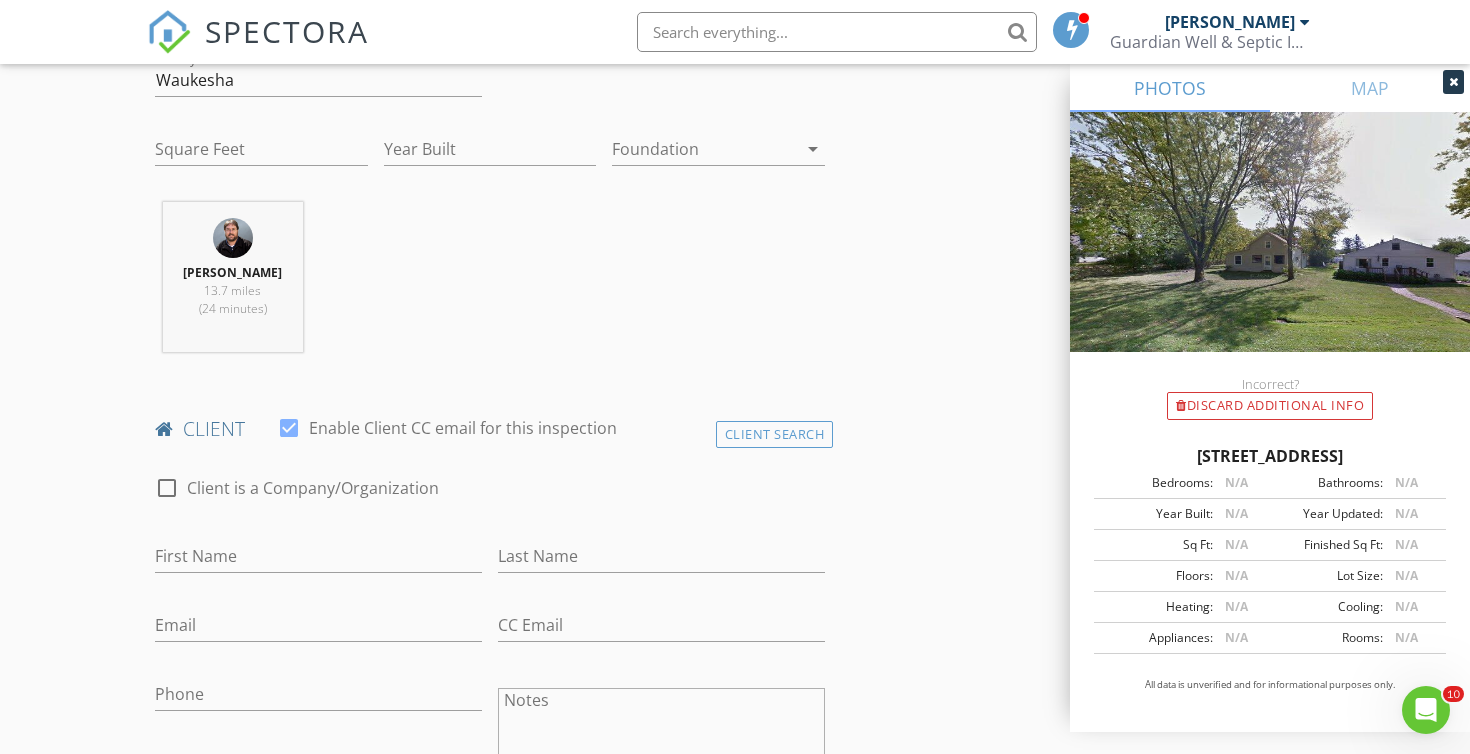 scroll, scrollTop: 668, scrollLeft: 0, axis: vertical 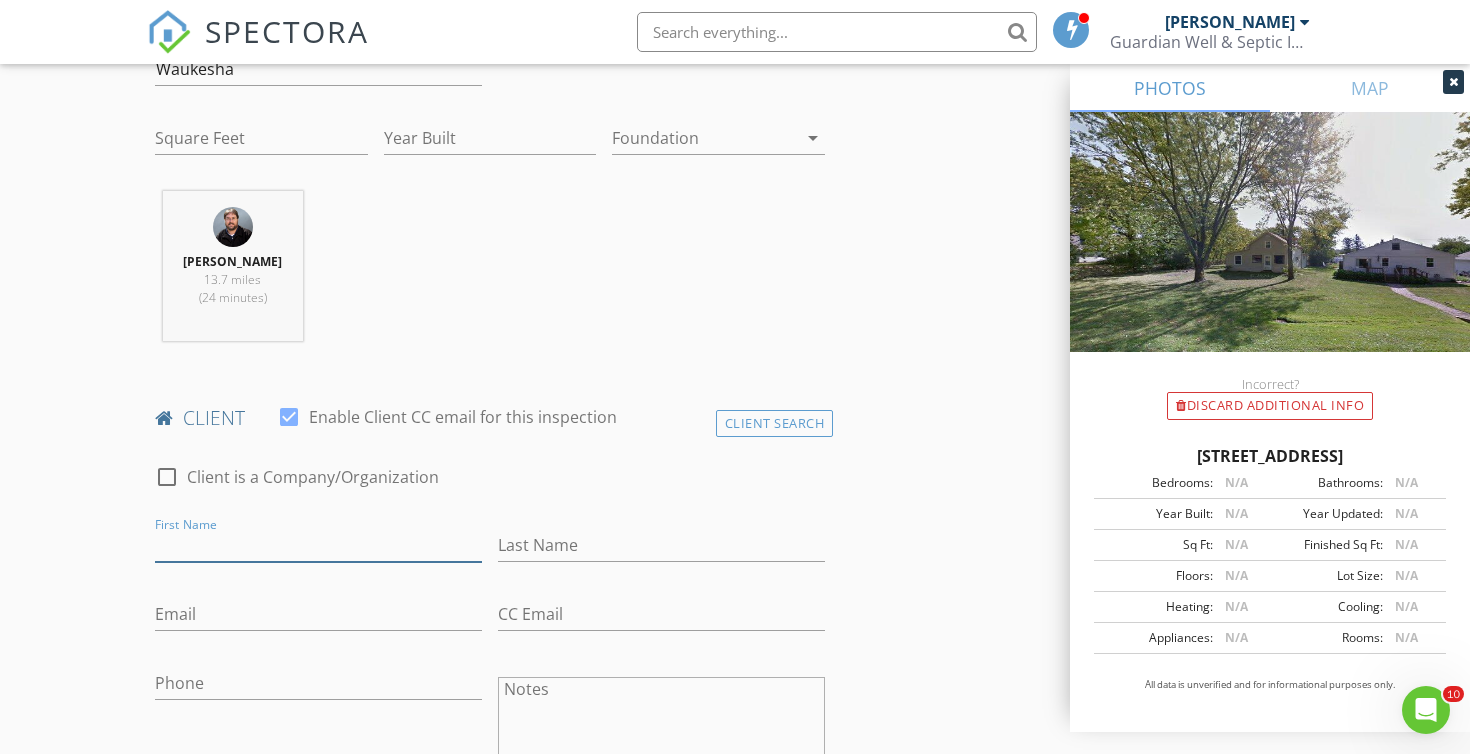 click on "First Name" at bounding box center [318, 545] 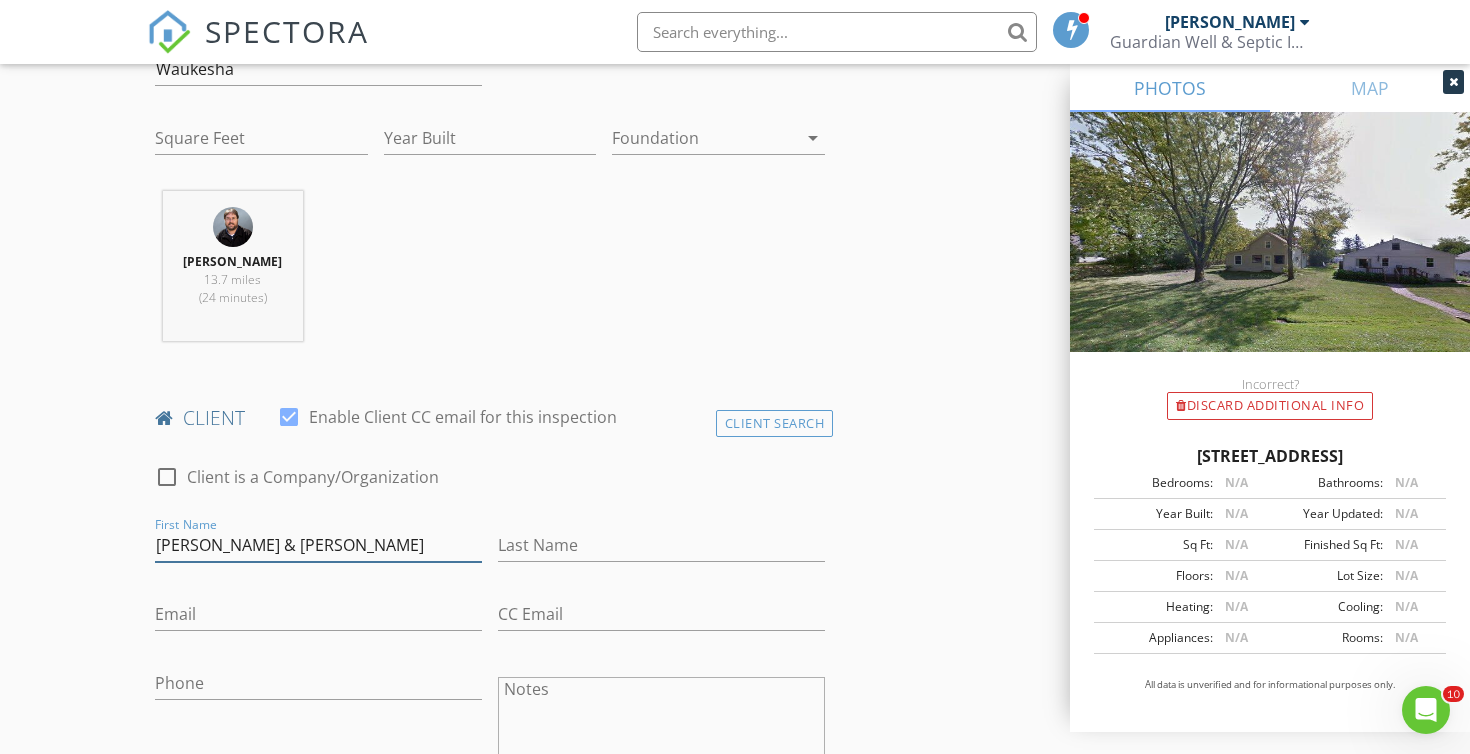 type on "Brad & Hannah" 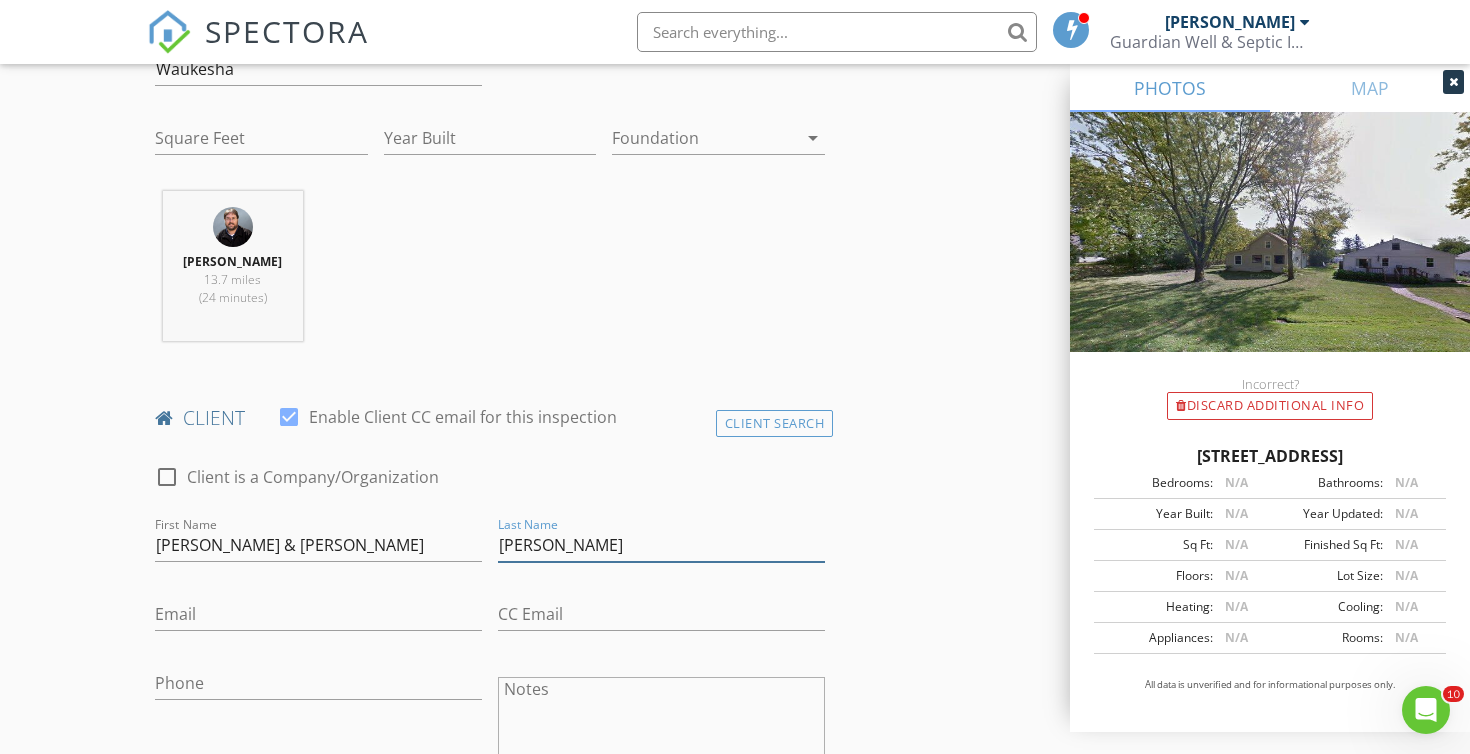 type on "Goetz" 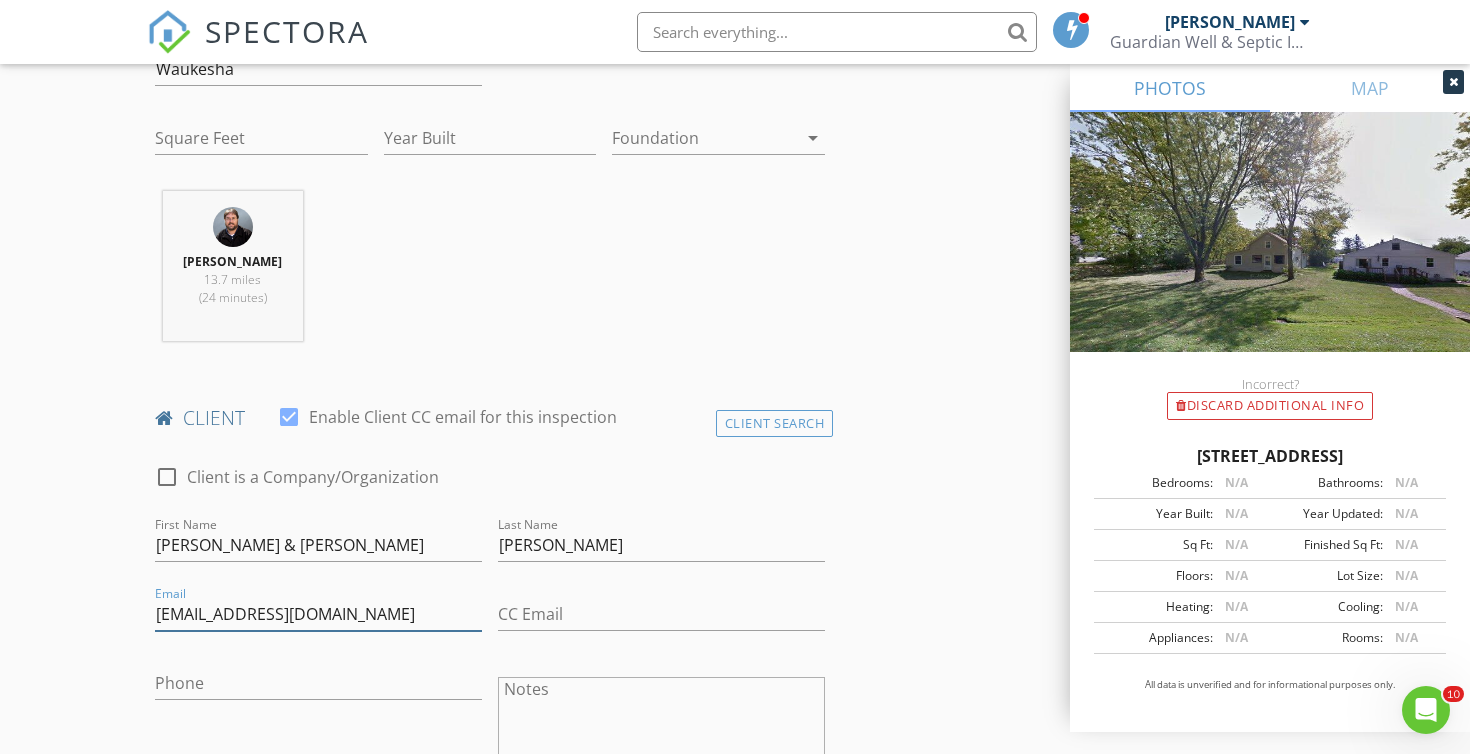 type on "hweber09@gmail.com" 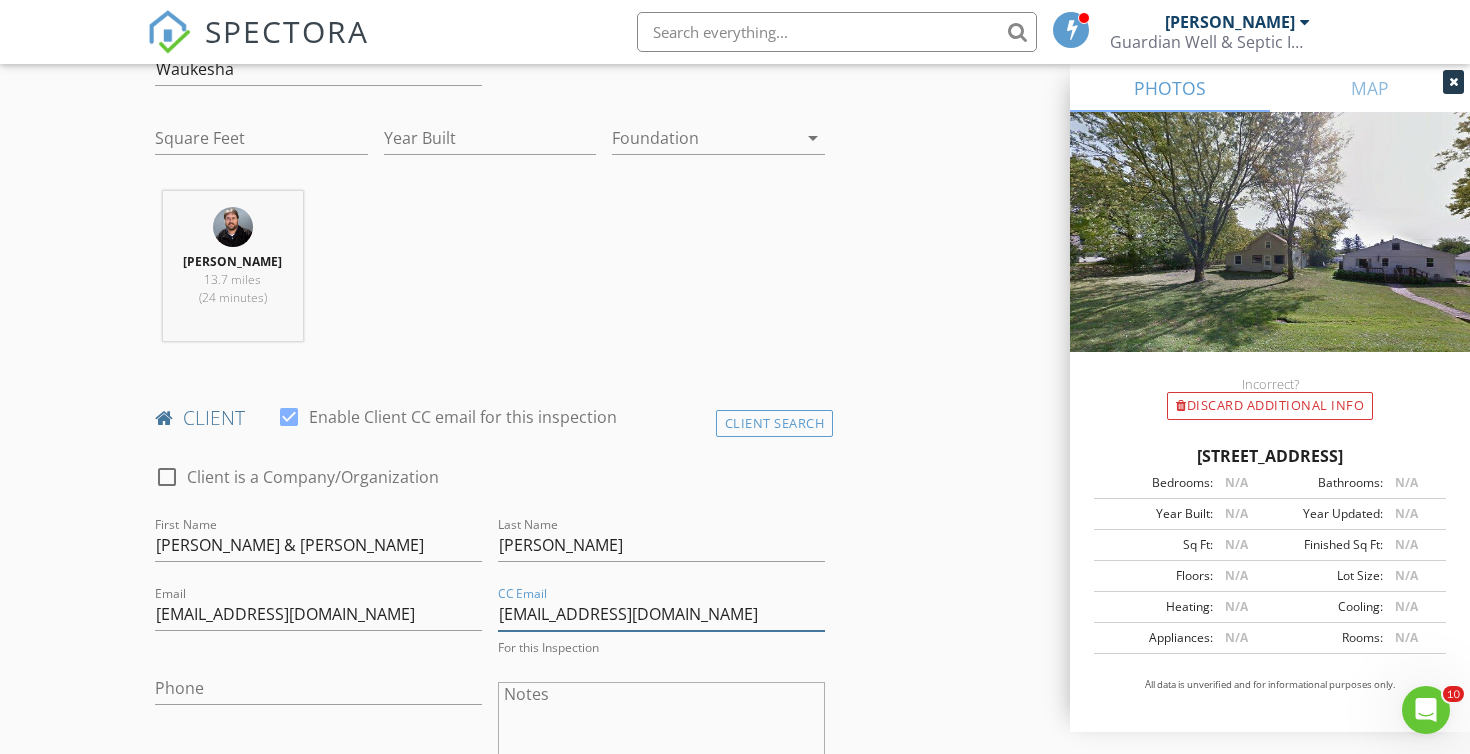 type on "carolcarlson@kw.com" 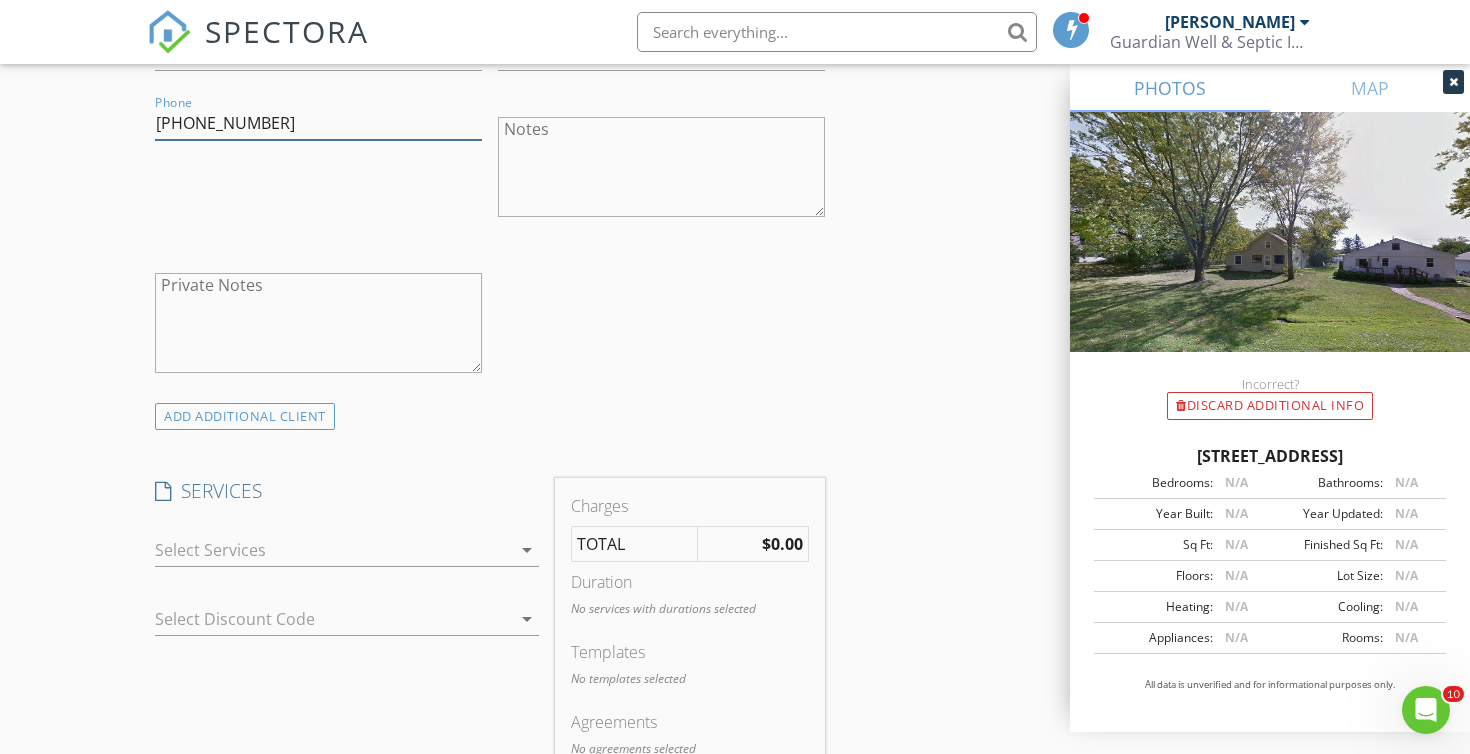scroll, scrollTop: 1230, scrollLeft: 0, axis: vertical 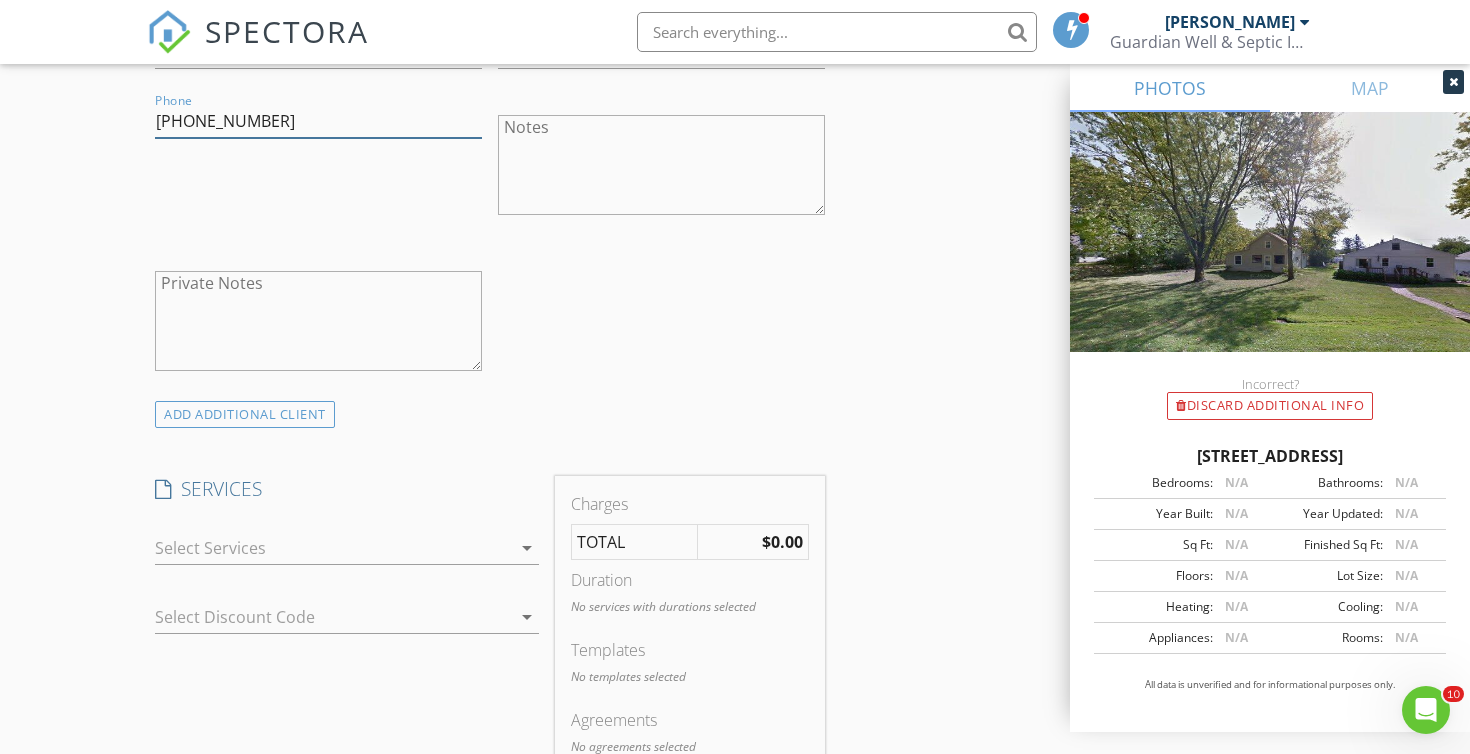type on "262-312-4209" 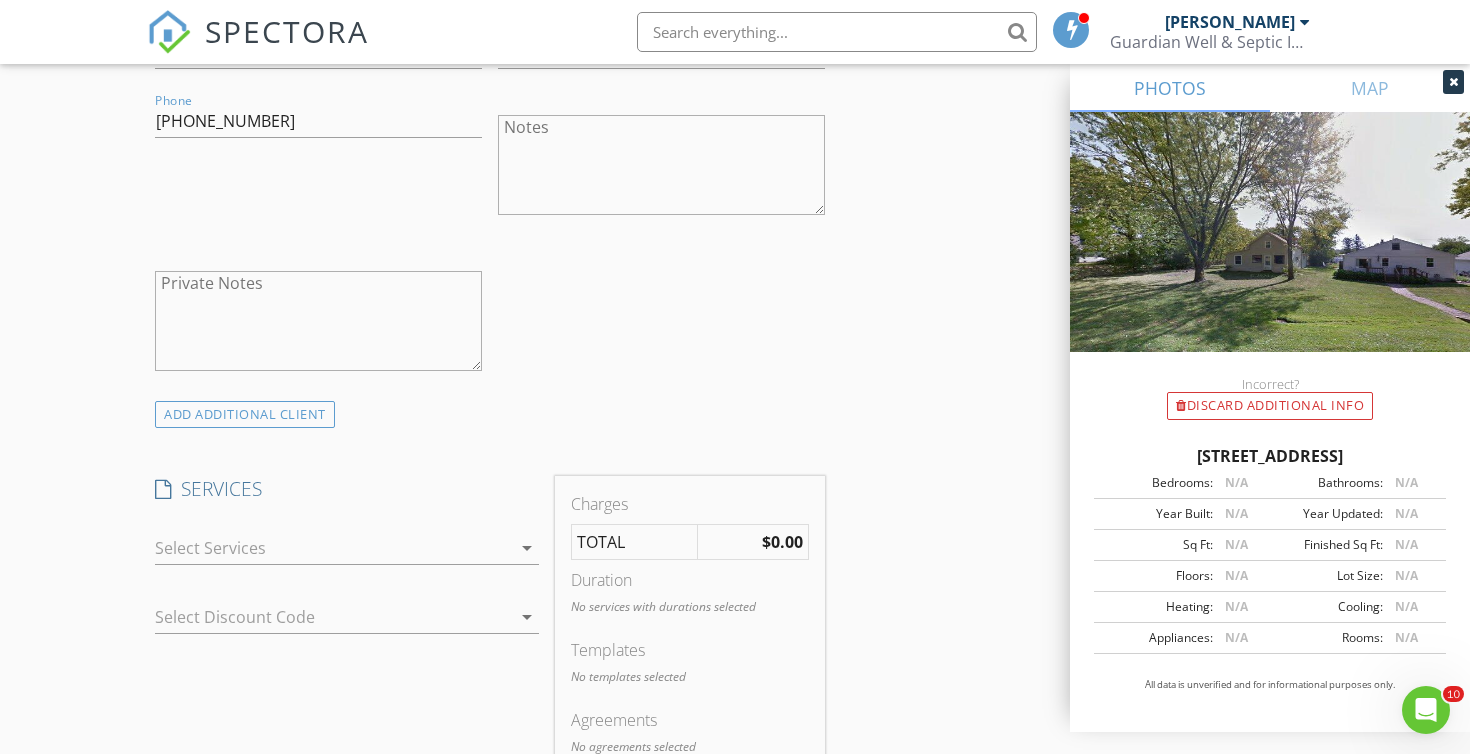 click at bounding box center [333, 548] 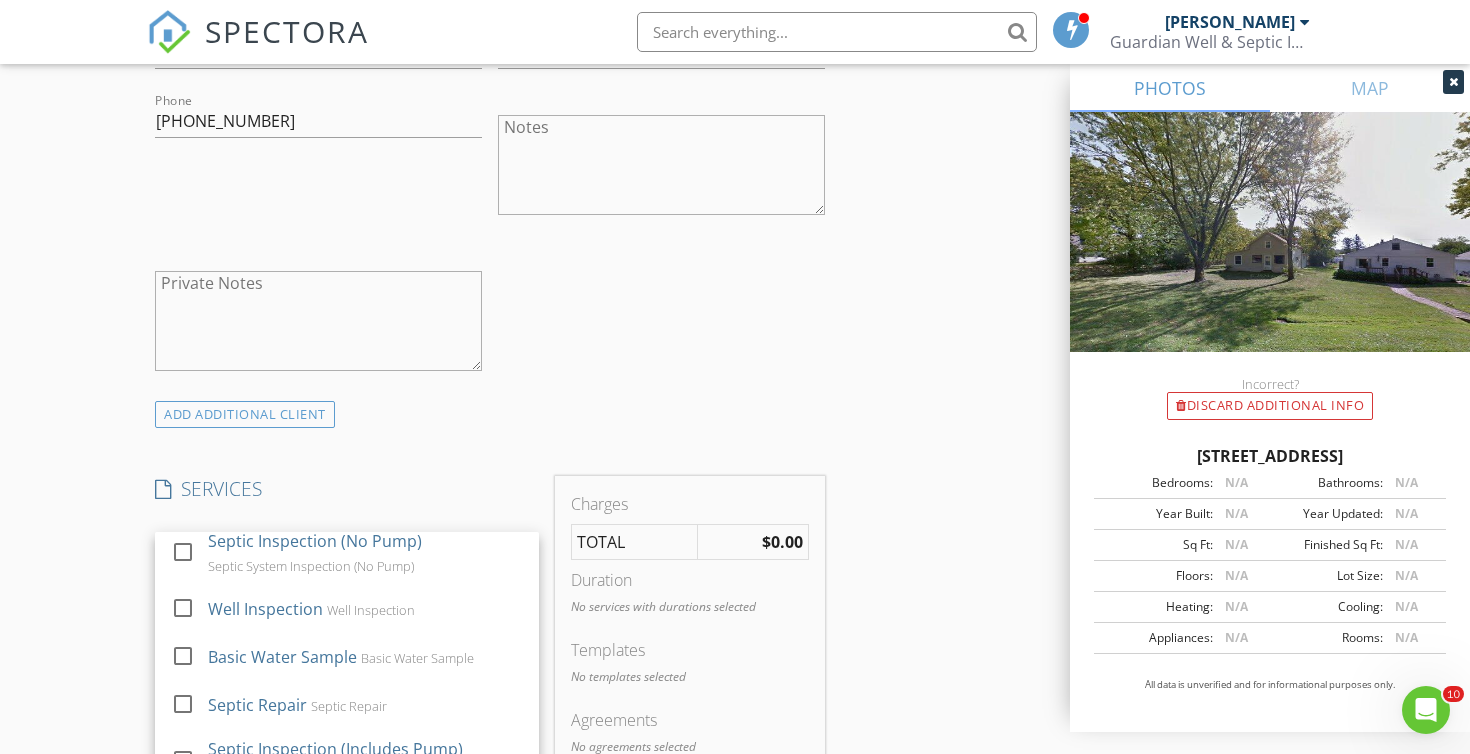 scroll, scrollTop: 78, scrollLeft: 0, axis: vertical 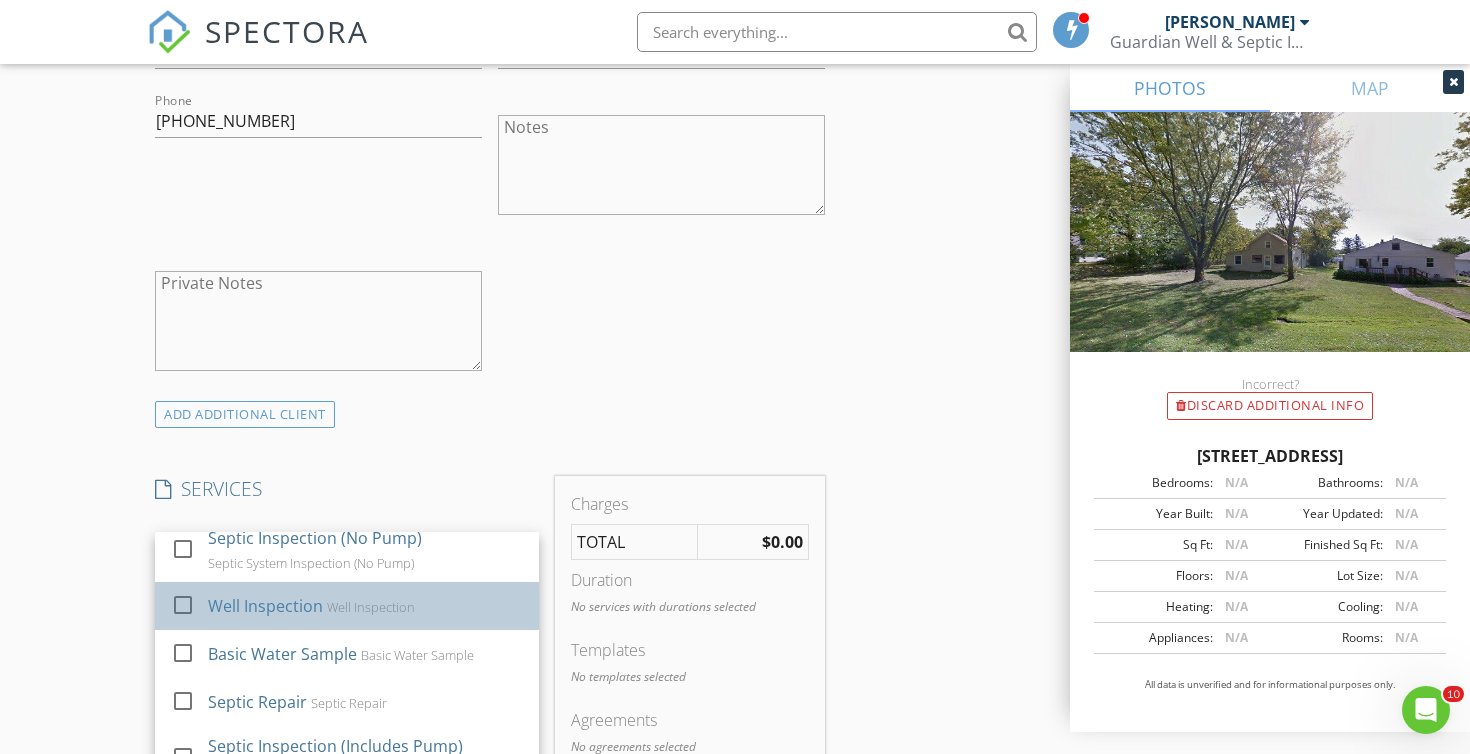 click on "Well Inspection   Well Inspection" at bounding box center (365, 606) 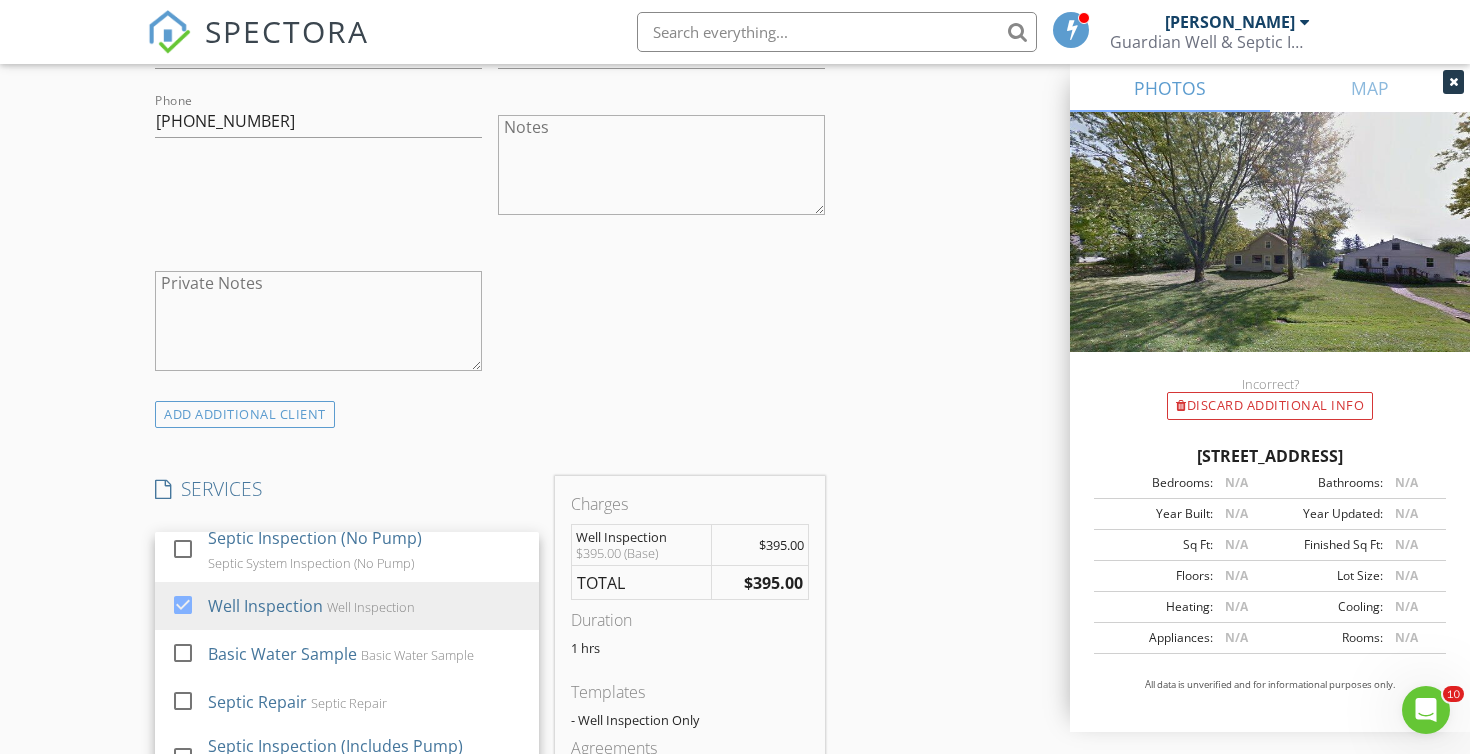 click on "INSPECTOR(S)
check_box   Chad Imme   PRIMARY   Chad Imme arrow_drop_down   check_box_outline_blank Chad Imme specifically requested
Date/Time
07/16/2025 1:00 PM
Location
Address Search       Address N20W28400 Oakton Rd   Unit   City Pewaukee   State WI   Zip 53072   County Waukesha     Square Feet   Year Built   Foundation arrow_drop_down     Chad Imme     13.7 miles     (24 minutes)
client
check_box Enable Client CC email for this inspection   Client Search     check_box_outline_blank Client is a Company/Organization     First Name Brad & Hannah   Last Name Goetz   Email hweber09@gmail.com   CC Email carolcarlson@kw.com   Phone 262-312-4209           Notes   Private Notes
ADD ADDITIONAL client
SERVICES
check_box_outline_blank   Well & Septic Inspection (No Pump)" at bounding box center (735, 683) 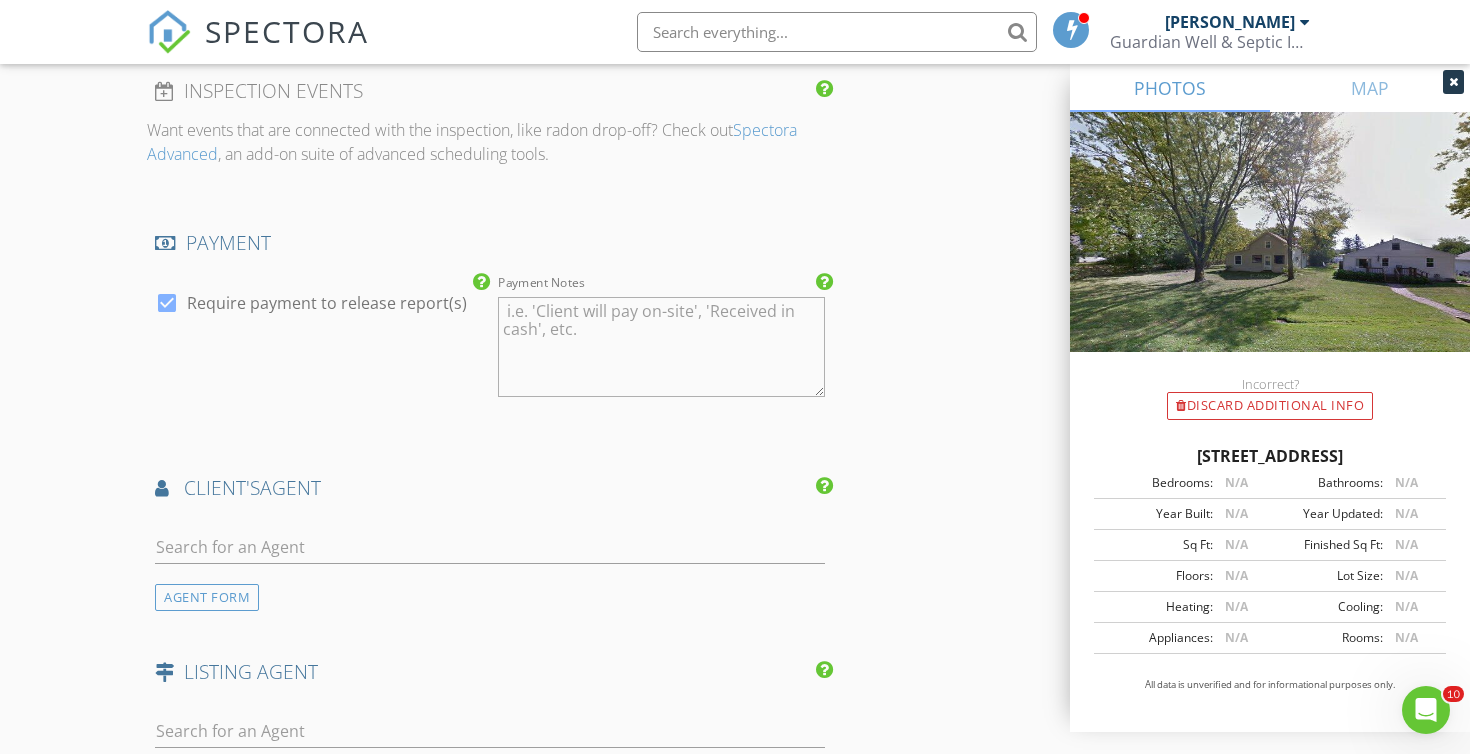 scroll, scrollTop: 2207, scrollLeft: 0, axis: vertical 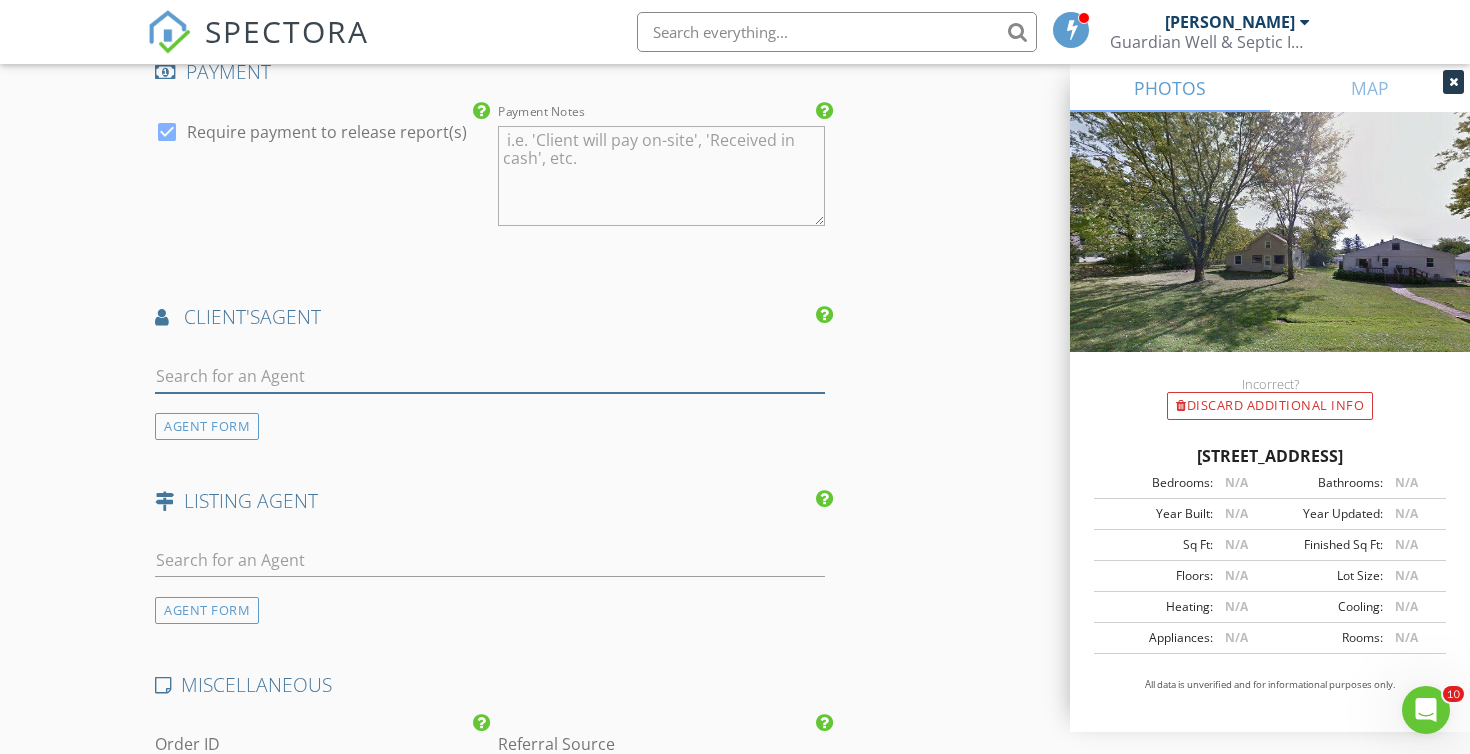 click at bounding box center (490, 376) 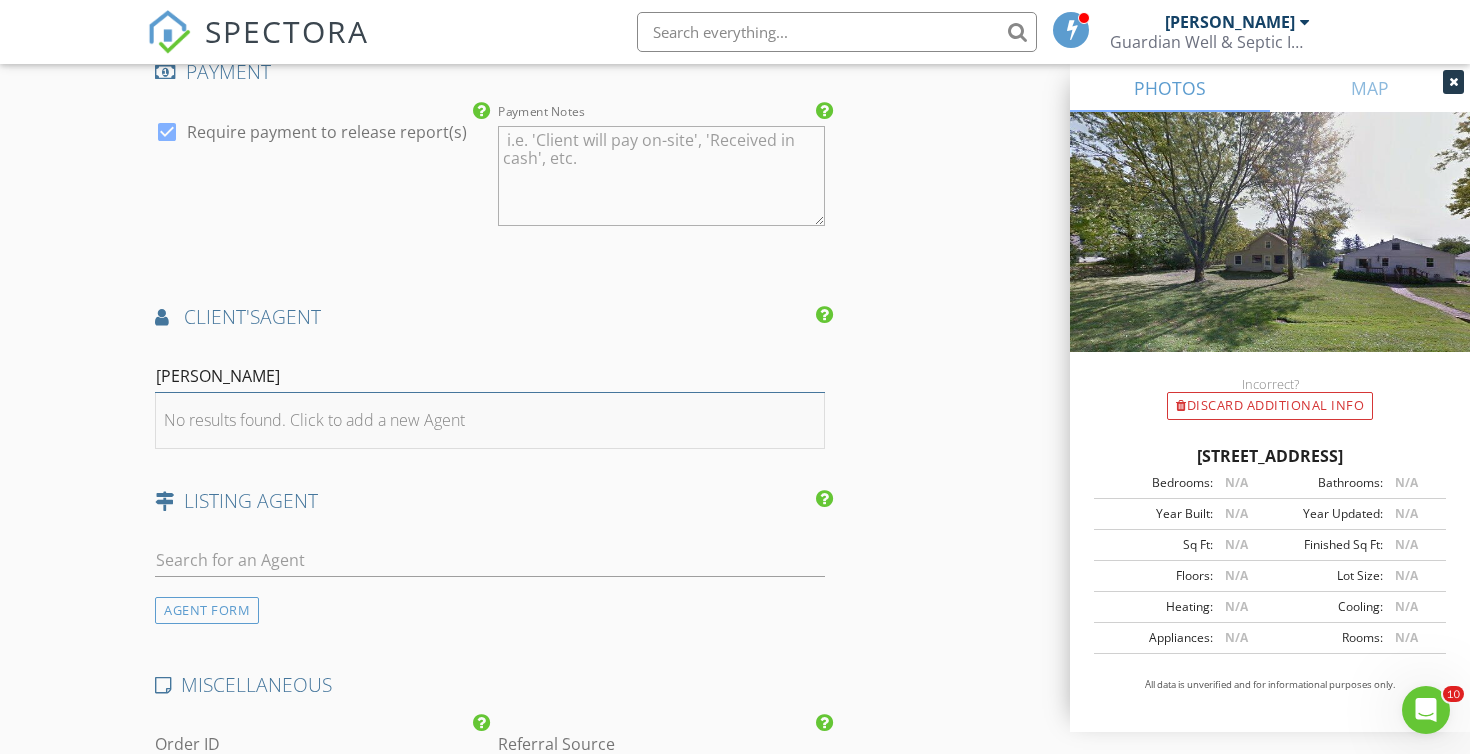 type on "Carol Carlson" 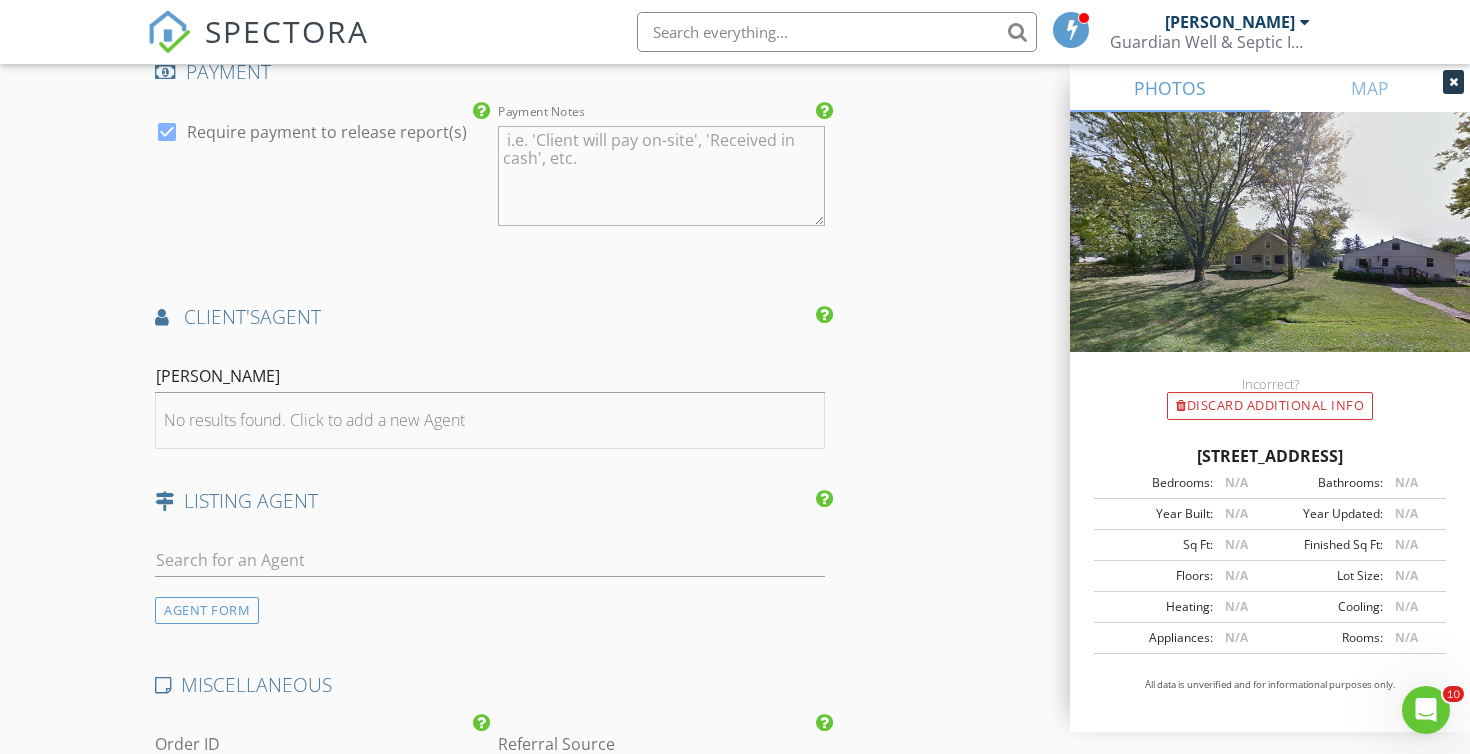click on "No results found. Click to add a new Agent" at bounding box center [314, 420] 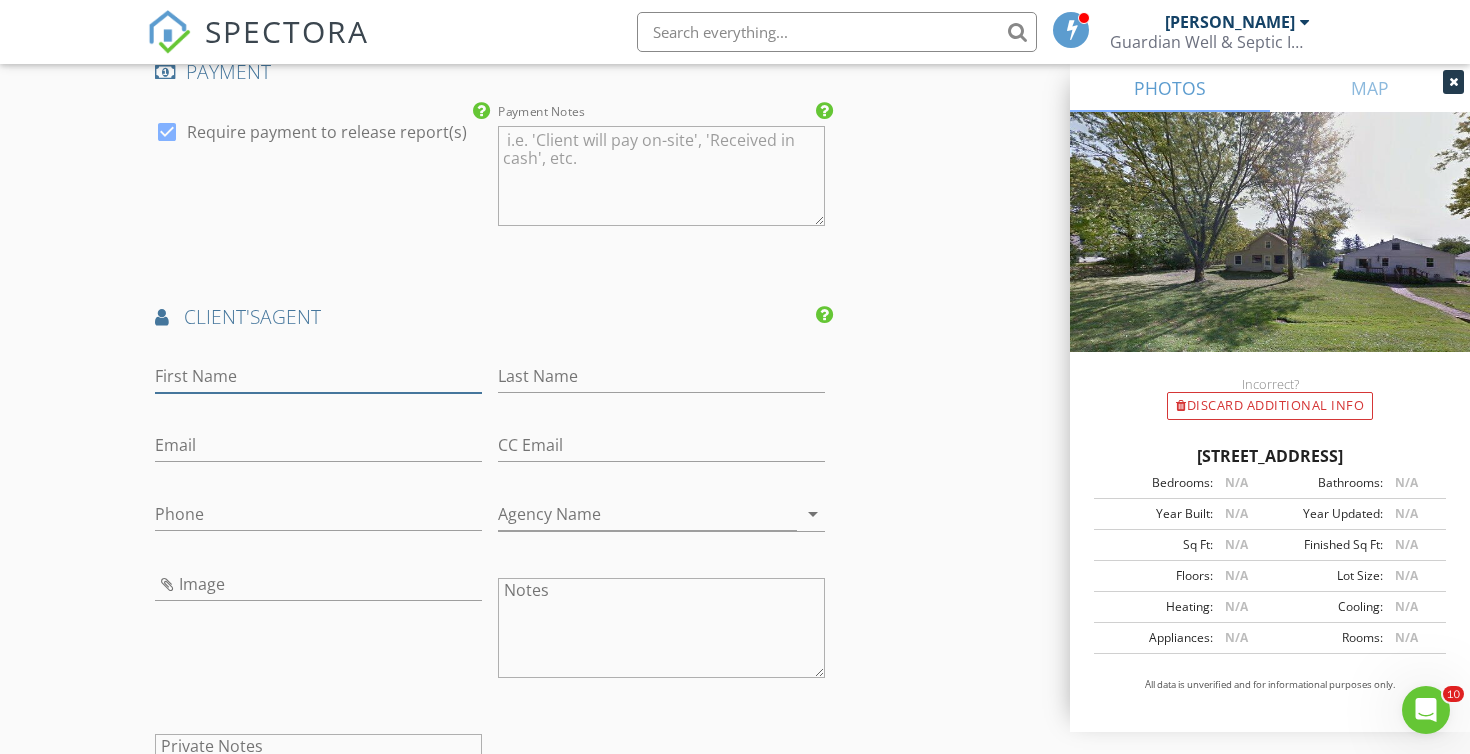 click on "First Name" at bounding box center [318, 376] 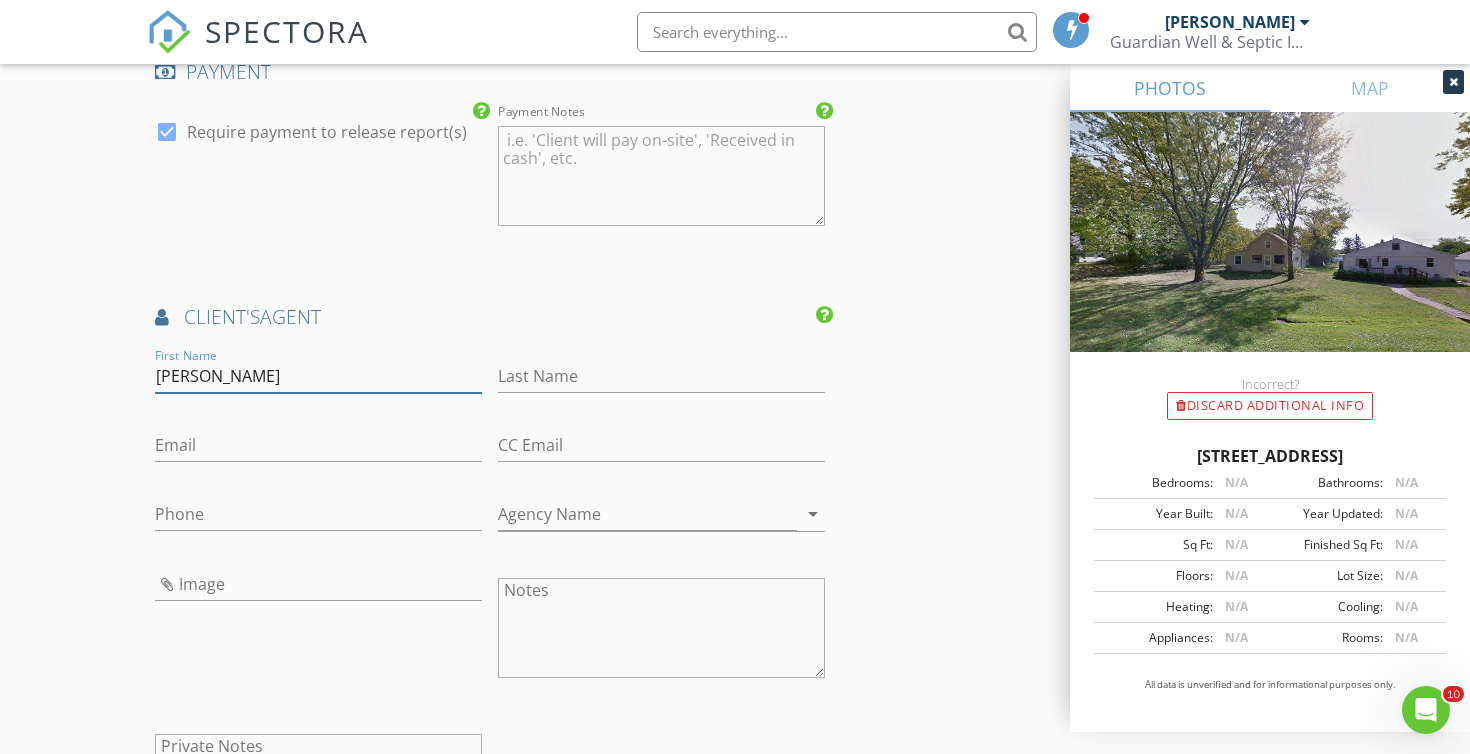 type on "Carol" 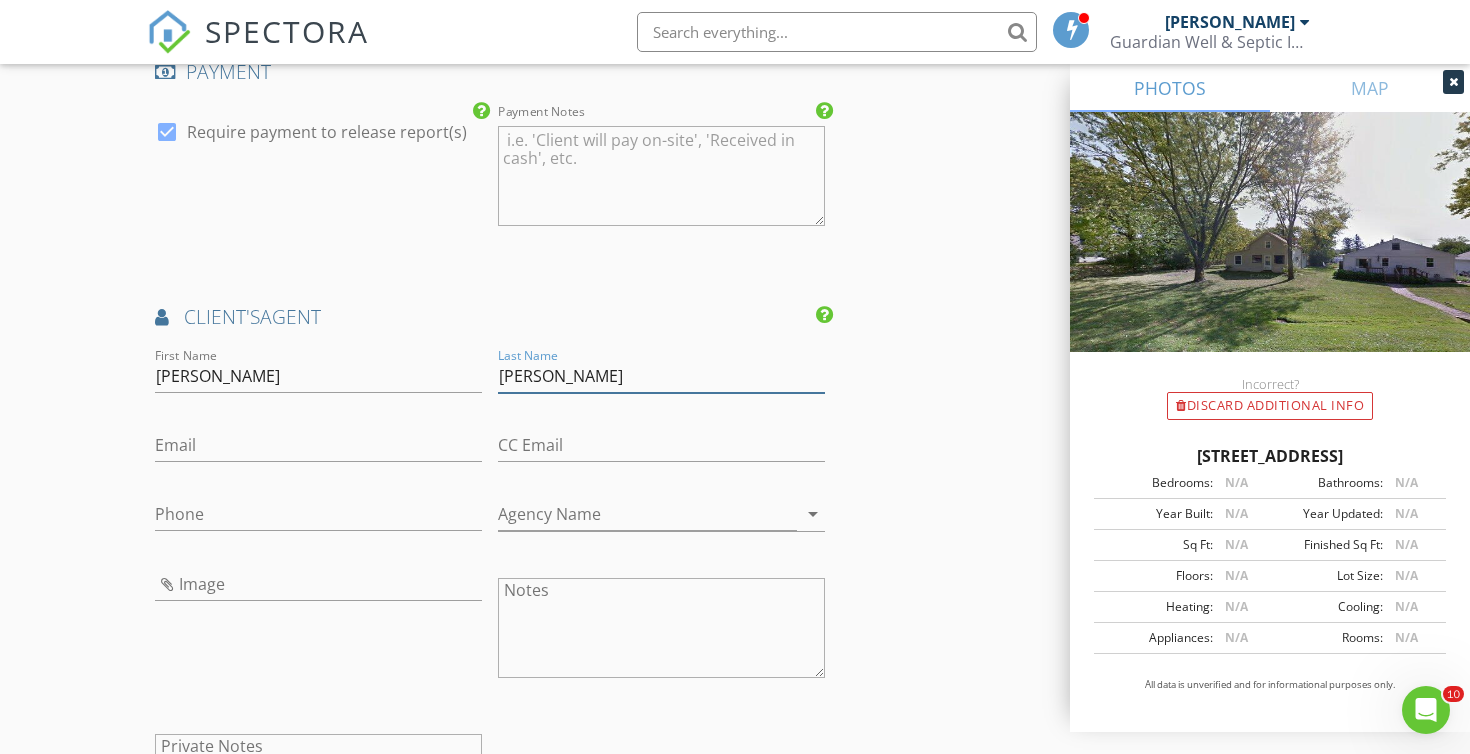 type on "Carlson" 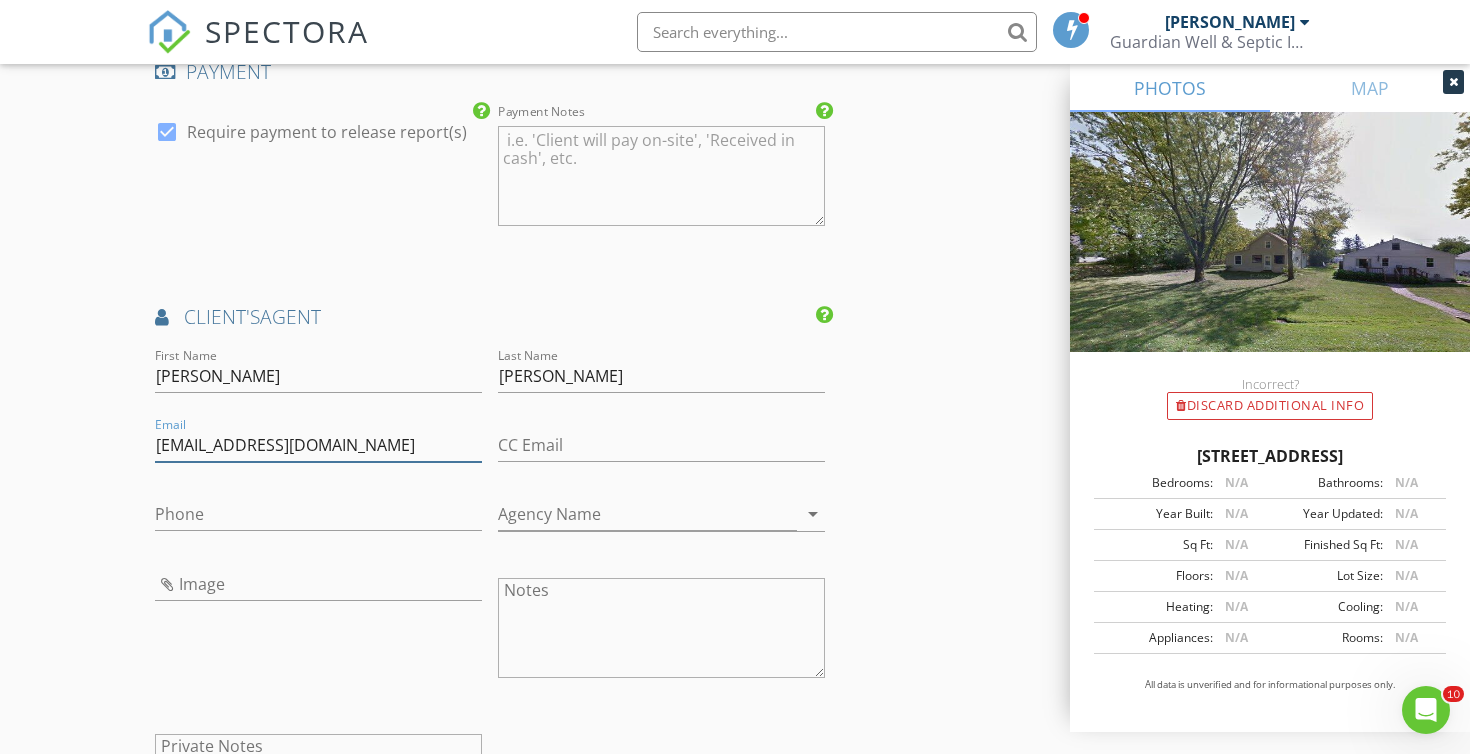 type on "carolcarlson@kw.com" 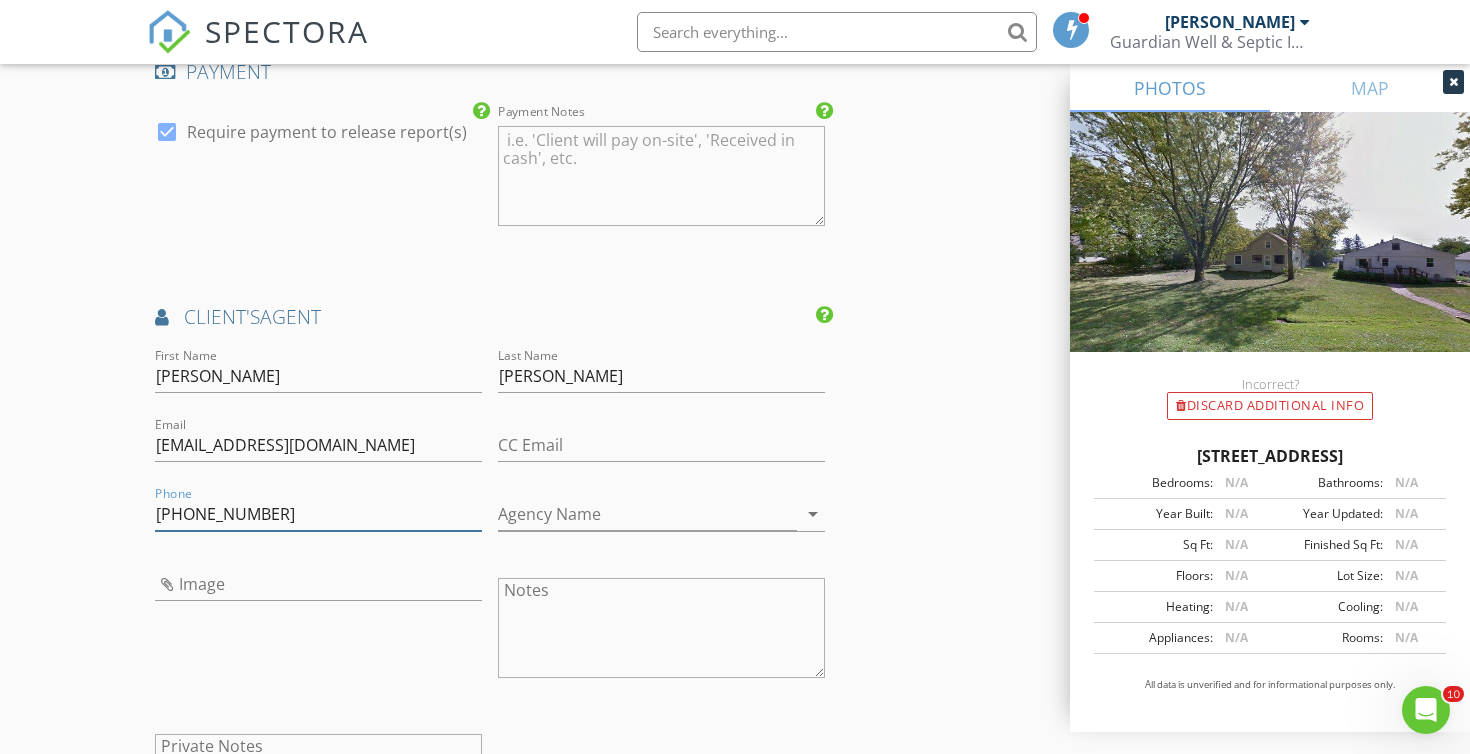 type on "414-380-9760" 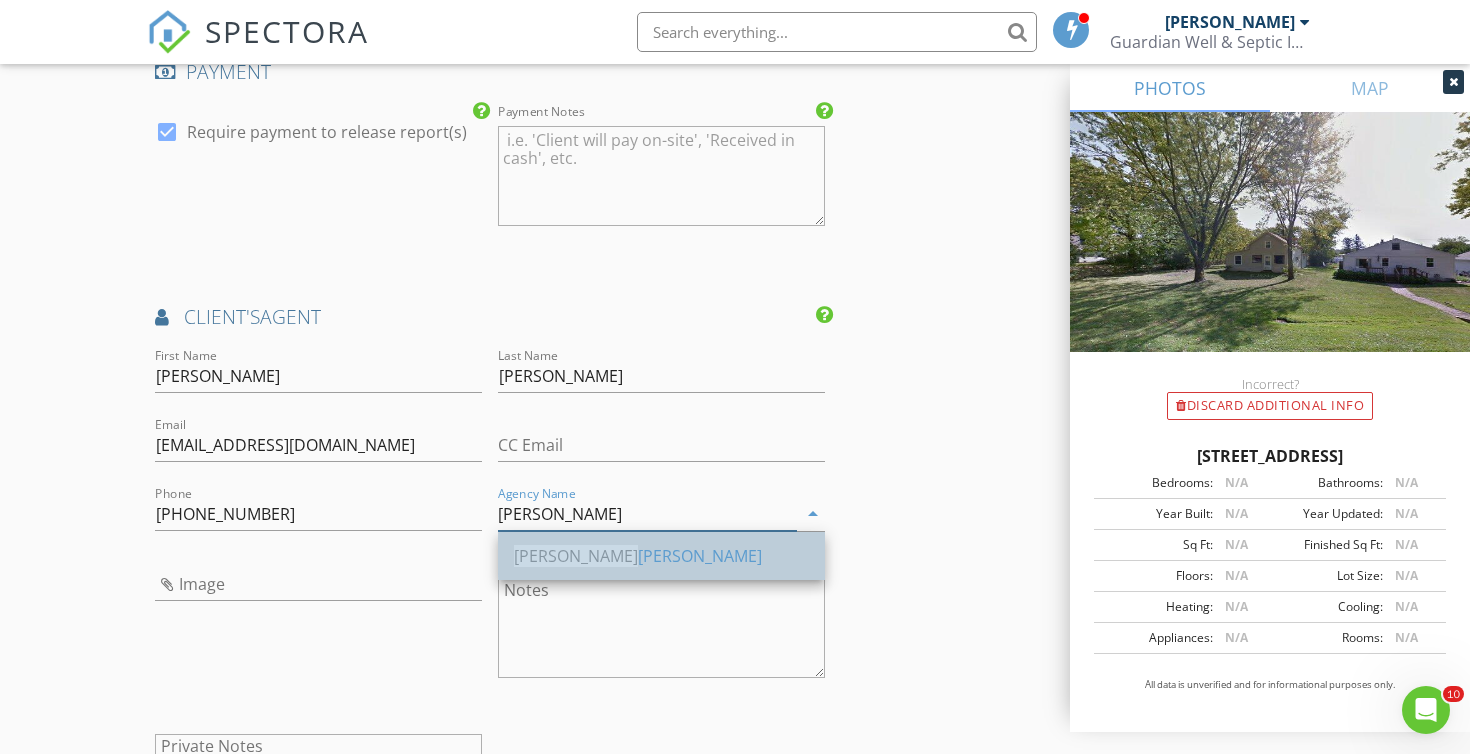 click on "Keller  Williams" at bounding box center (661, 556) 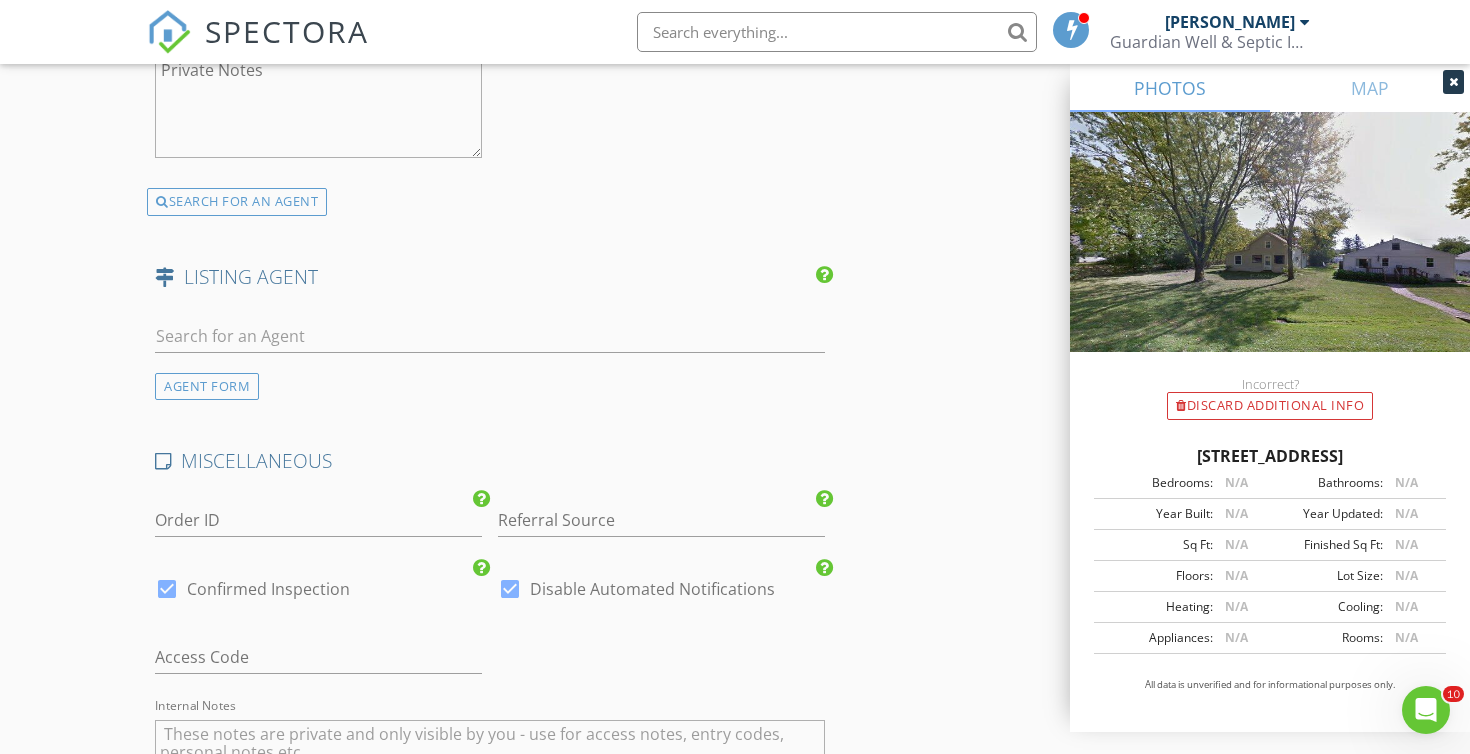 scroll, scrollTop: 2888, scrollLeft: 0, axis: vertical 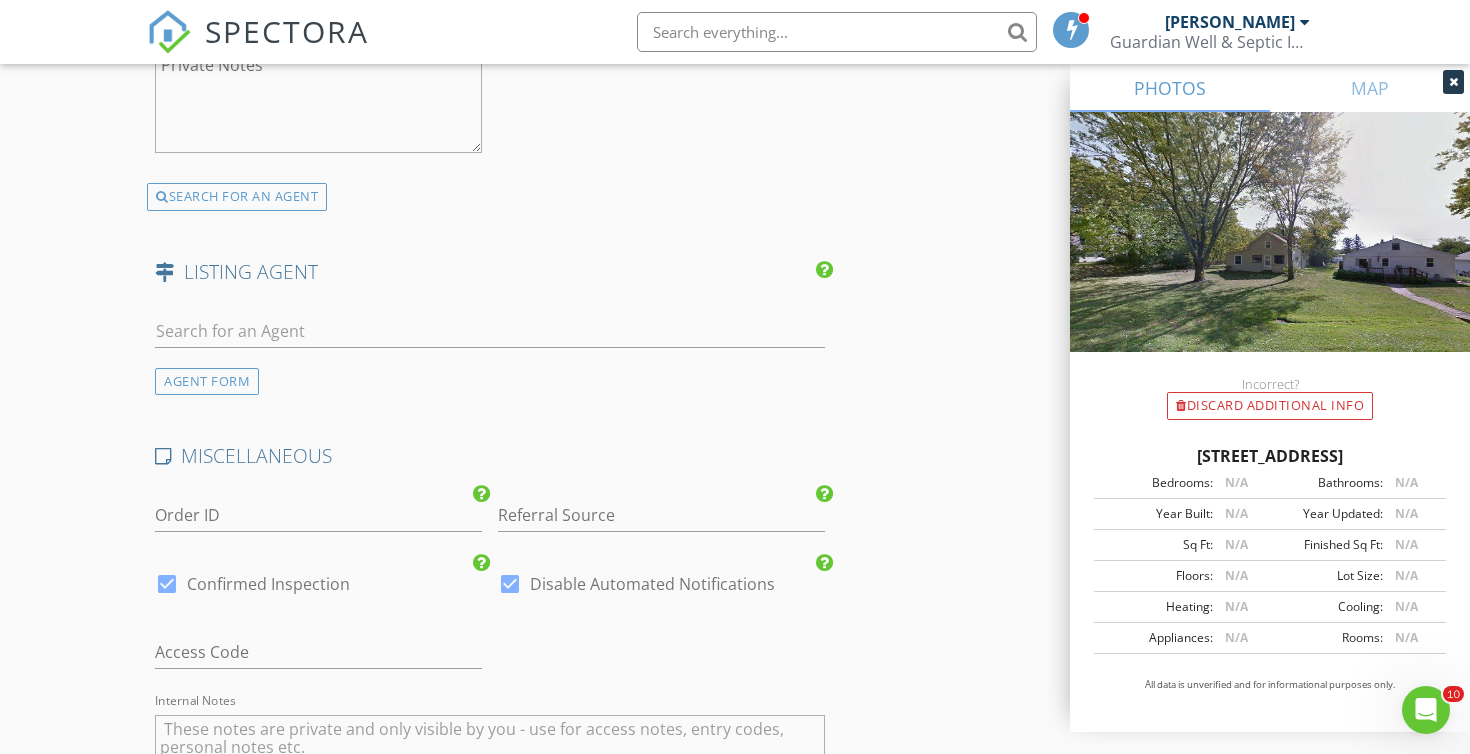 type on "Keller Williams" 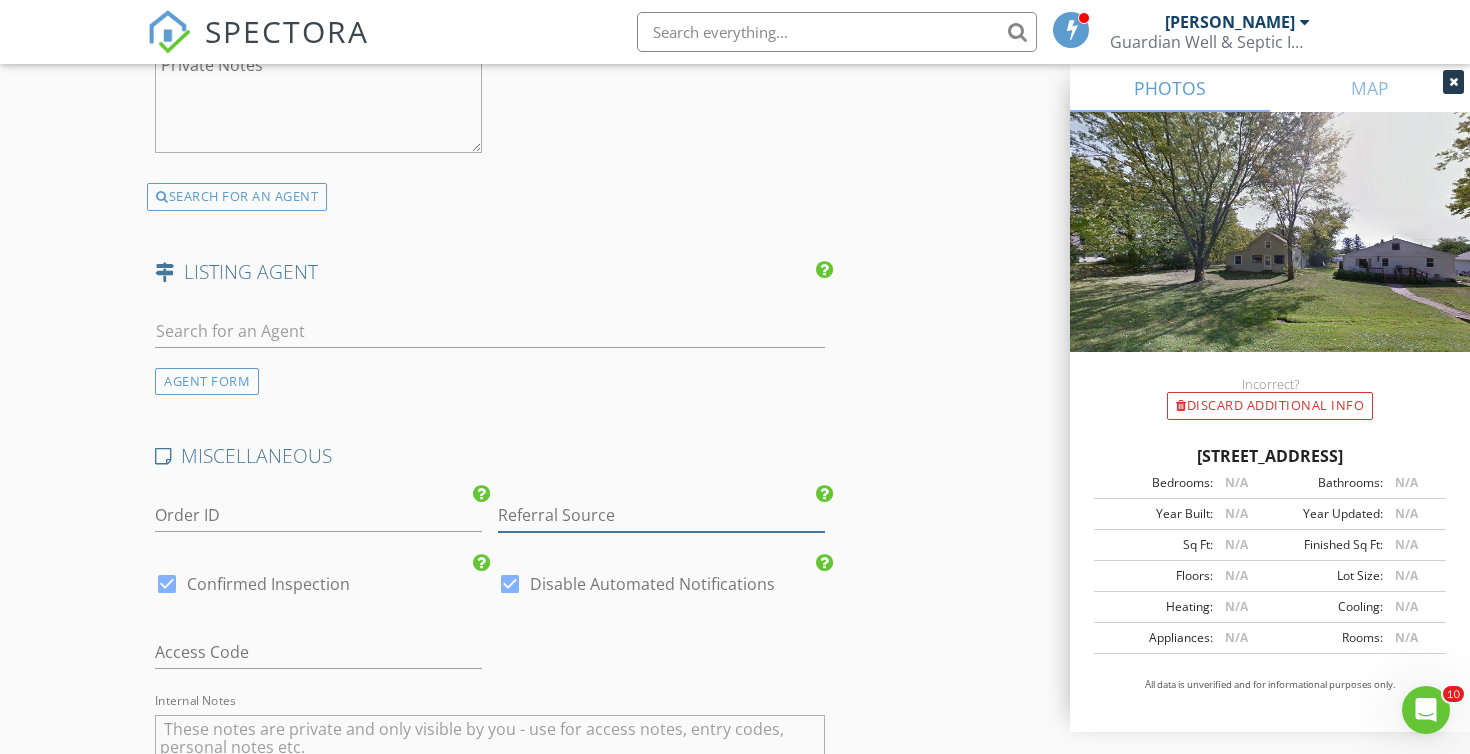click at bounding box center (661, 515) 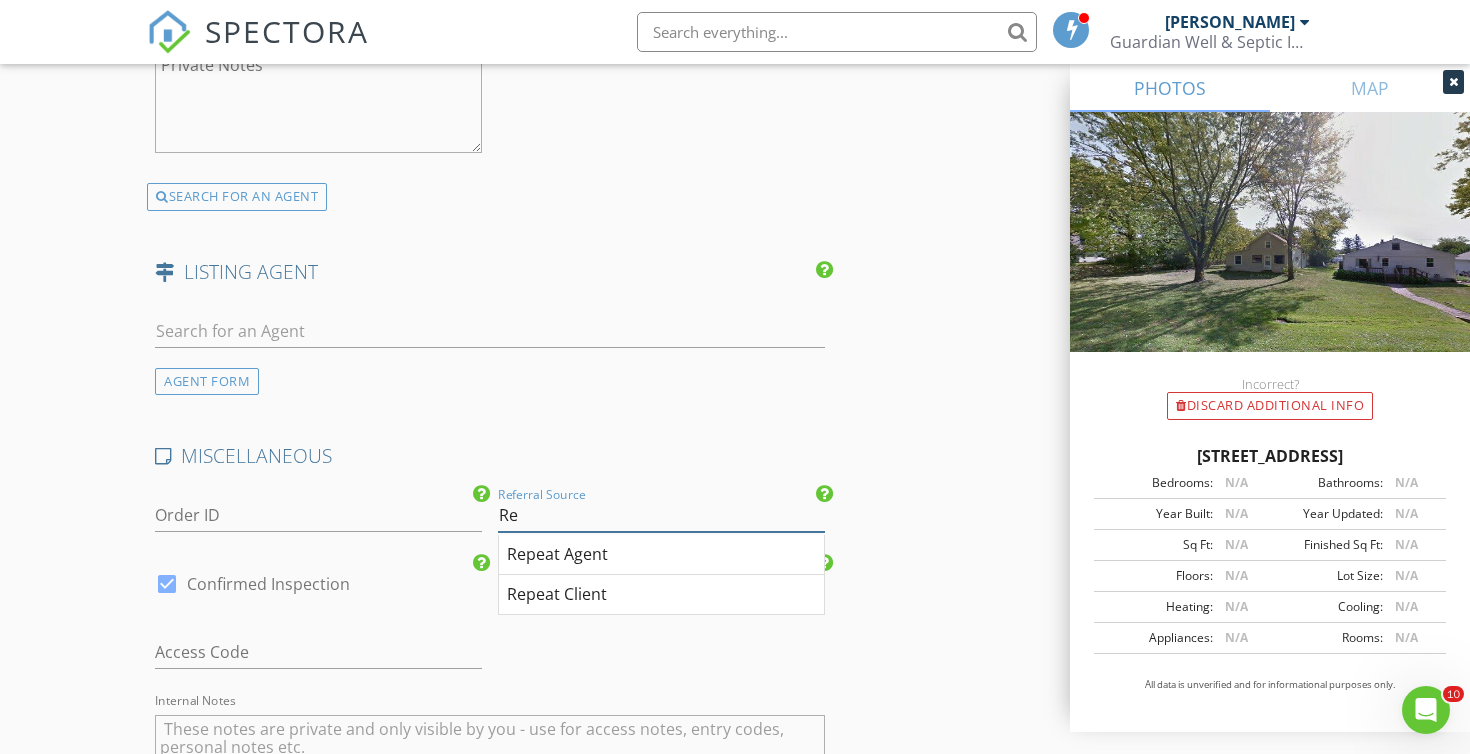 type on "R" 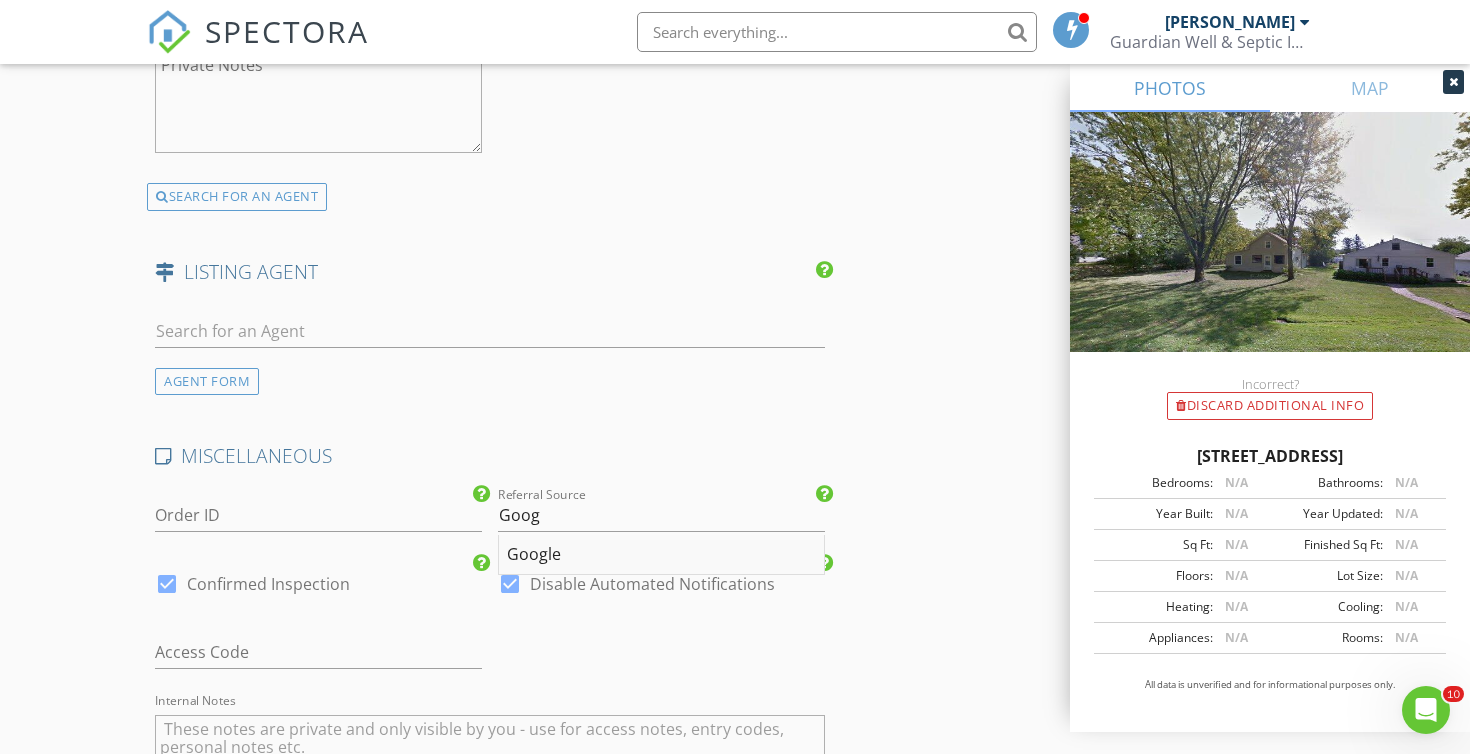 click on "Google" at bounding box center (661, 555) 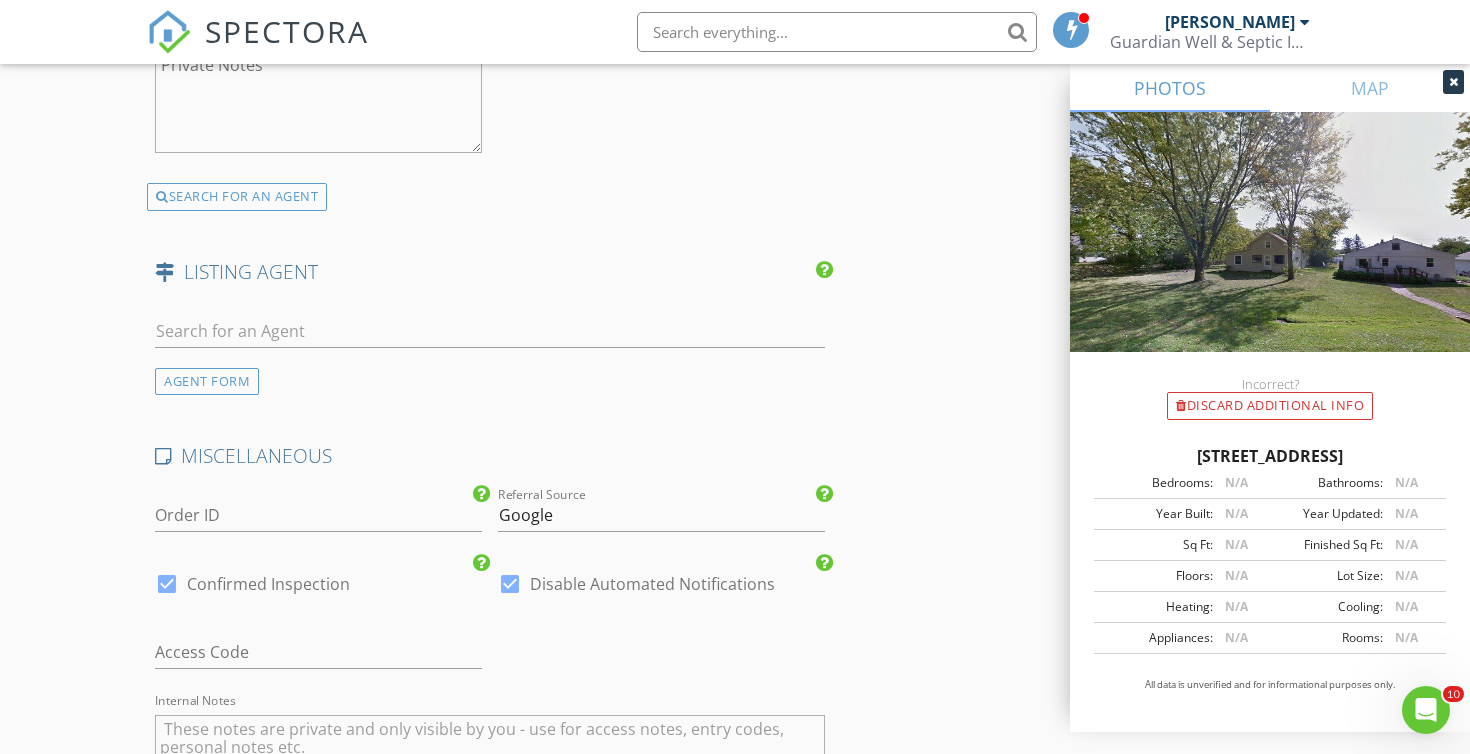 click on "Access Code" at bounding box center [318, 656] 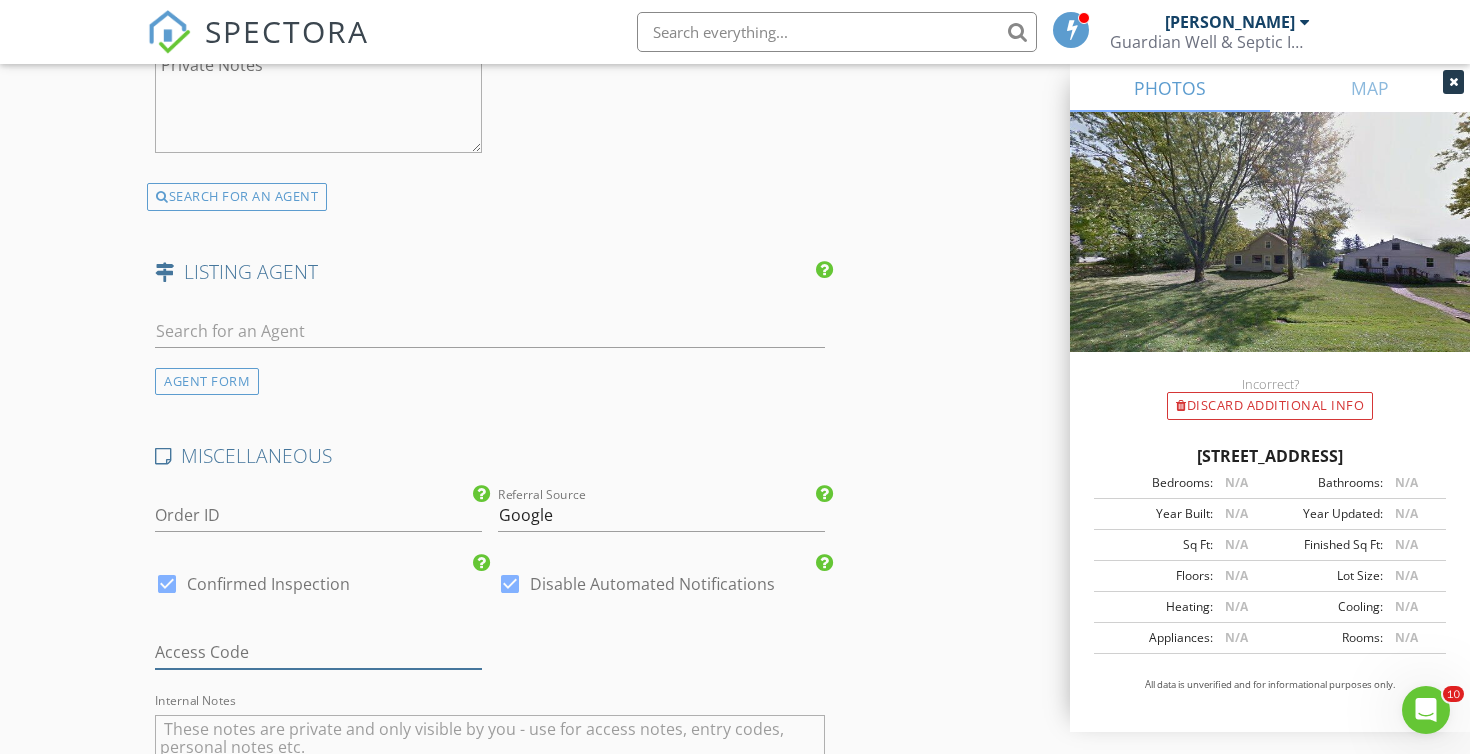 click at bounding box center (318, 652) 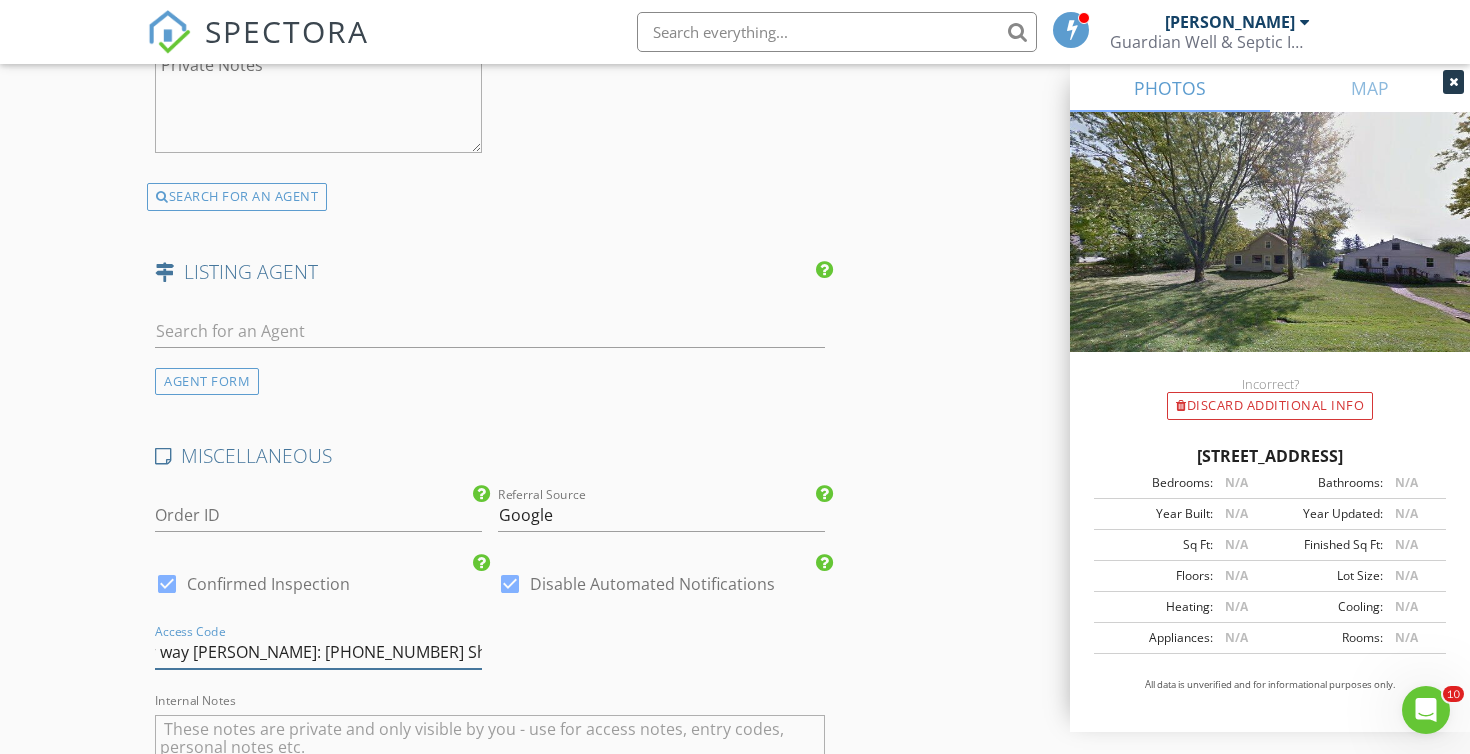 scroll, scrollTop: 0, scrollLeft: 144, axis: horizontal 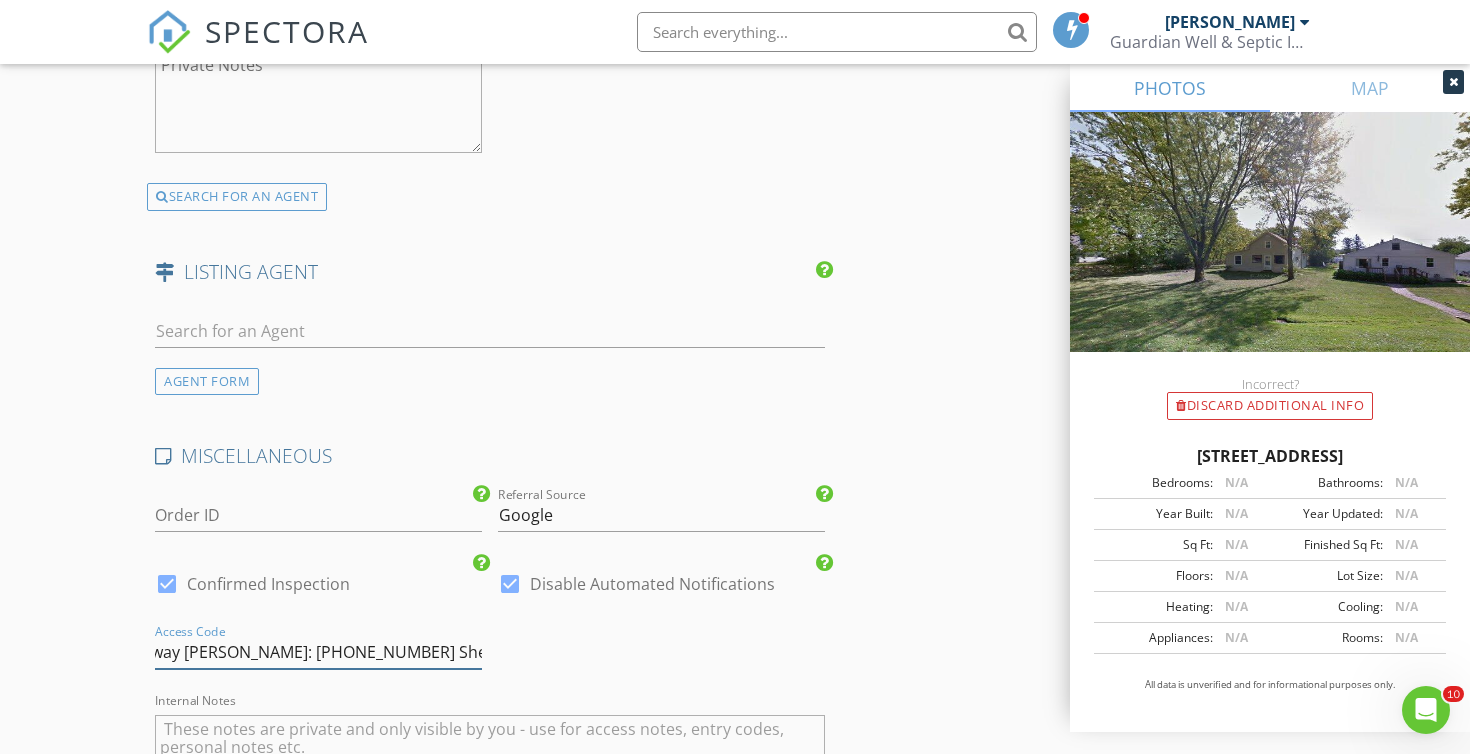 type on "Call client on your way Hannah: 262-312-4209 She will be home" 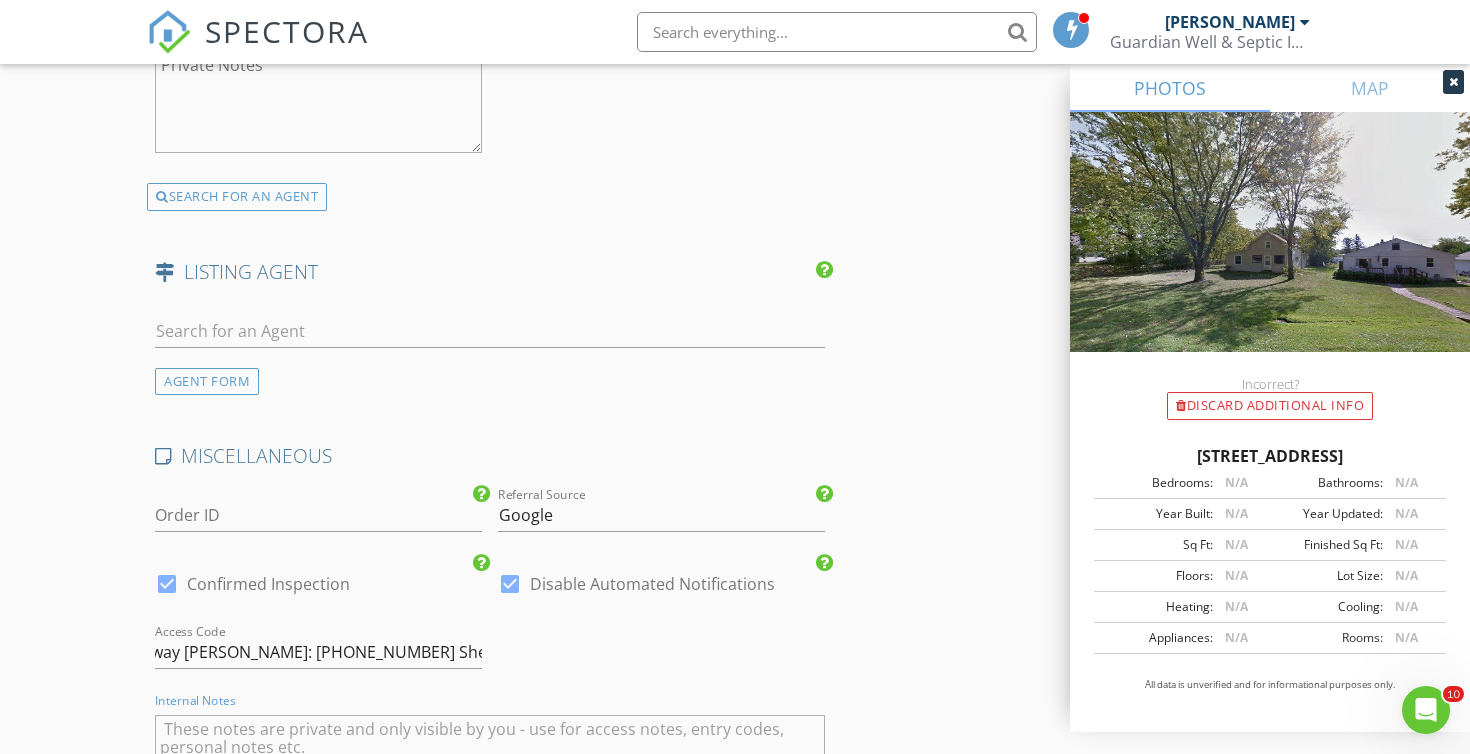 scroll, scrollTop: 0, scrollLeft: 0, axis: both 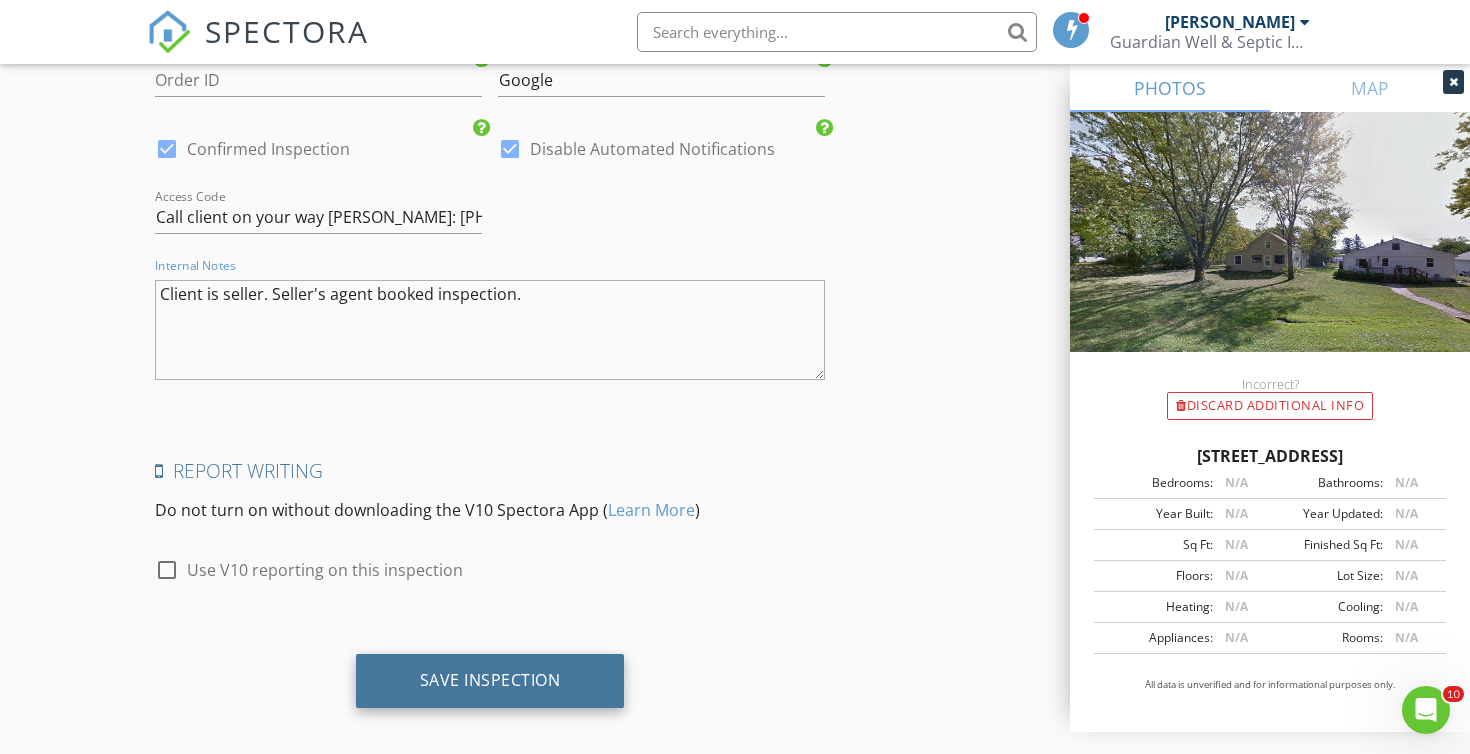 type on "Client is seller. Seller's agent booked inspection." 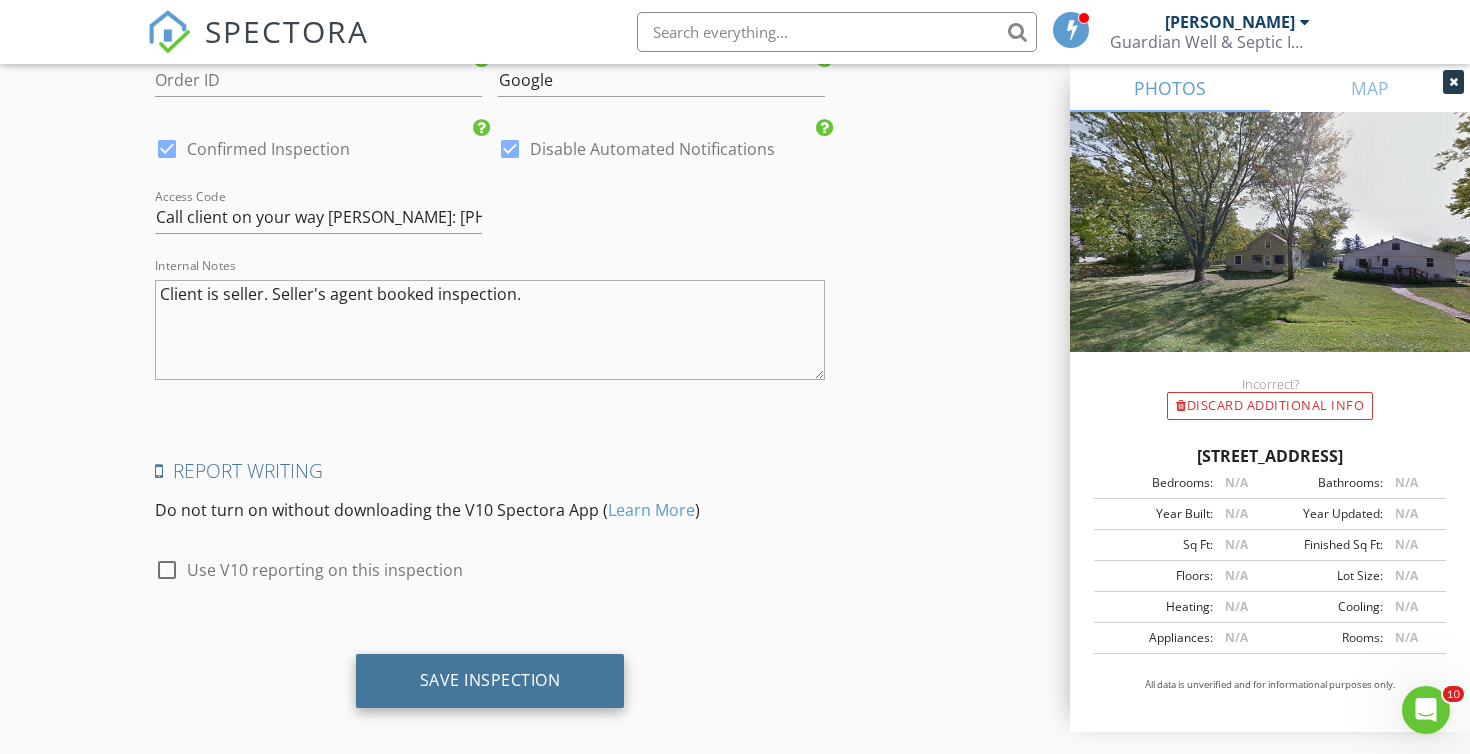 click on "Save Inspection" at bounding box center (490, 680) 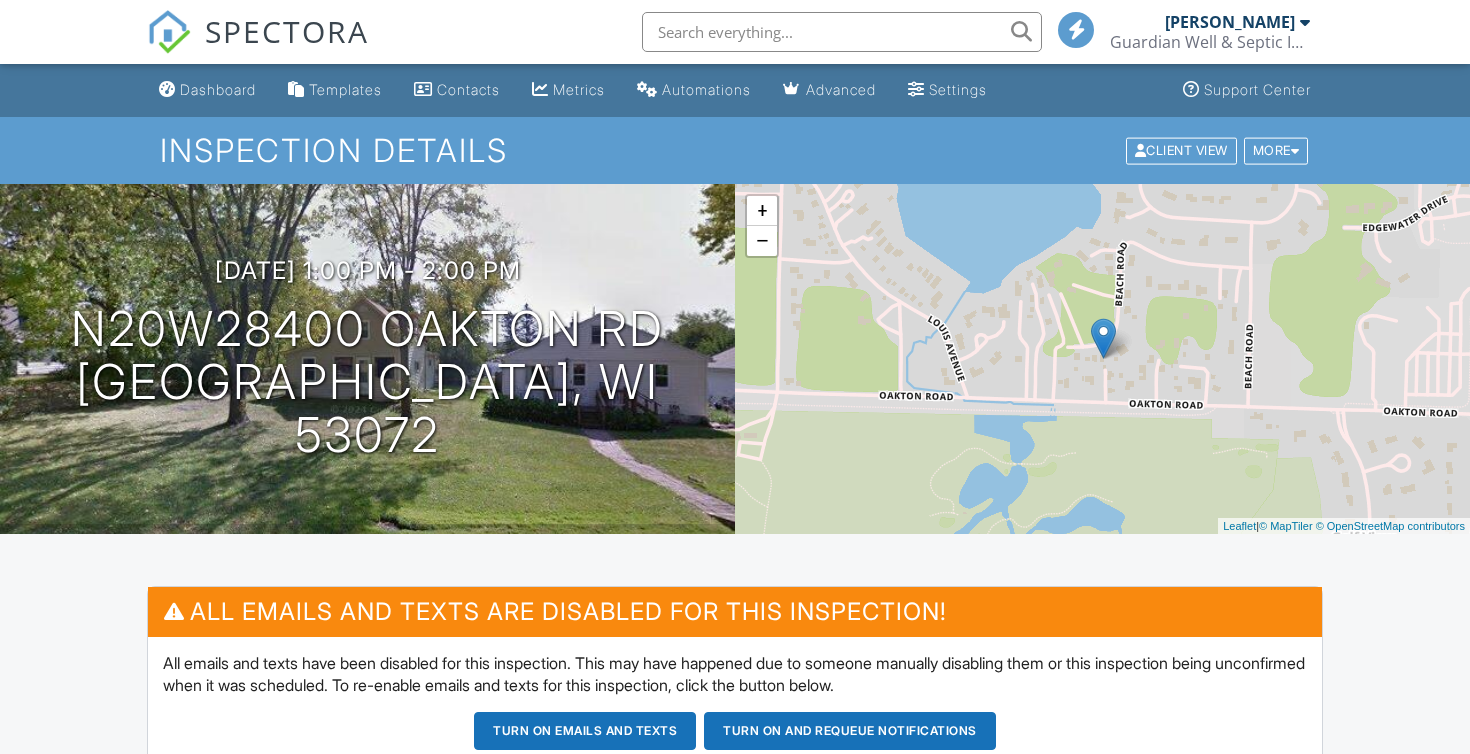scroll, scrollTop: 780, scrollLeft: 0, axis: vertical 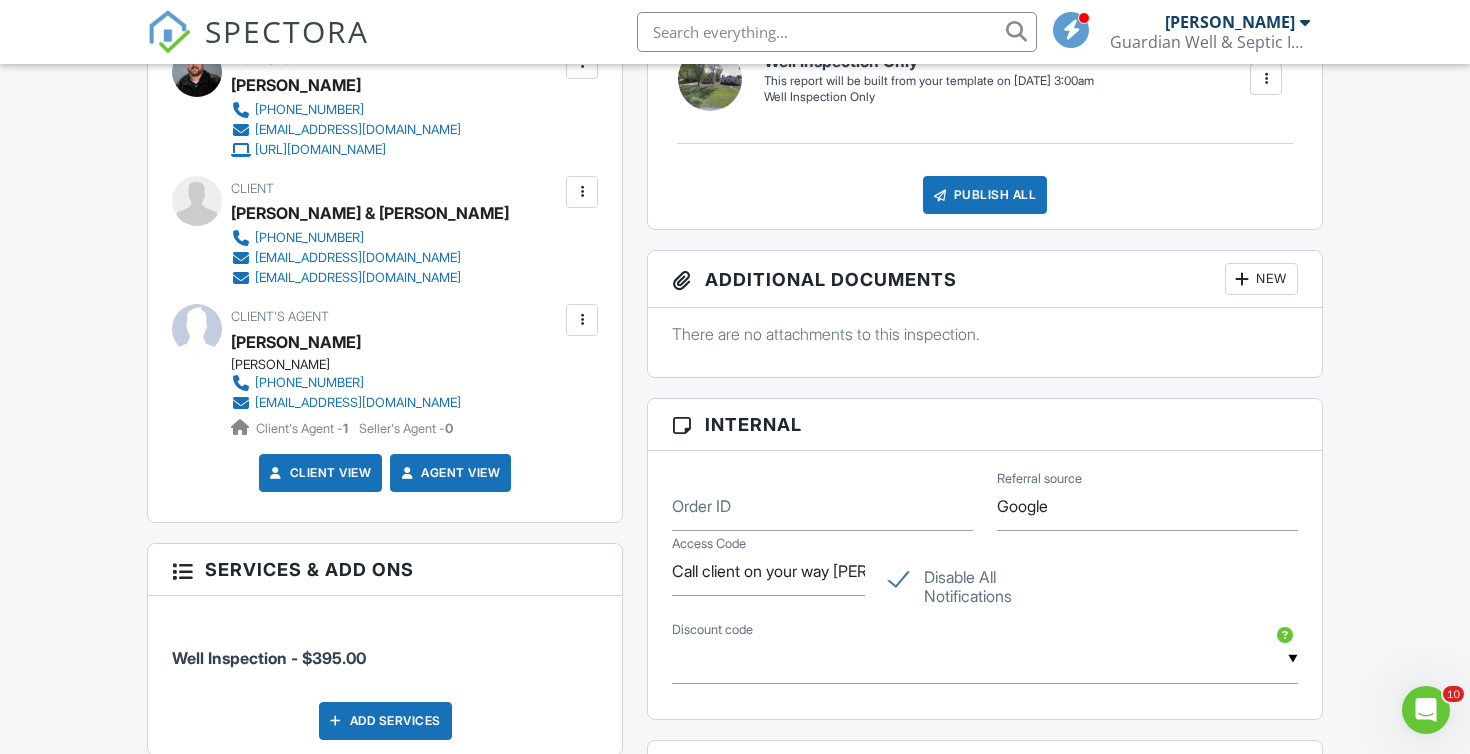 click on "Disable All Notifications" at bounding box center (985, 580) 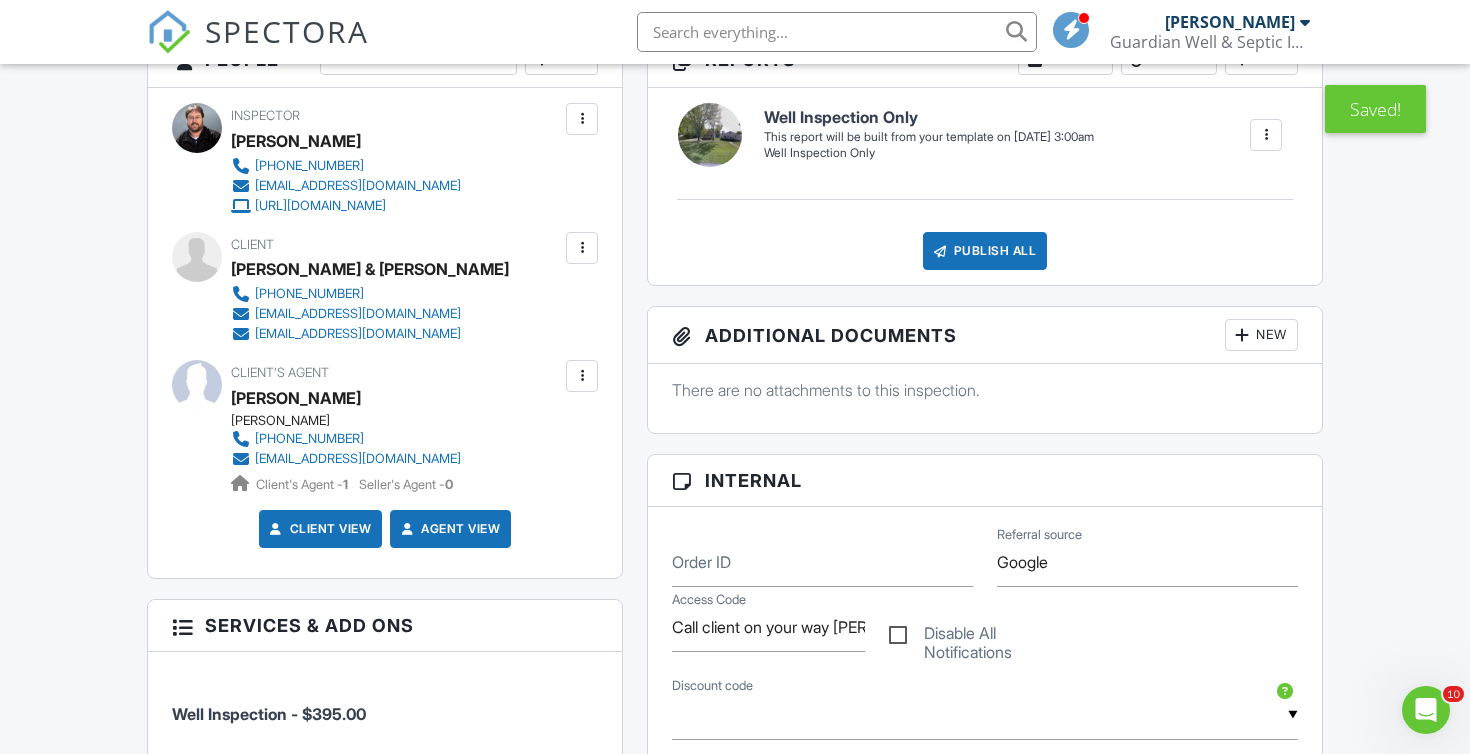 scroll, scrollTop: 553, scrollLeft: 0, axis: vertical 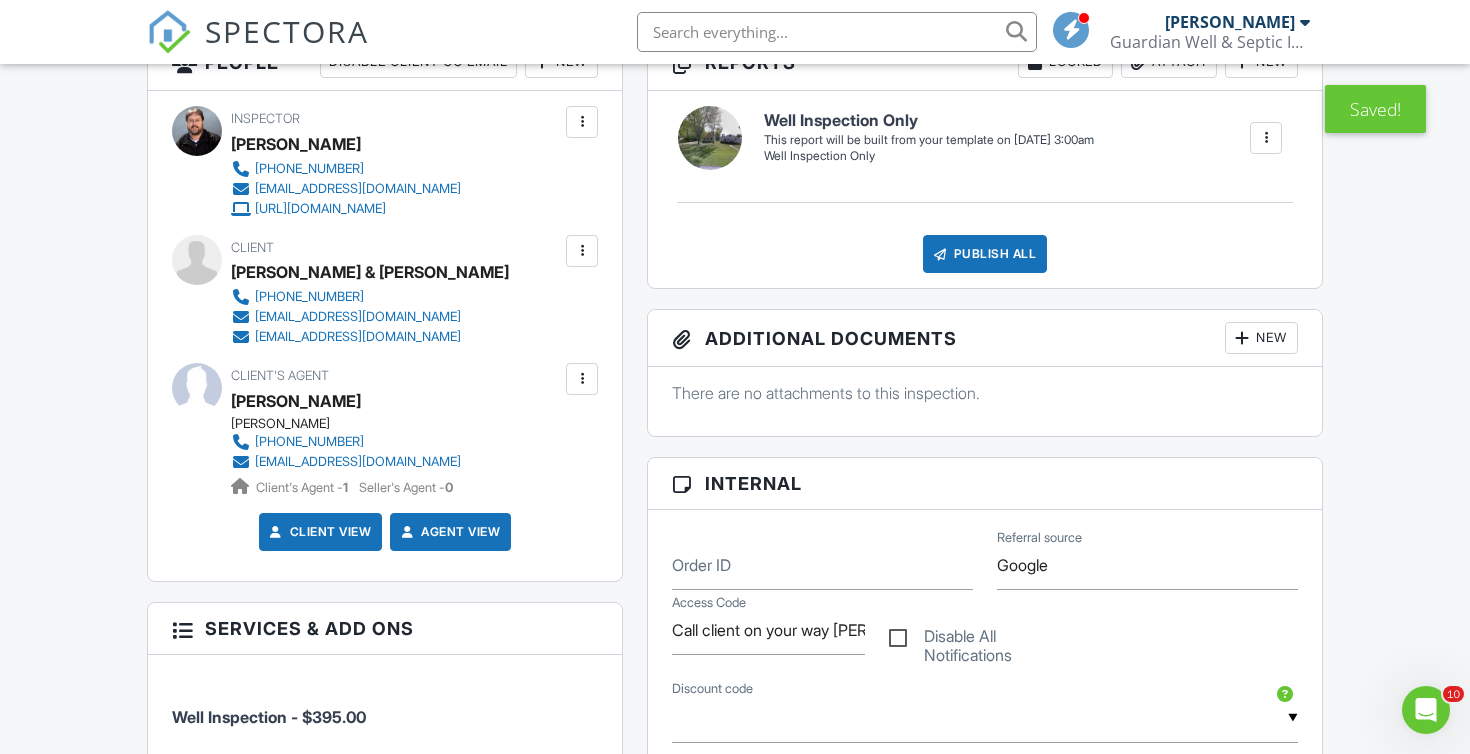 click at bounding box center [582, 251] 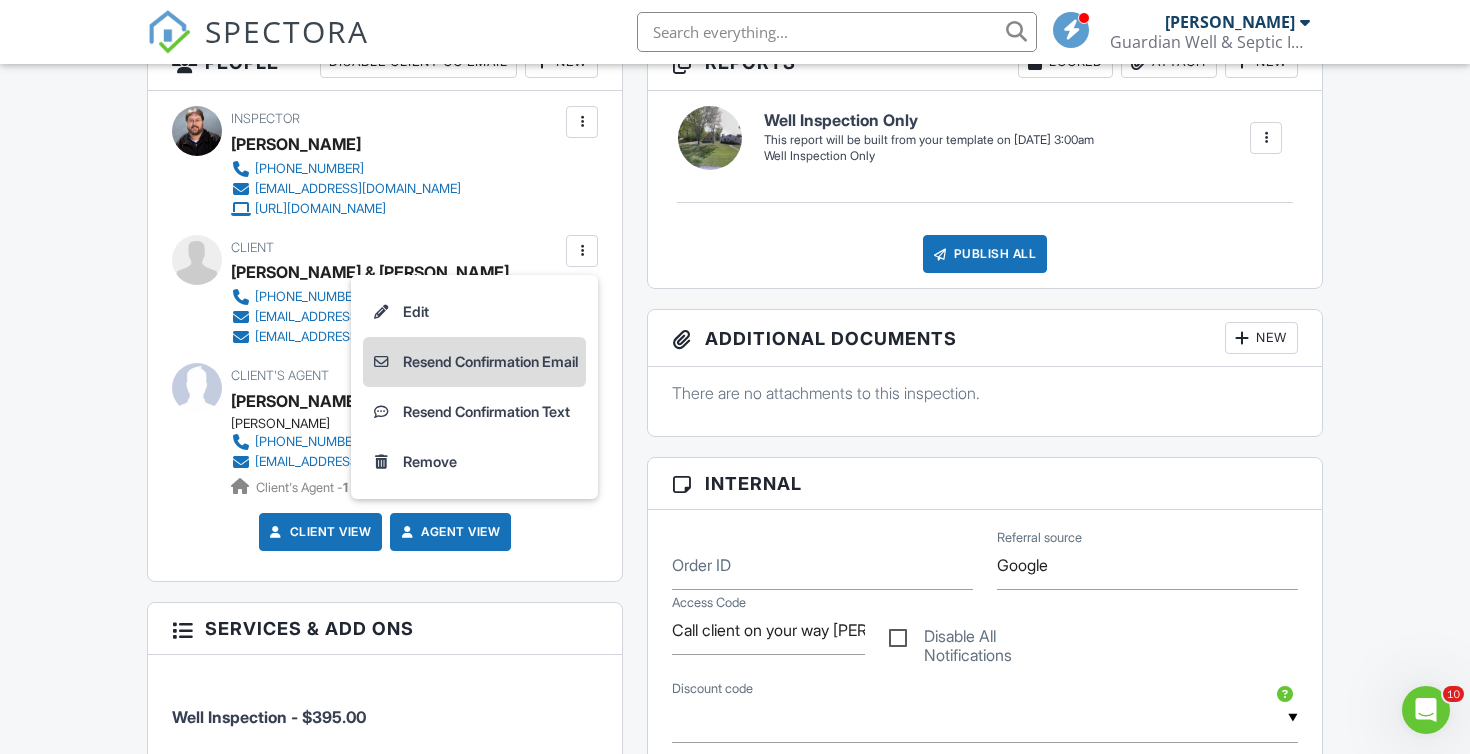 click on "Resend Confirmation Email" at bounding box center (474, 362) 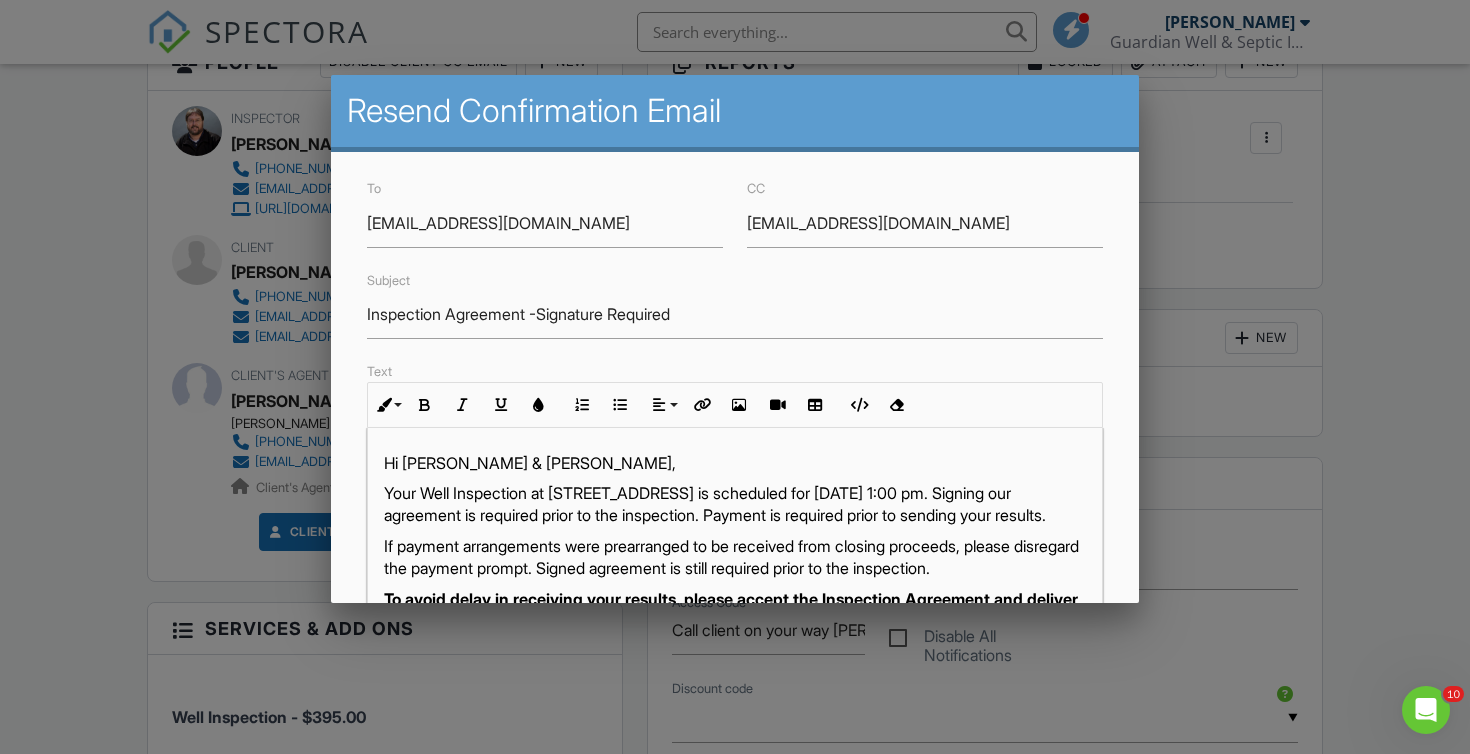 click on "Your Well Inspection at [STREET_ADDRESS] is scheduled for [DATE] 1:00 pm. Signing our agreement is required prior to the inspection. Payment is required prior to sending your results." at bounding box center [735, 504] 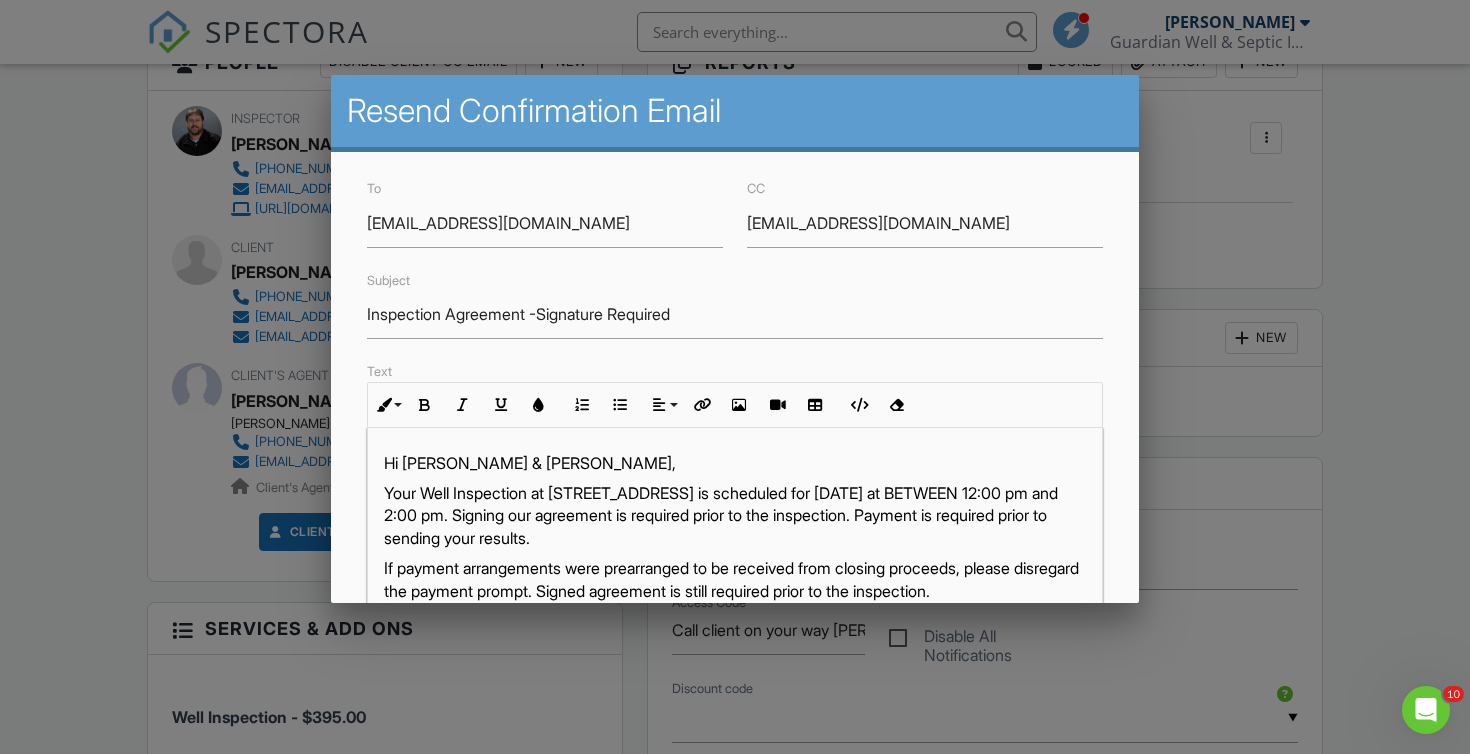 scroll, scrollTop: 1, scrollLeft: 0, axis: vertical 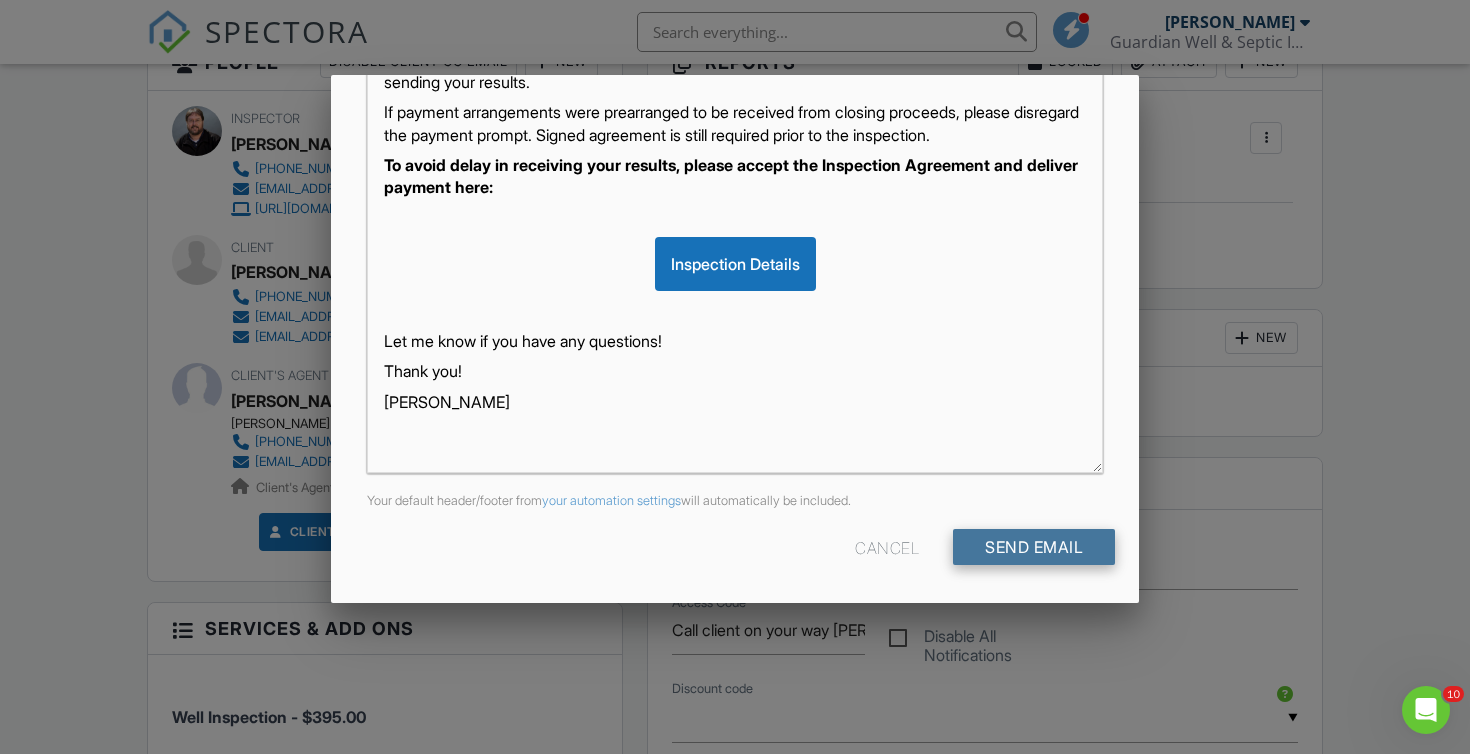 click on "Send Email" at bounding box center [1034, 547] 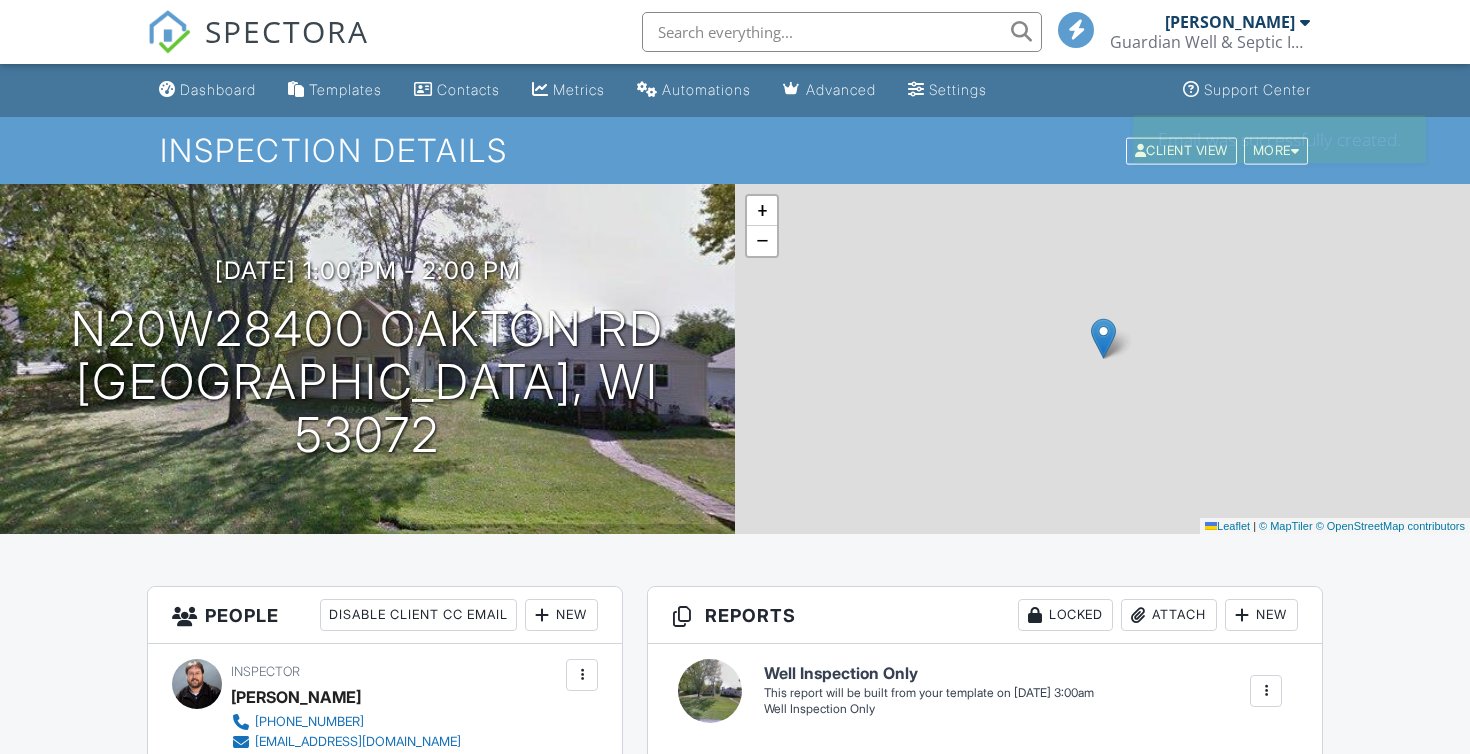 scroll, scrollTop: 0, scrollLeft: 0, axis: both 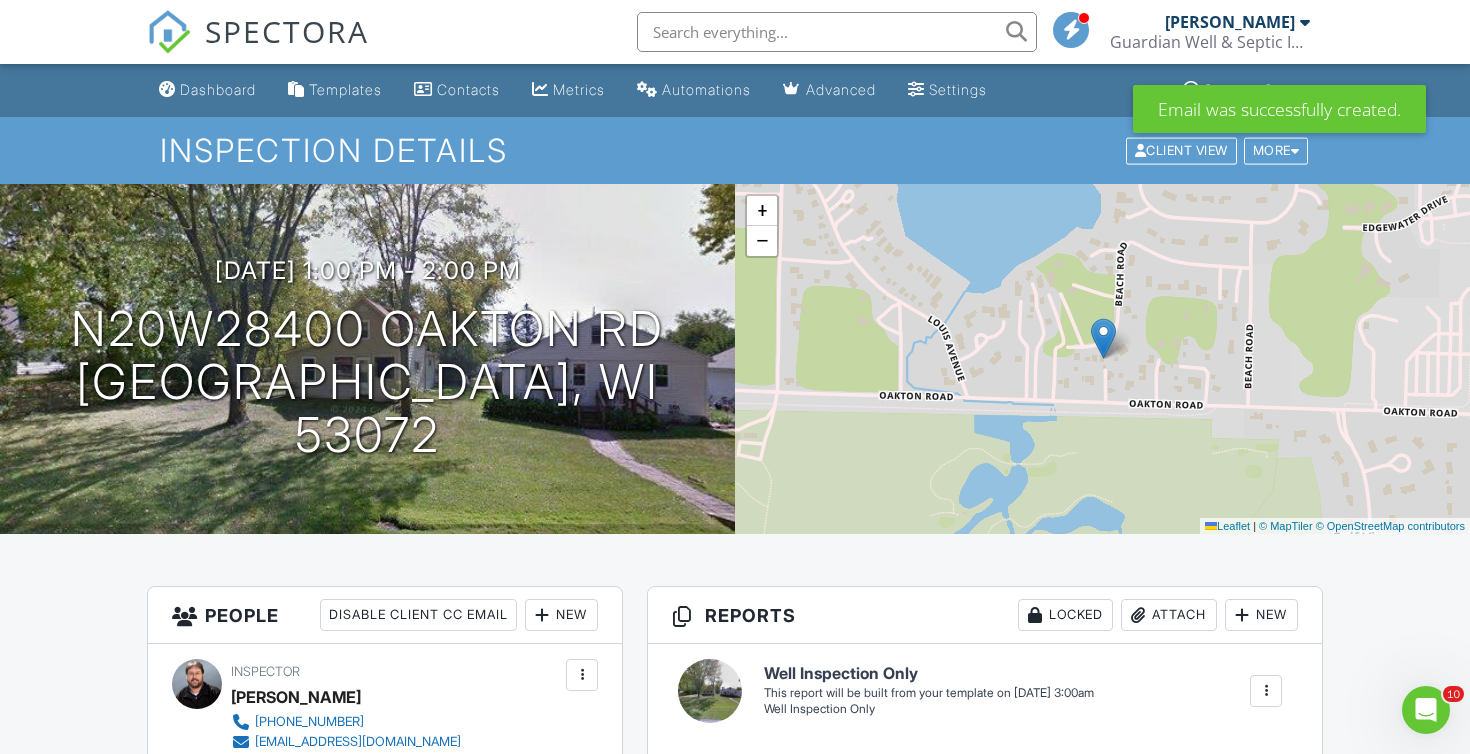 click at bounding box center (837, 32) 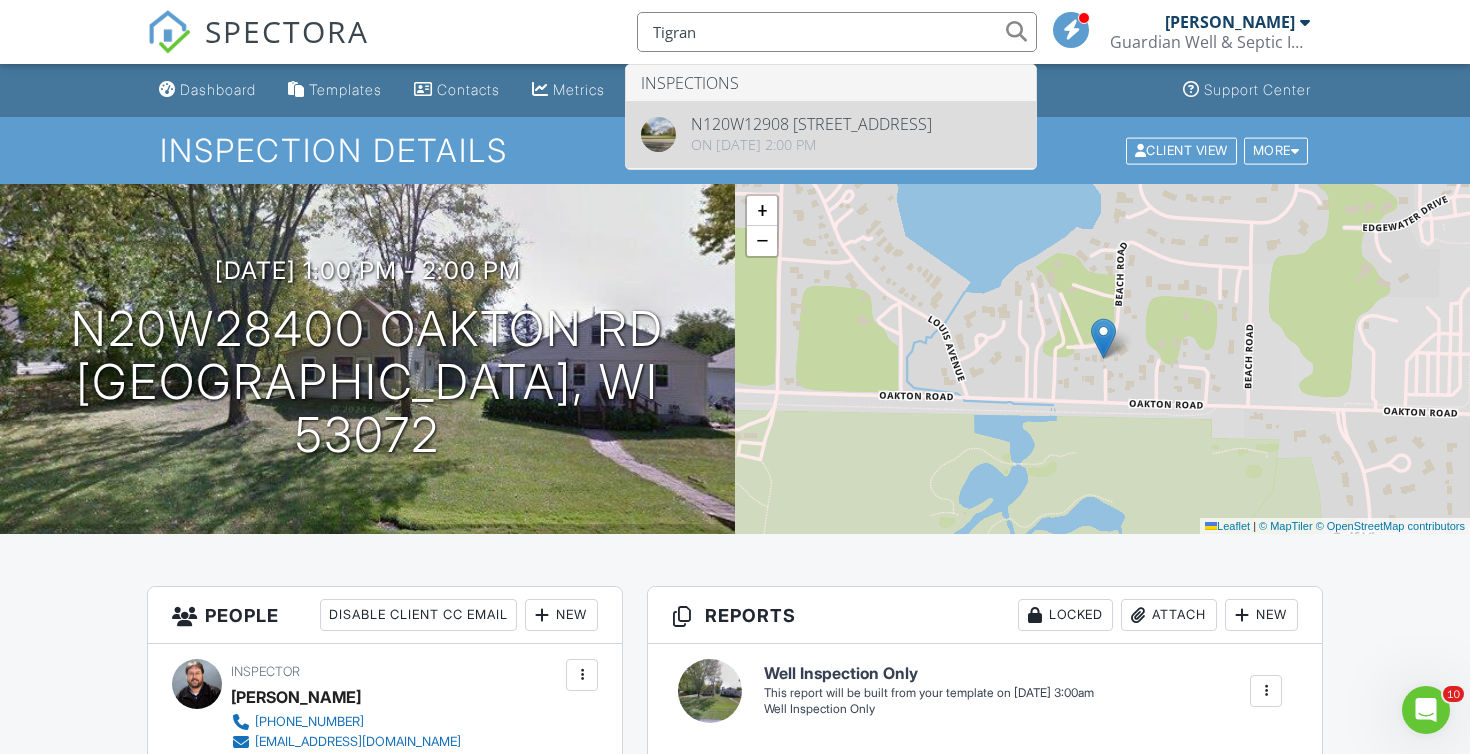 type on "Tigran" 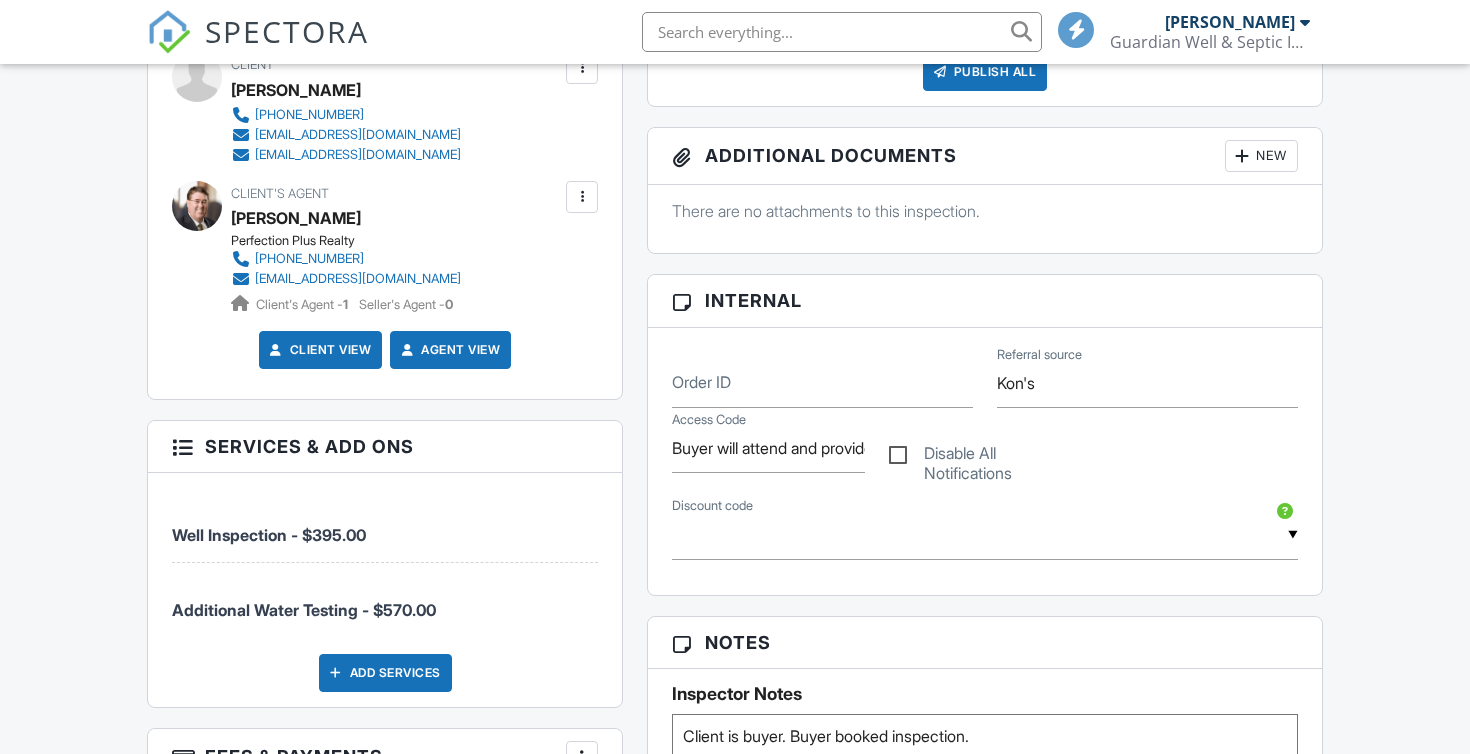 scroll, scrollTop: 945, scrollLeft: 0, axis: vertical 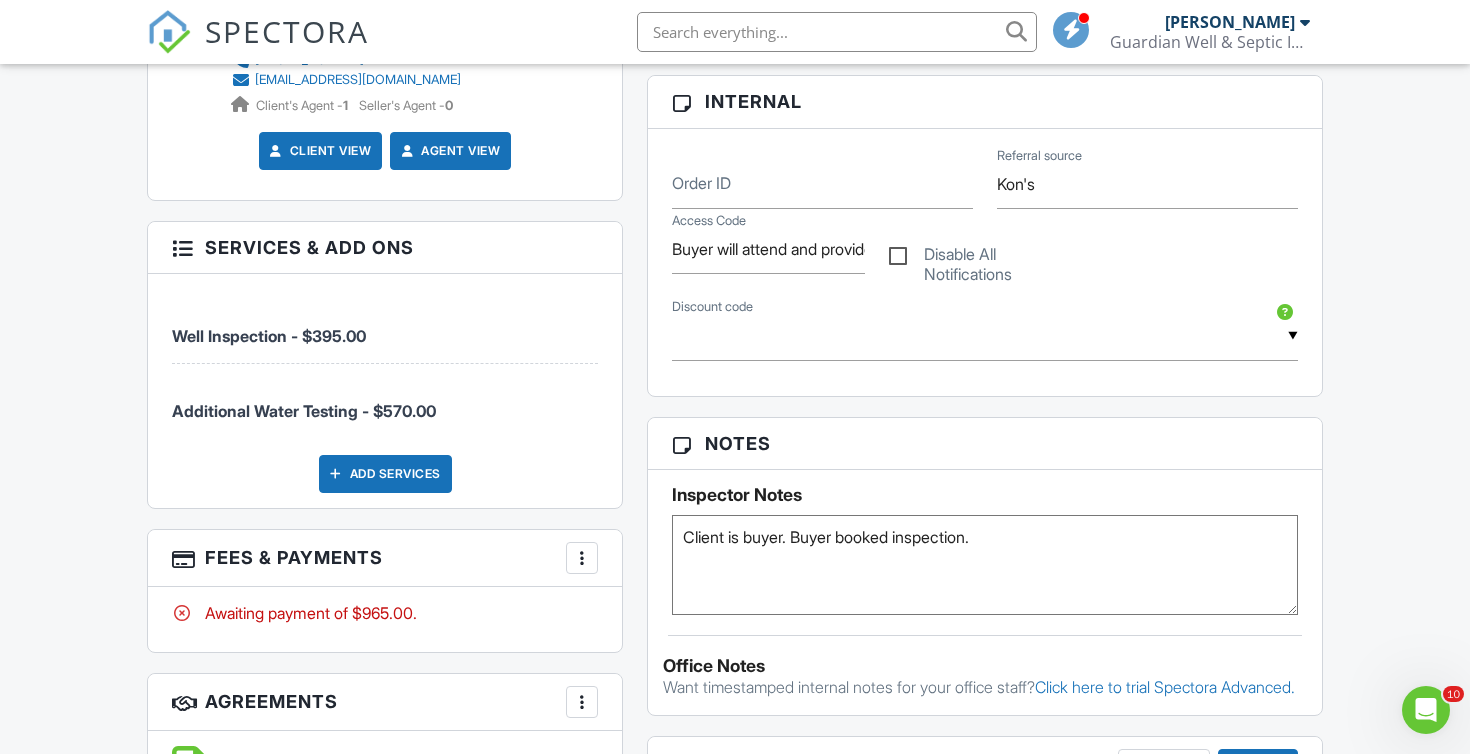 click on "Disable All Notifications" at bounding box center (985, 257) 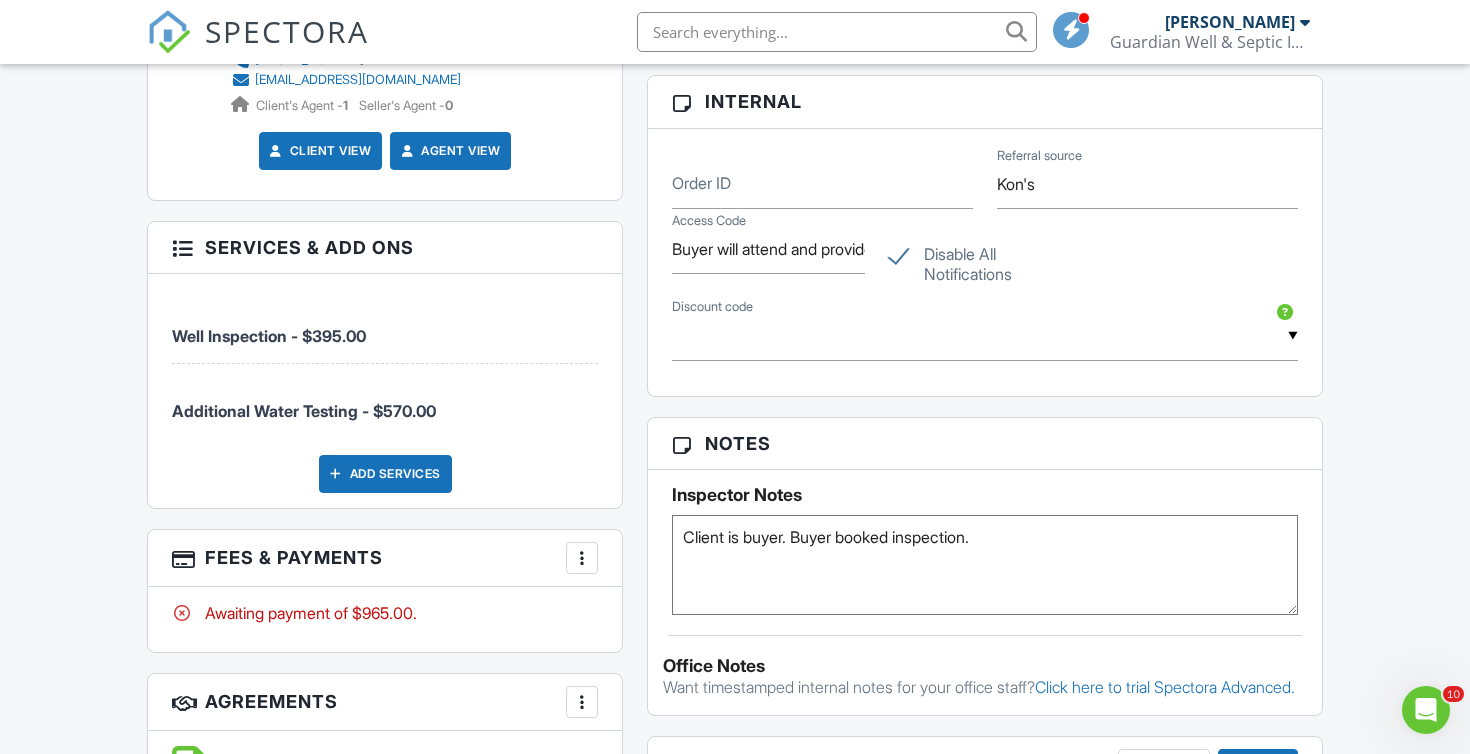 scroll, scrollTop: 1360, scrollLeft: 0, axis: vertical 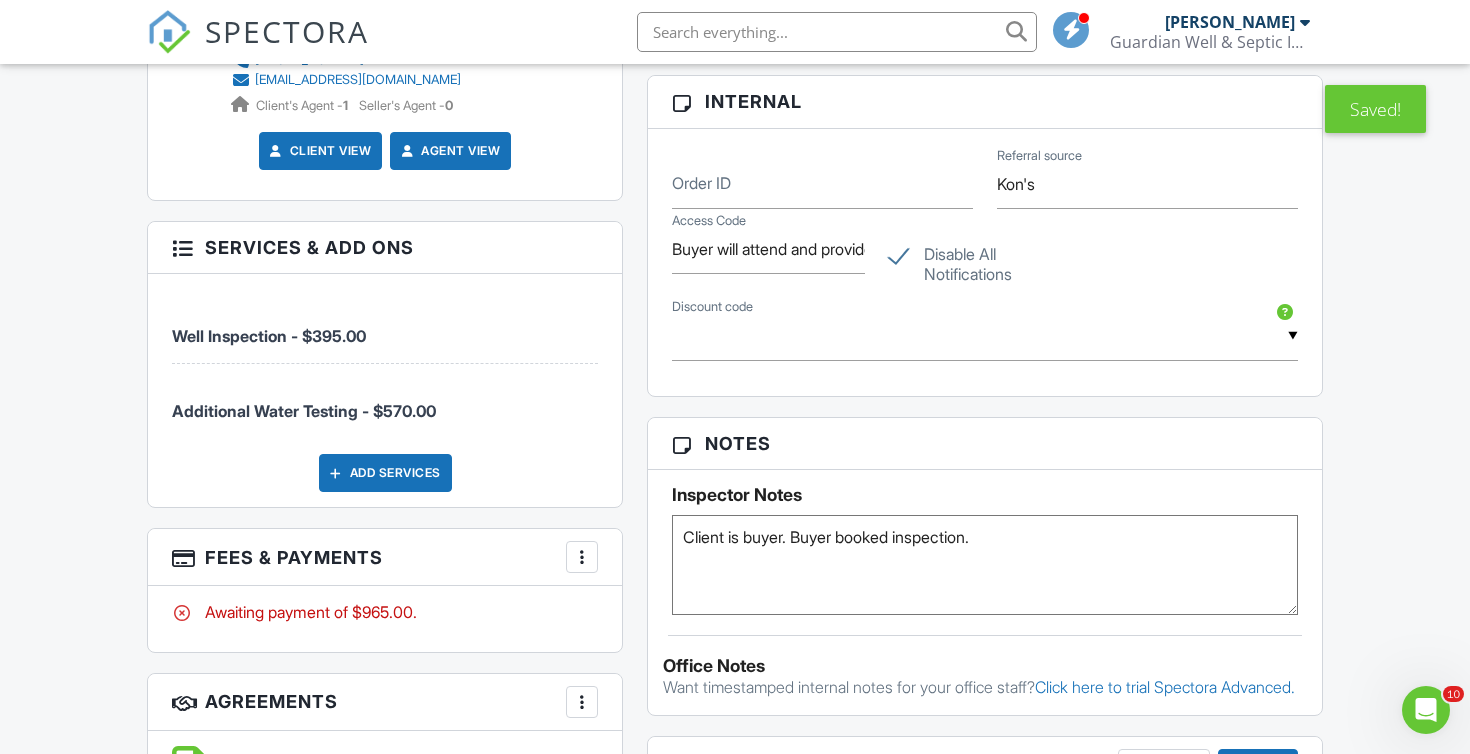 click on "More" at bounding box center [582, 557] 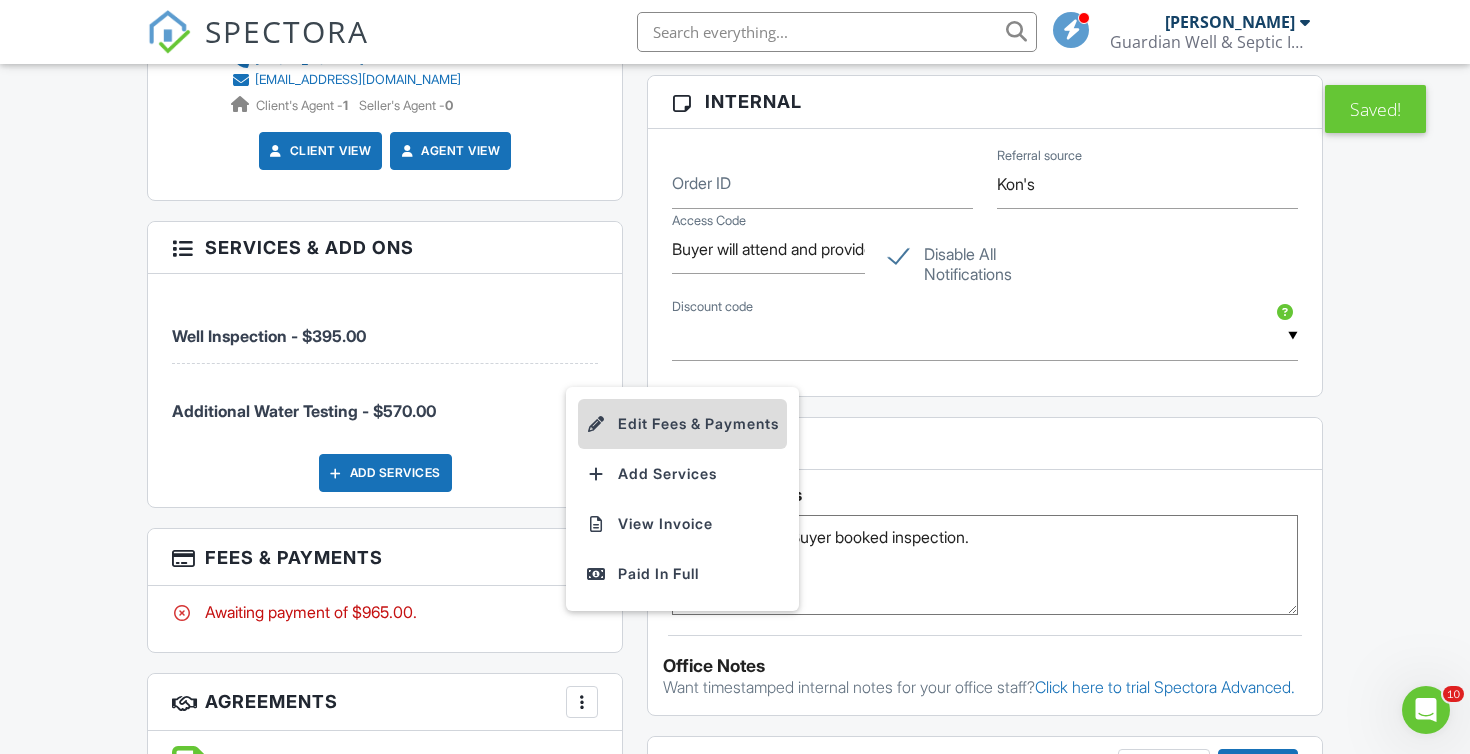 click on "Edit Fees & Payments" at bounding box center (682, 424) 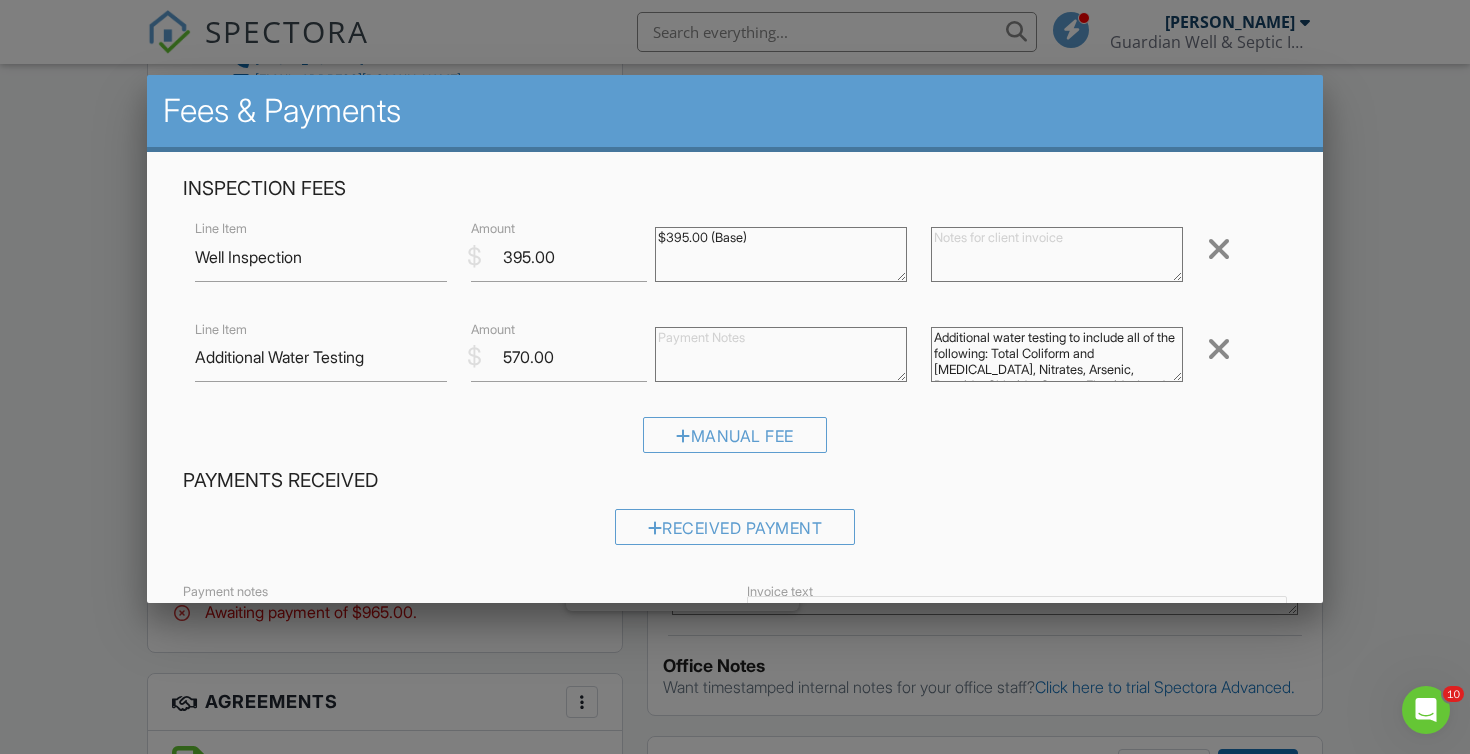 click at bounding box center [1219, 349] 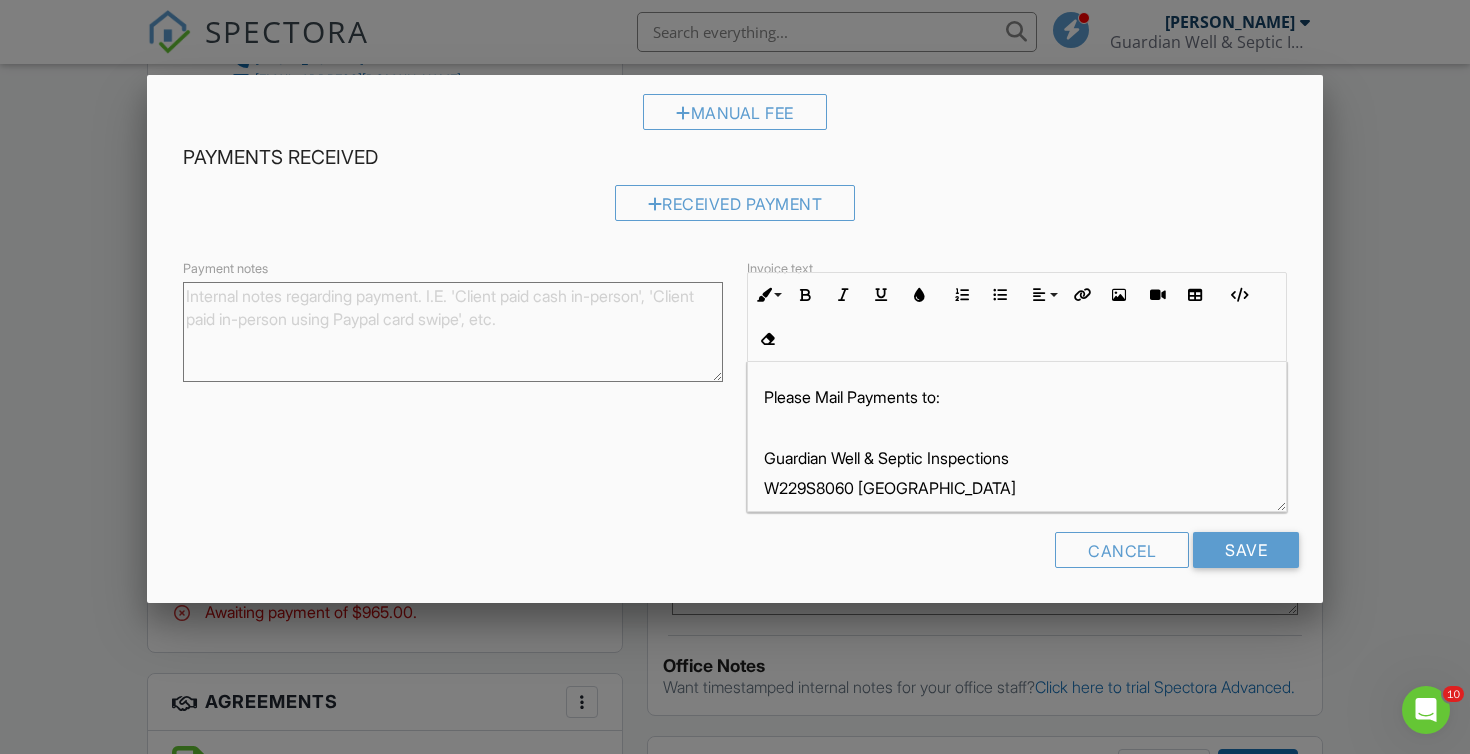 scroll, scrollTop: 227, scrollLeft: 0, axis: vertical 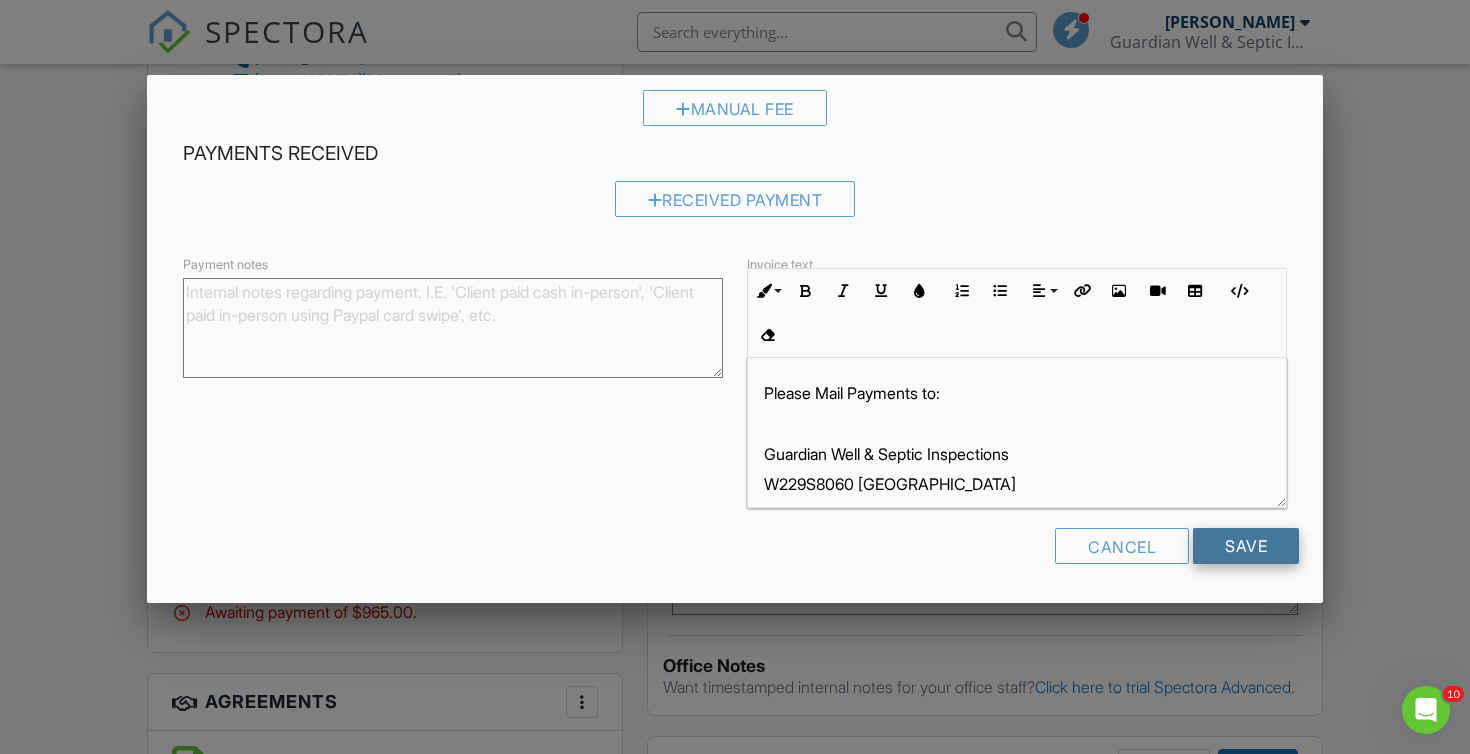 click on "Save" at bounding box center [1246, 546] 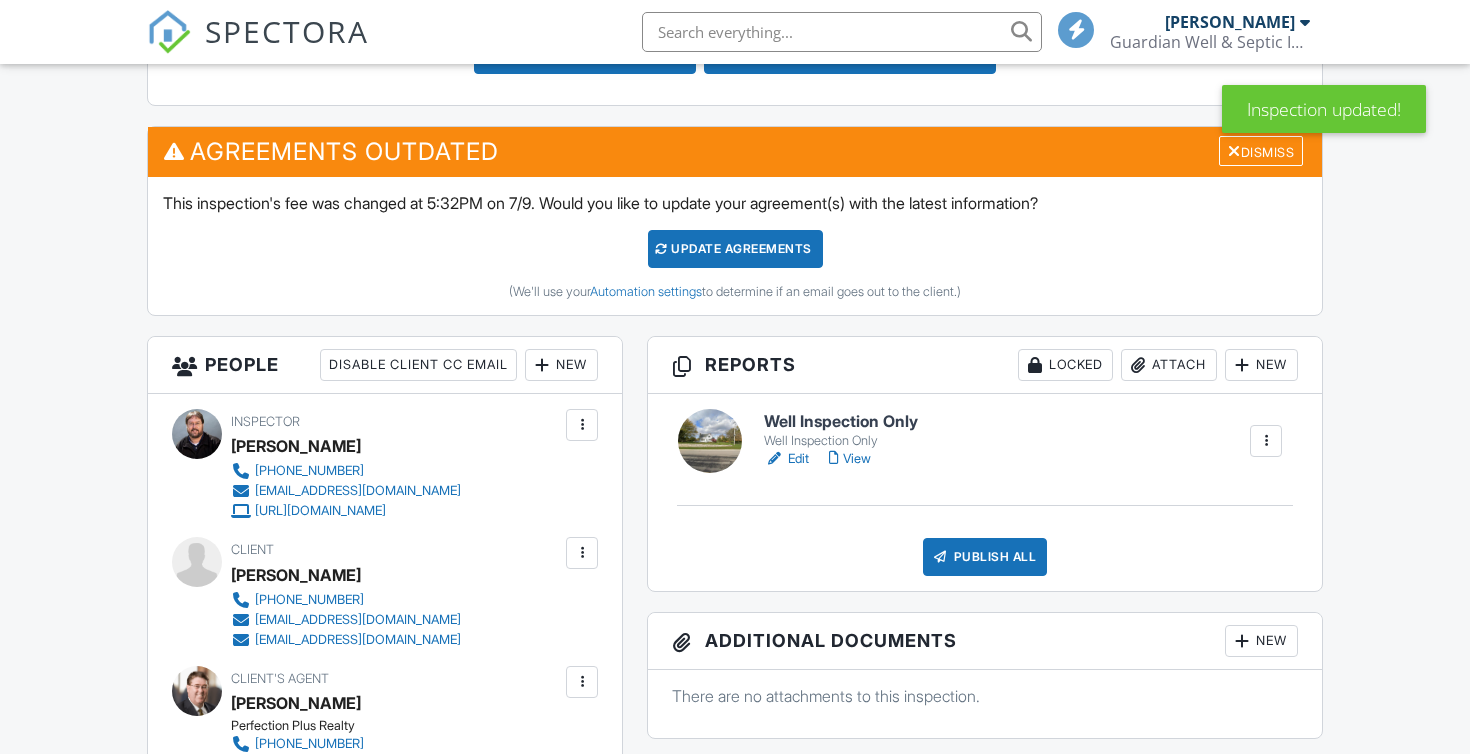 scroll, scrollTop: 695, scrollLeft: 0, axis: vertical 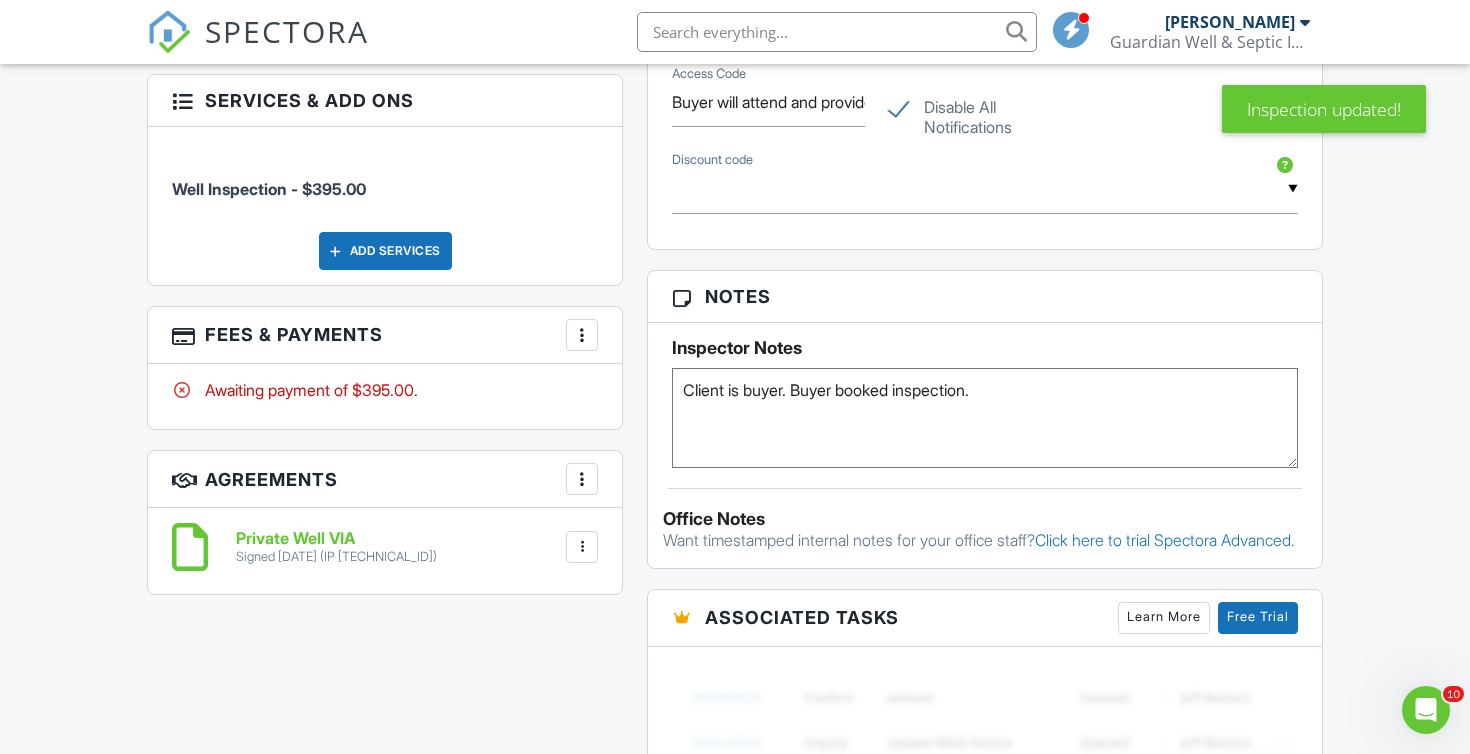 click on "Disable All Notifications" at bounding box center (985, 110) 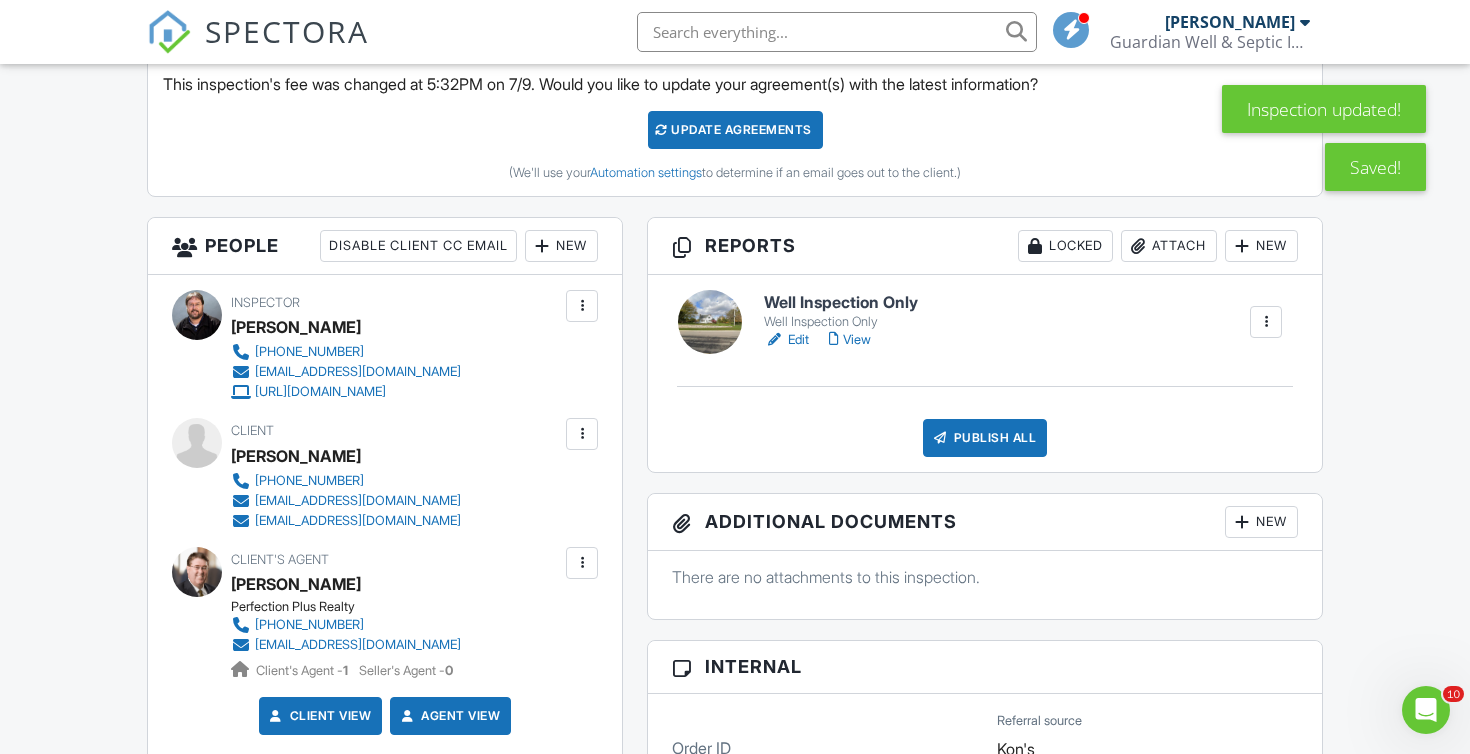 scroll, scrollTop: 477, scrollLeft: 0, axis: vertical 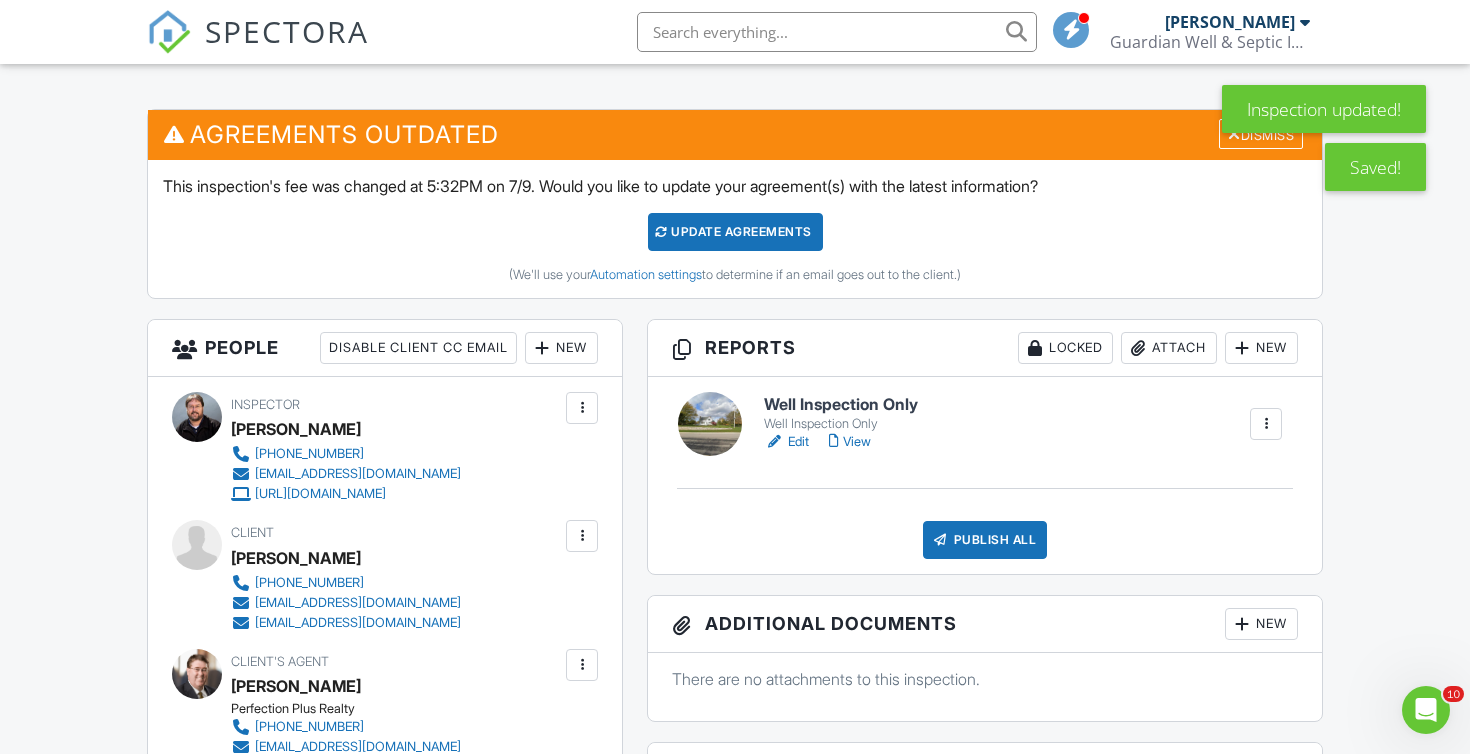 click at bounding box center (582, 536) 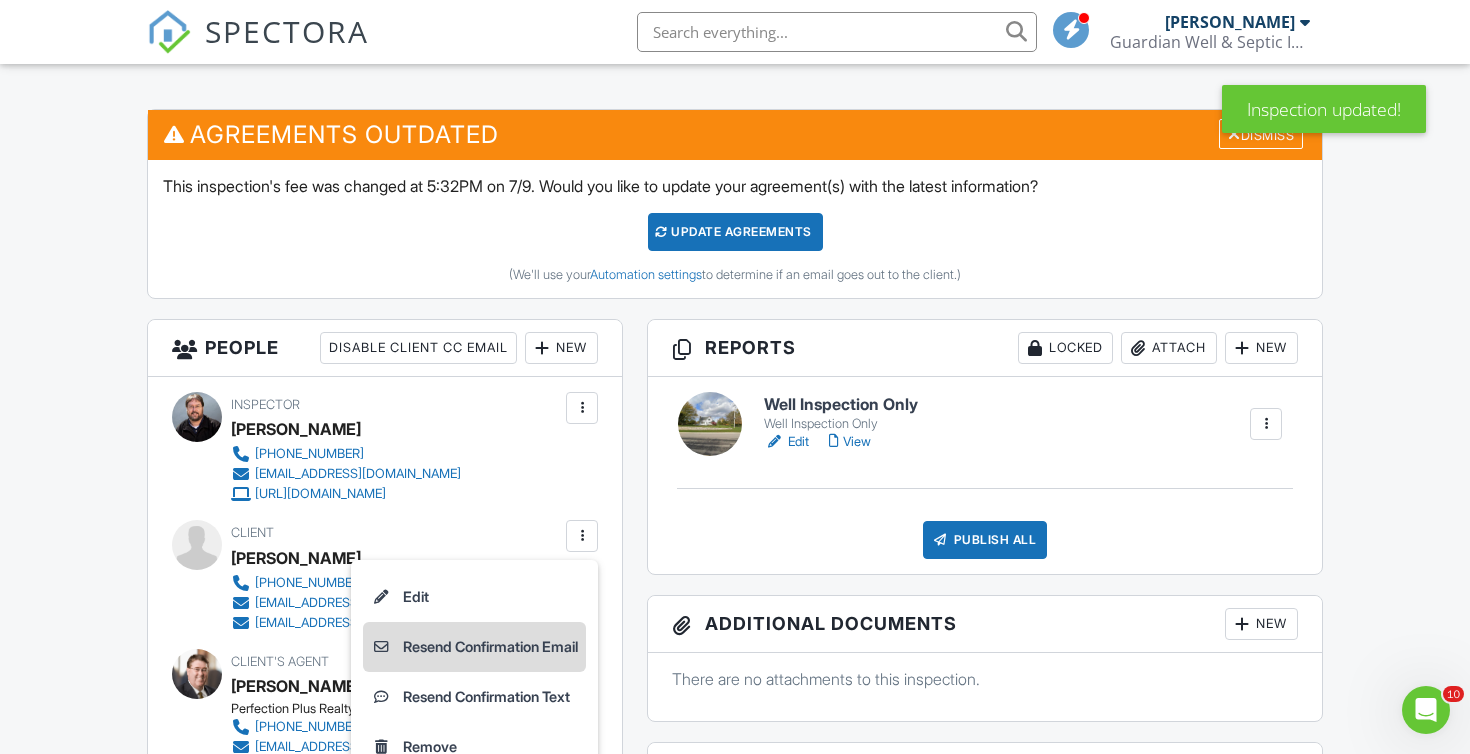 click on "Resend Confirmation Email" at bounding box center [474, 647] 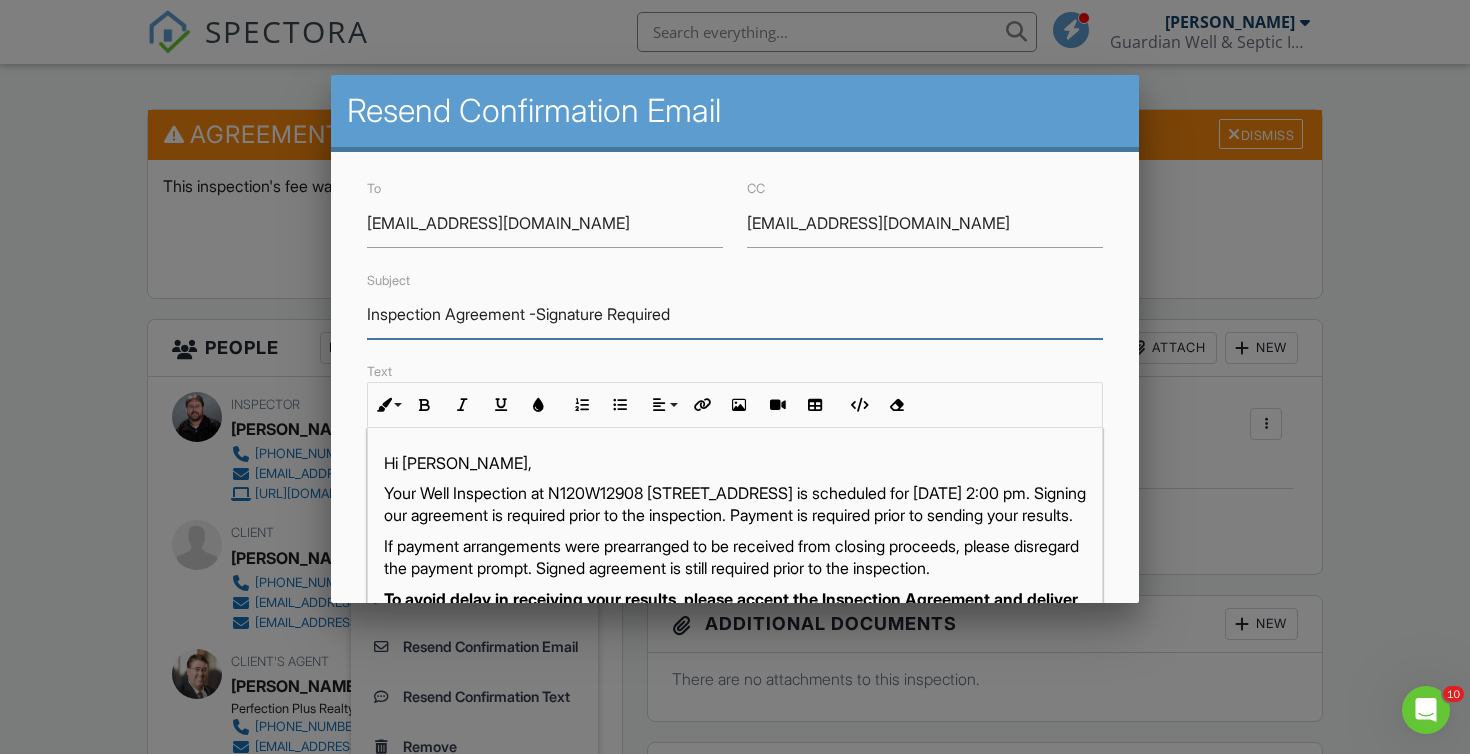 drag, startPoint x: 704, startPoint y: 310, endPoint x: 325, endPoint y: 323, distance: 379.2229 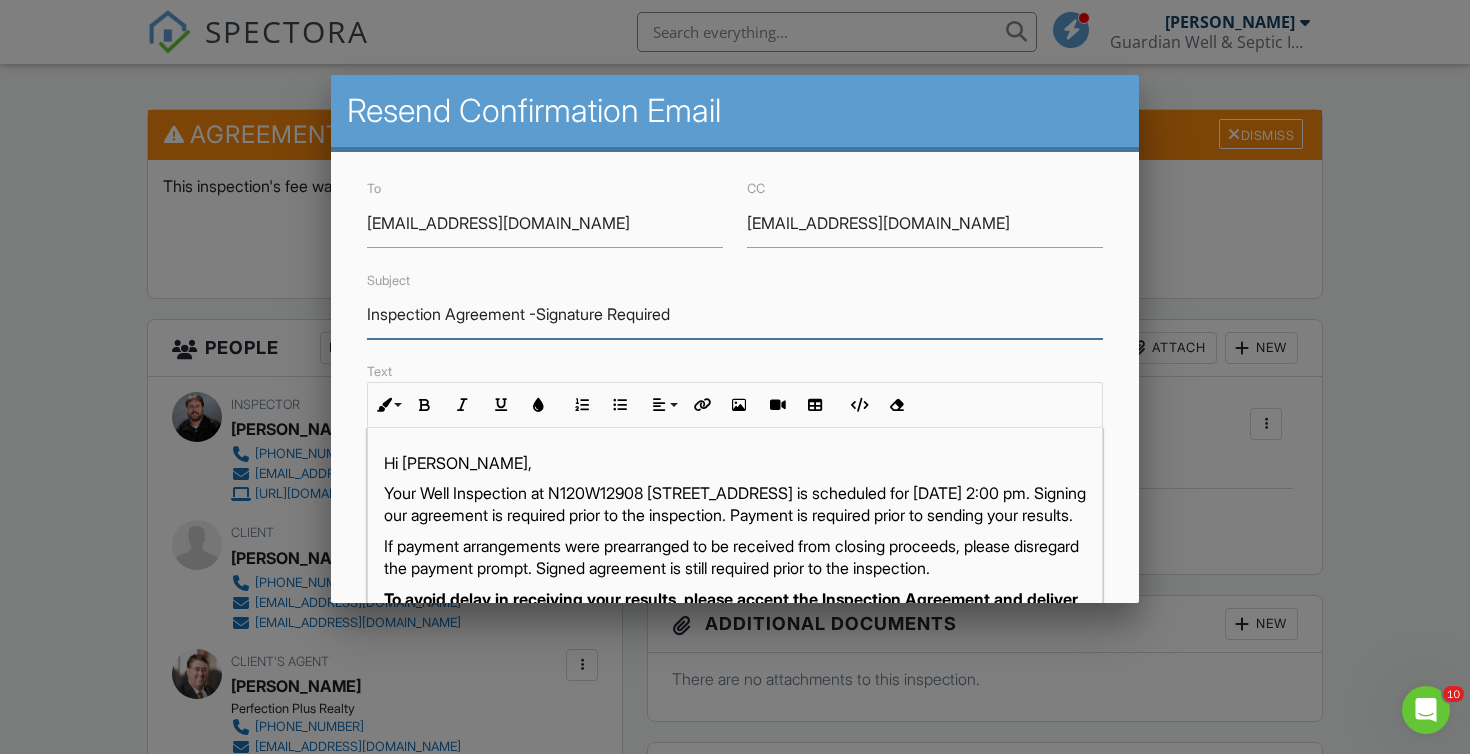 click on "Inspection Agreement -Signature Required" at bounding box center (735, 314) 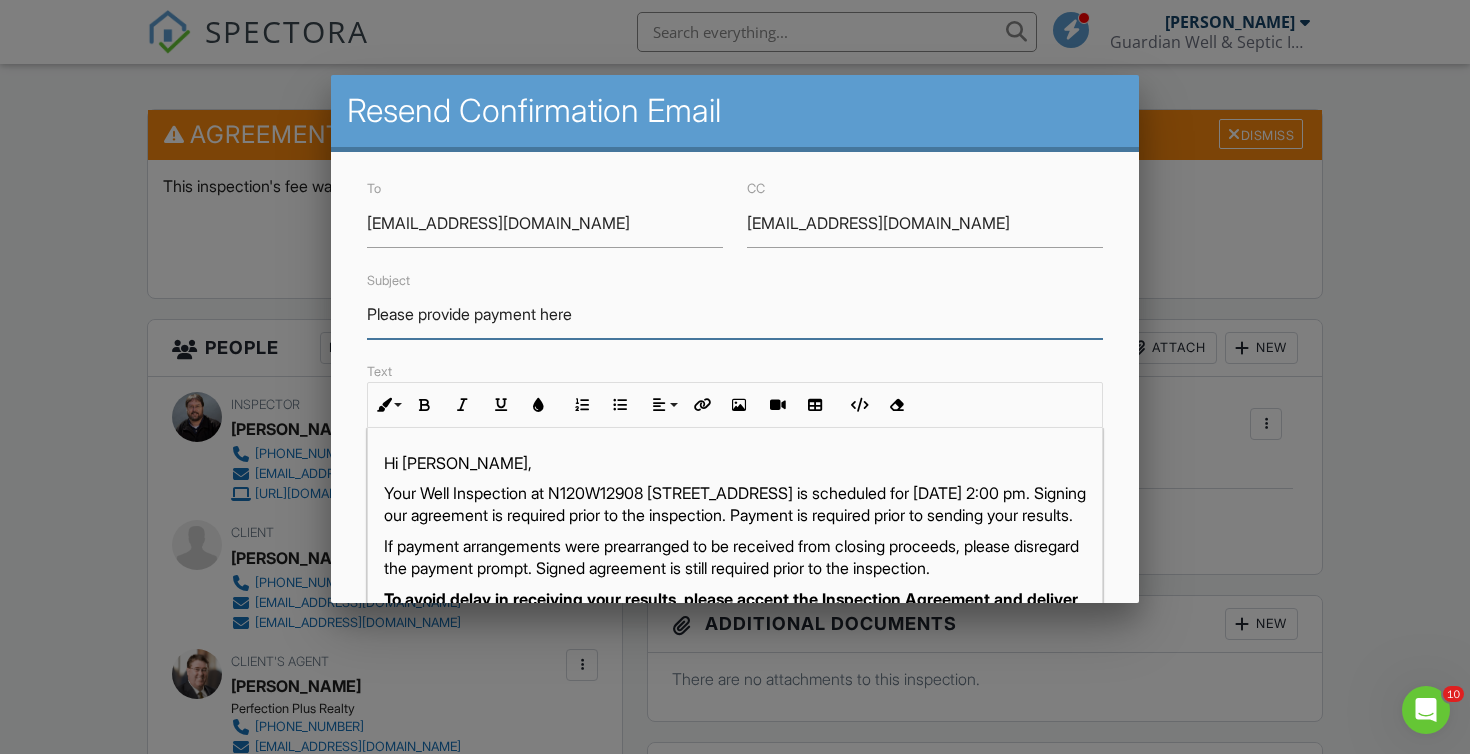 type on "Please provide payment here" 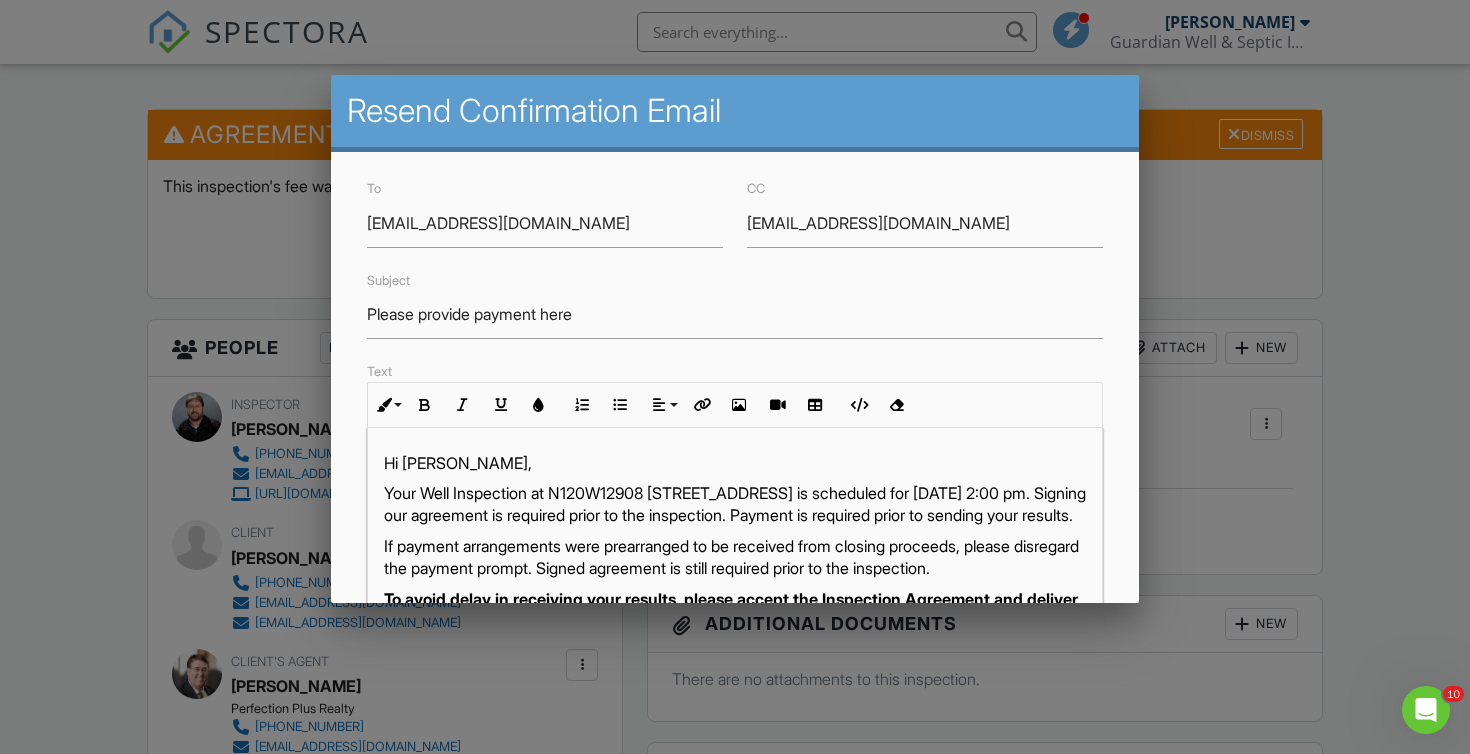 click on "Hi Tigran, Your Well Inspection at N120W12908 Freistadt Rd, Germantown, WI 53022 is scheduled for 06/26/2025 at 2:00 pm. Signing our agreement is required prior to the inspection. Payment is required prior to sending your results.  If payment arrangements were prearranged to be received from closing proceeds, please disregard the payment prompt. Signed agreement is still required prior to the inspection. To avoid delay in receiving your results, please accept the Inspection Agreement and deliver payment here: Inspection Details Let me know if you have any questions! Thank you! Chad Imme" at bounding box center (735, 678) 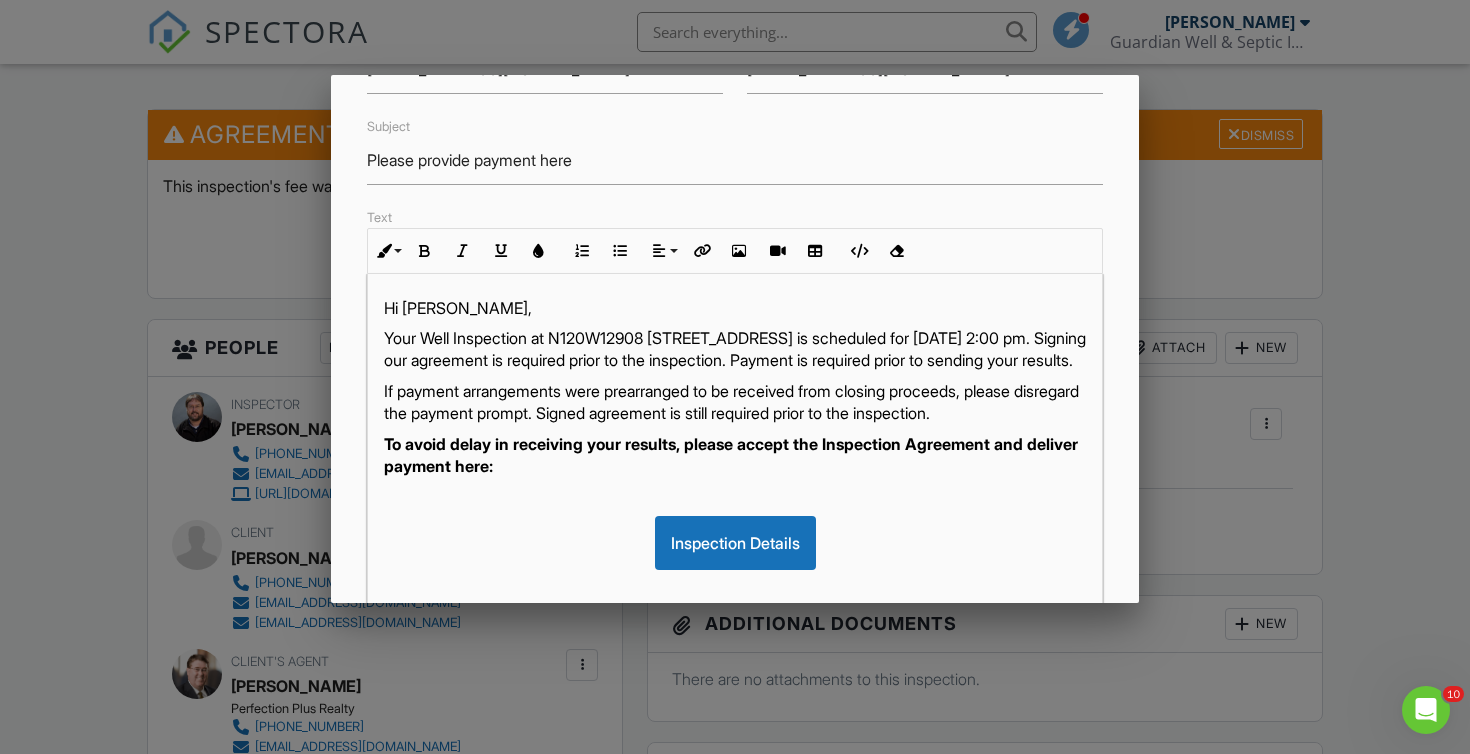 scroll, scrollTop: 158, scrollLeft: 0, axis: vertical 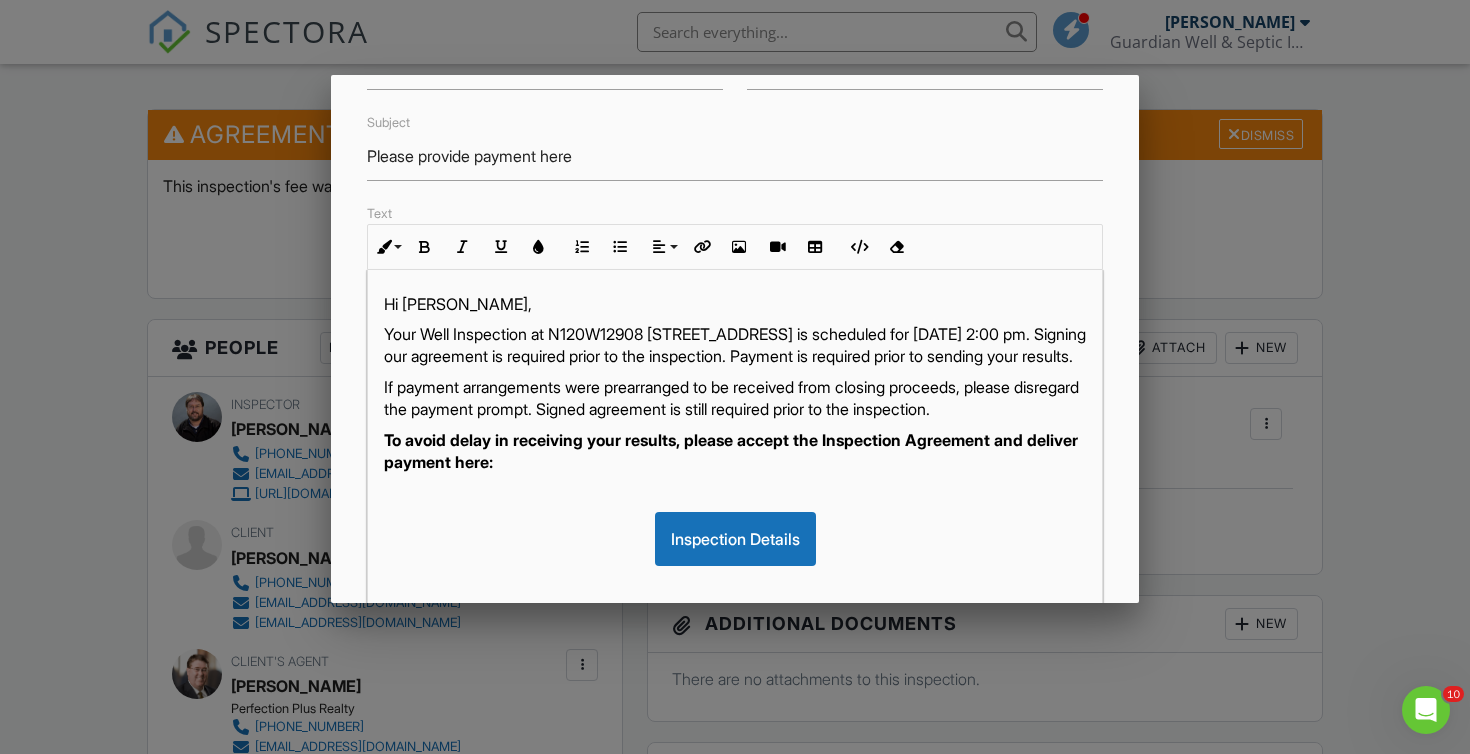 click on "Your Well Inspection at N120W12908 Freistadt Rd, Germantown, WI 53022 is scheduled for 06/26/2025 at 2:00 pm. Signing our agreement is required prior to the inspection. Payment is required prior to sending your results." at bounding box center [735, 345] 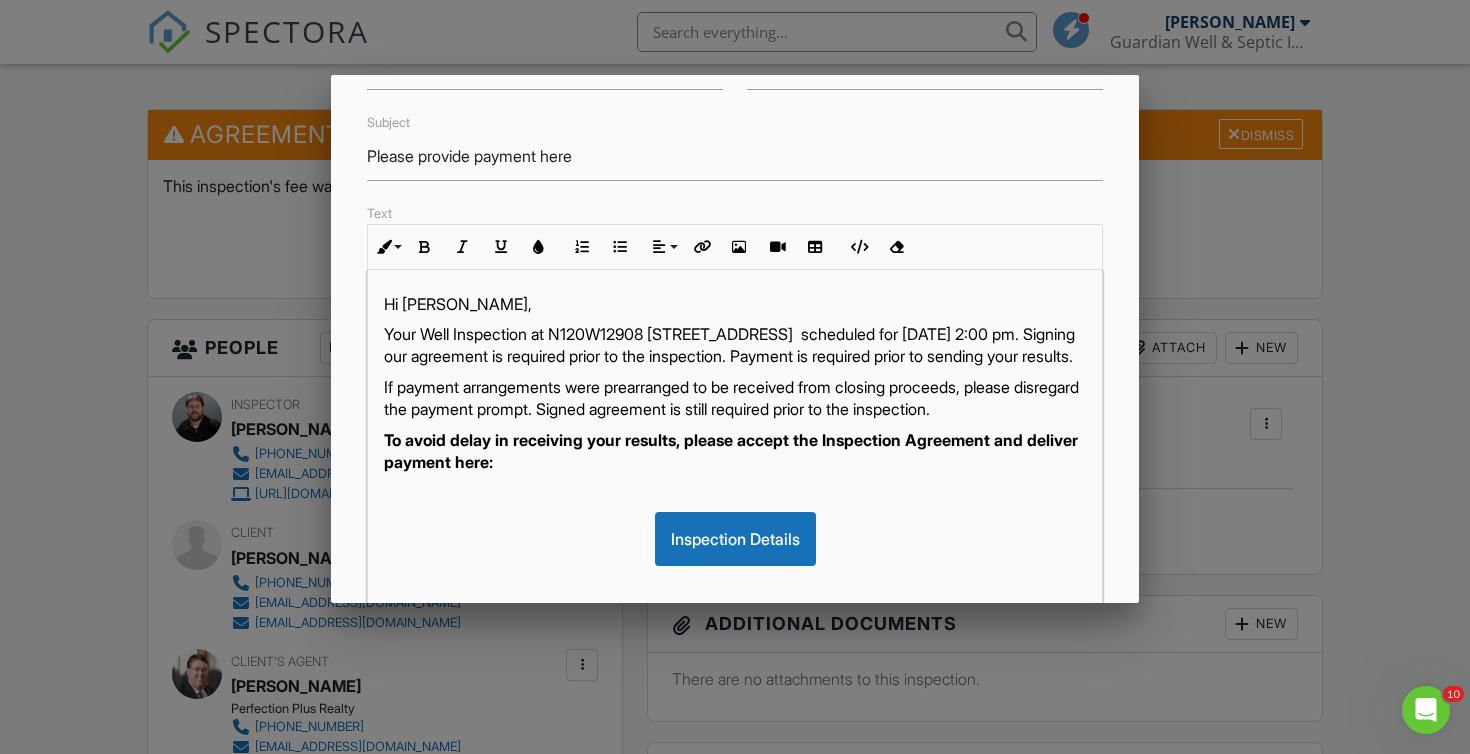 type 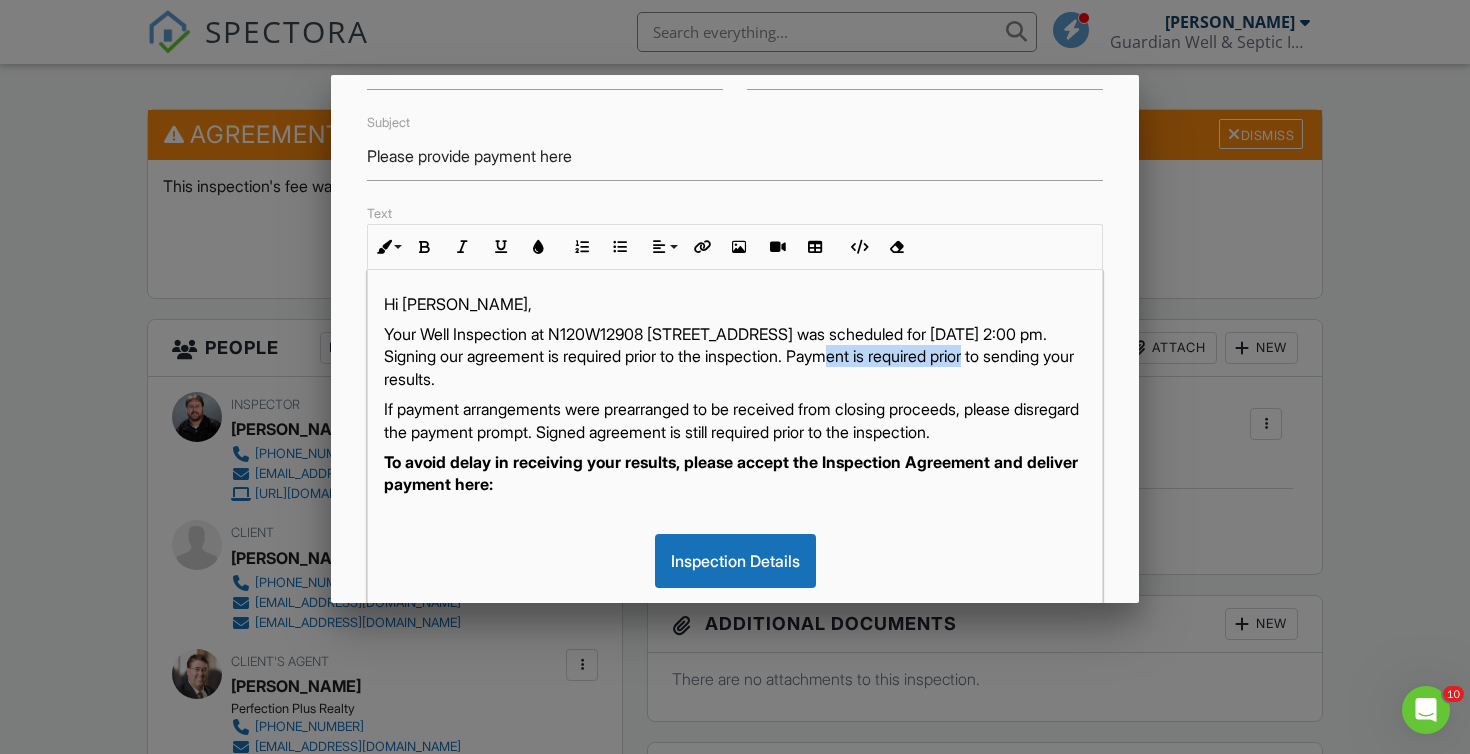 drag, startPoint x: 1003, startPoint y: 357, endPoint x: 858, endPoint y: 355, distance: 145.0138 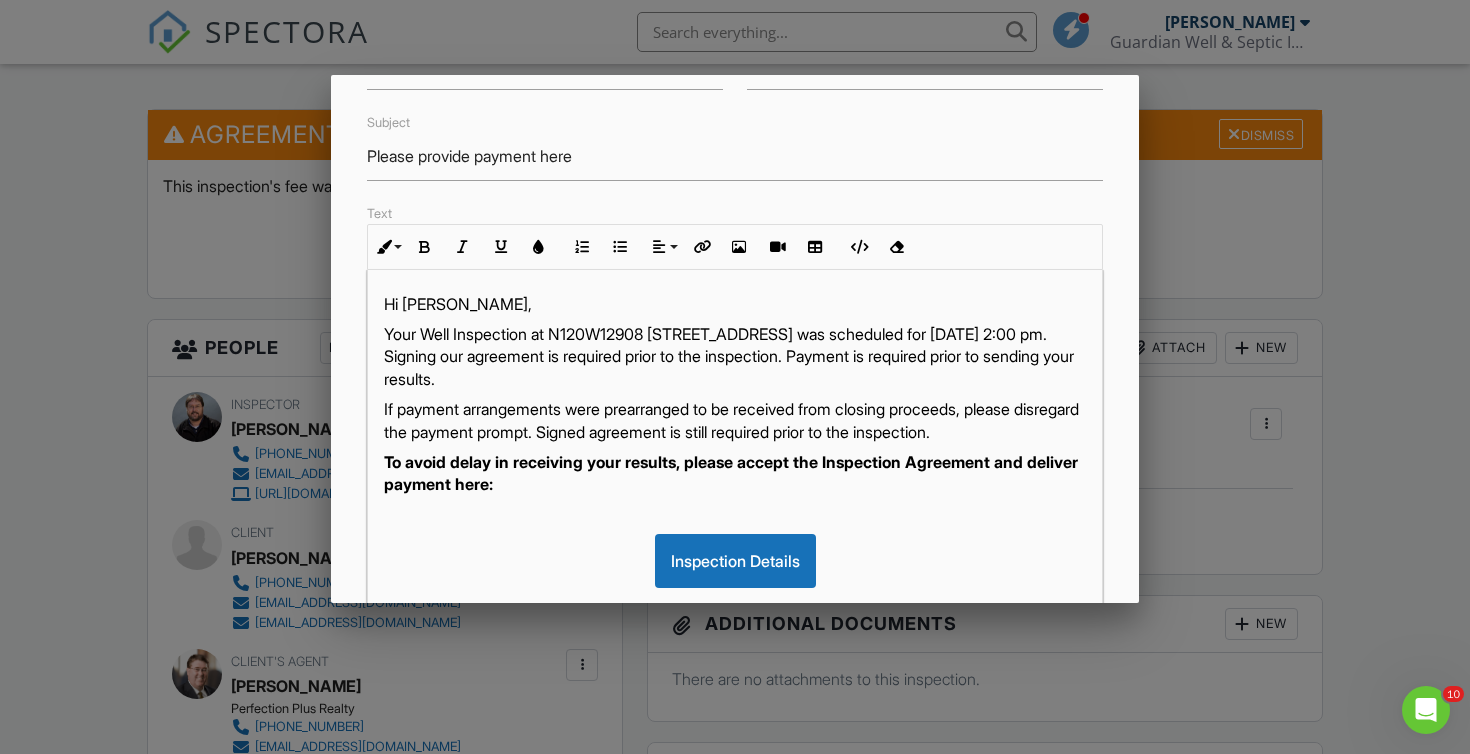 click on "Your Well Inspection at N120W12908 Freistadt Rd, Germantown, WI 53022 was scheduled for 06/26/2025 at 2:00 pm. Signing our agreement is required prior to the inspection. Payment is required prior to sending your results." at bounding box center (735, 356) 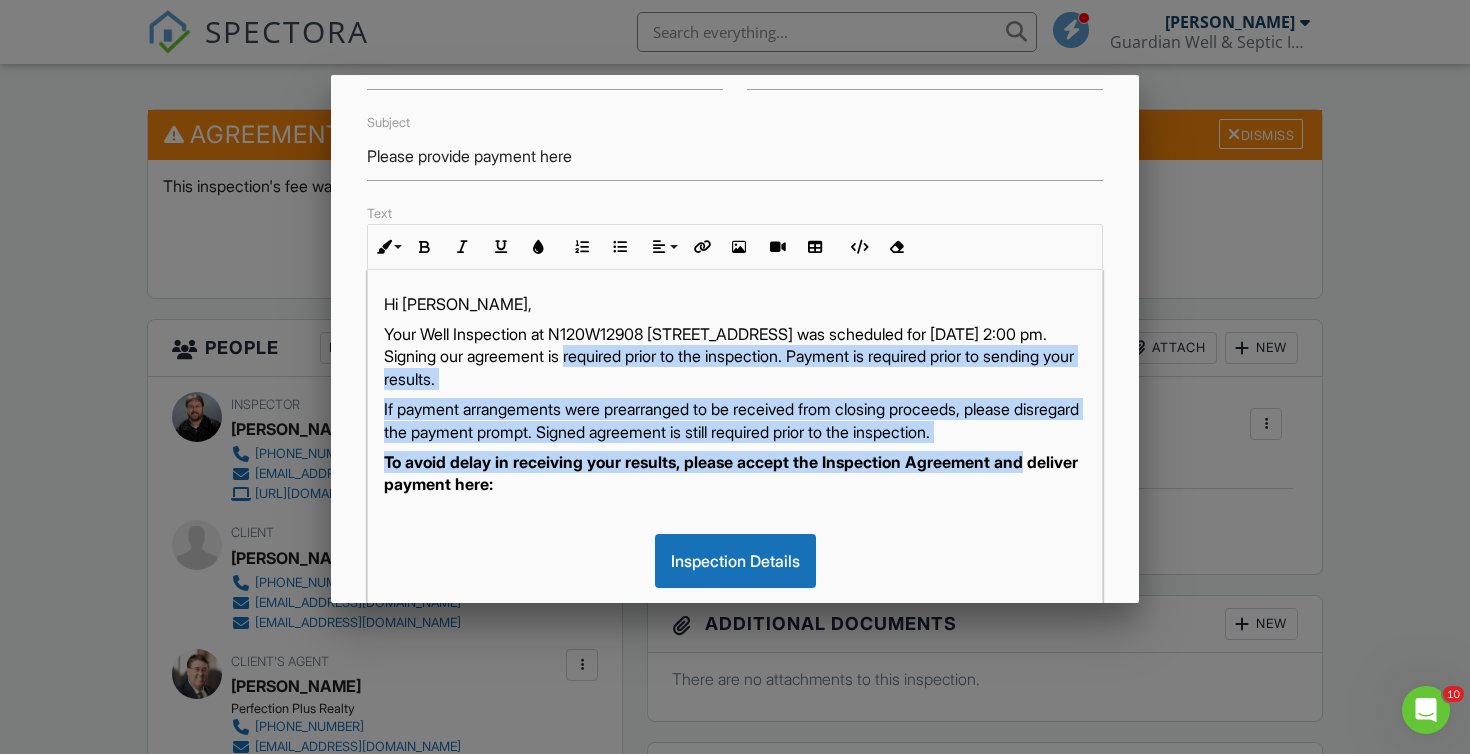 drag, startPoint x: 1045, startPoint y: 464, endPoint x: 575, endPoint y: 352, distance: 483.16043 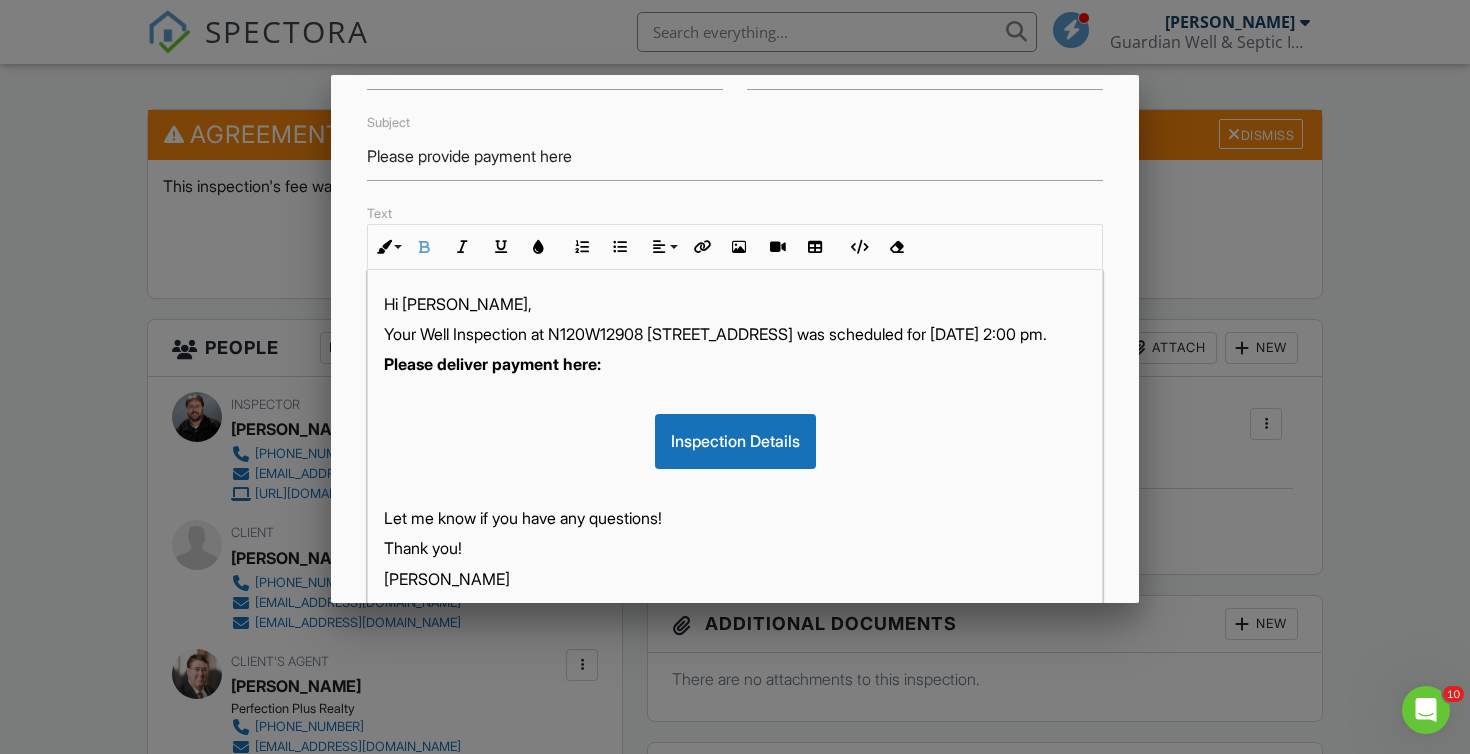 click on "Your Well Inspection at N120W12908 Freistadt Rd, Germantown, WI 53022 was scheduled for 06/26/2025 at 2:00 pm." at bounding box center (735, 334) 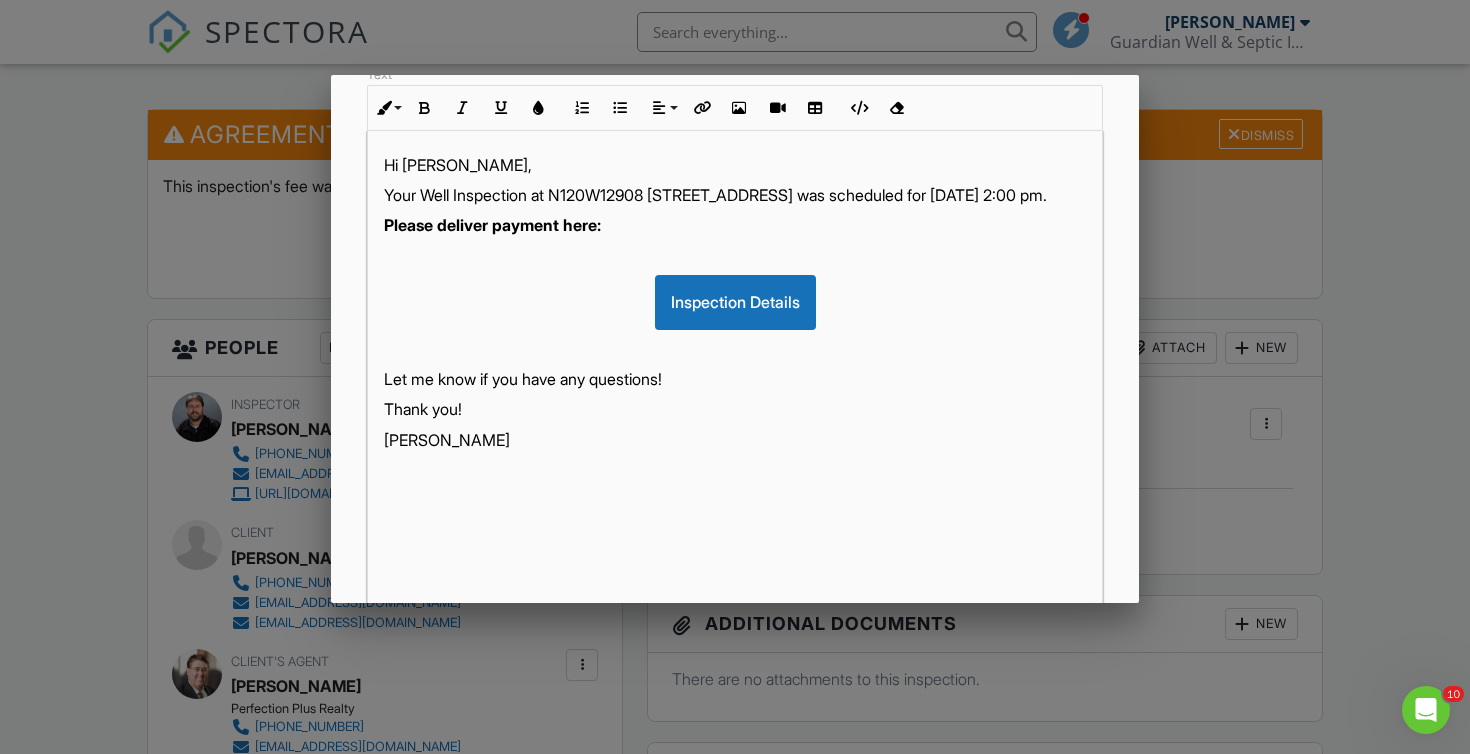 scroll, scrollTop: 455, scrollLeft: 0, axis: vertical 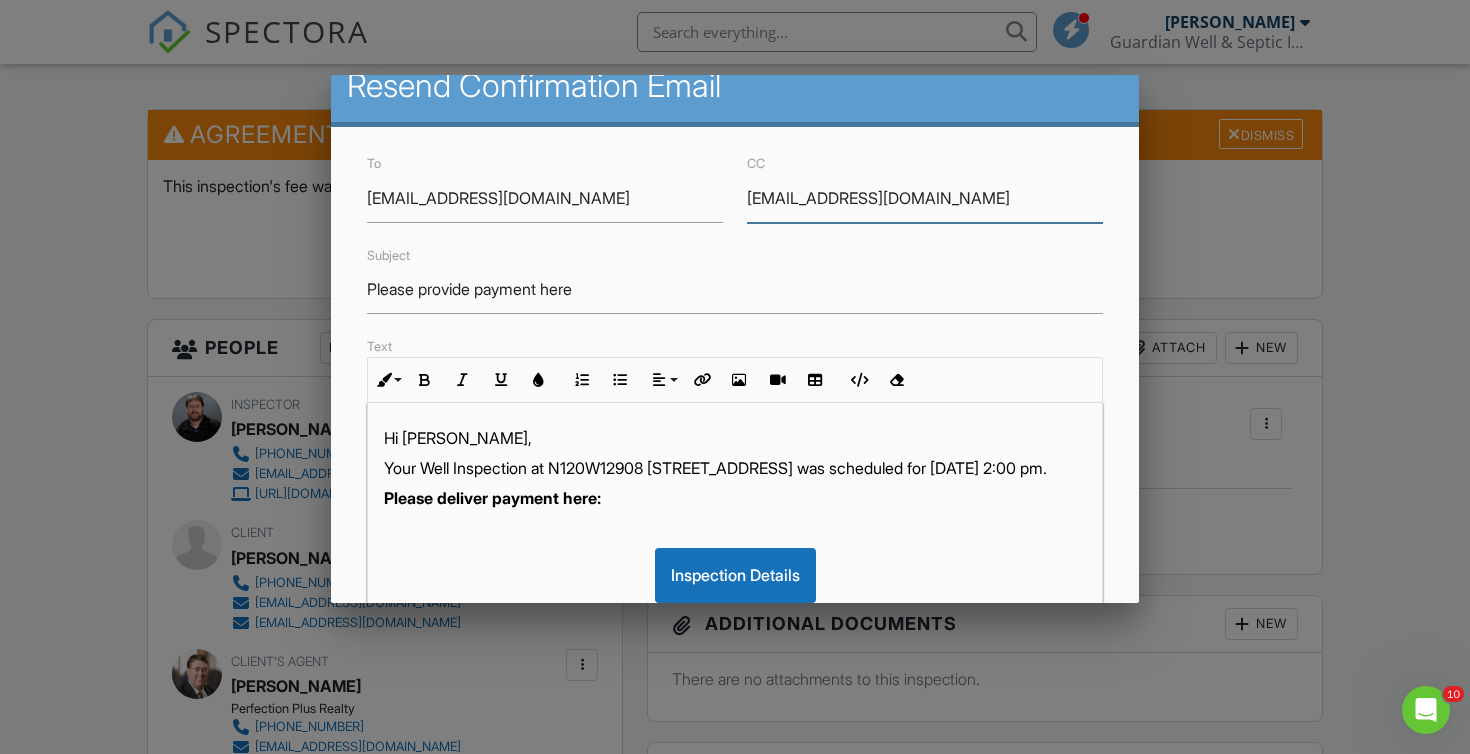 drag, startPoint x: 972, startPoint y: 201, endPoint x: 738, endPoint y: 184, distance: 234.61671 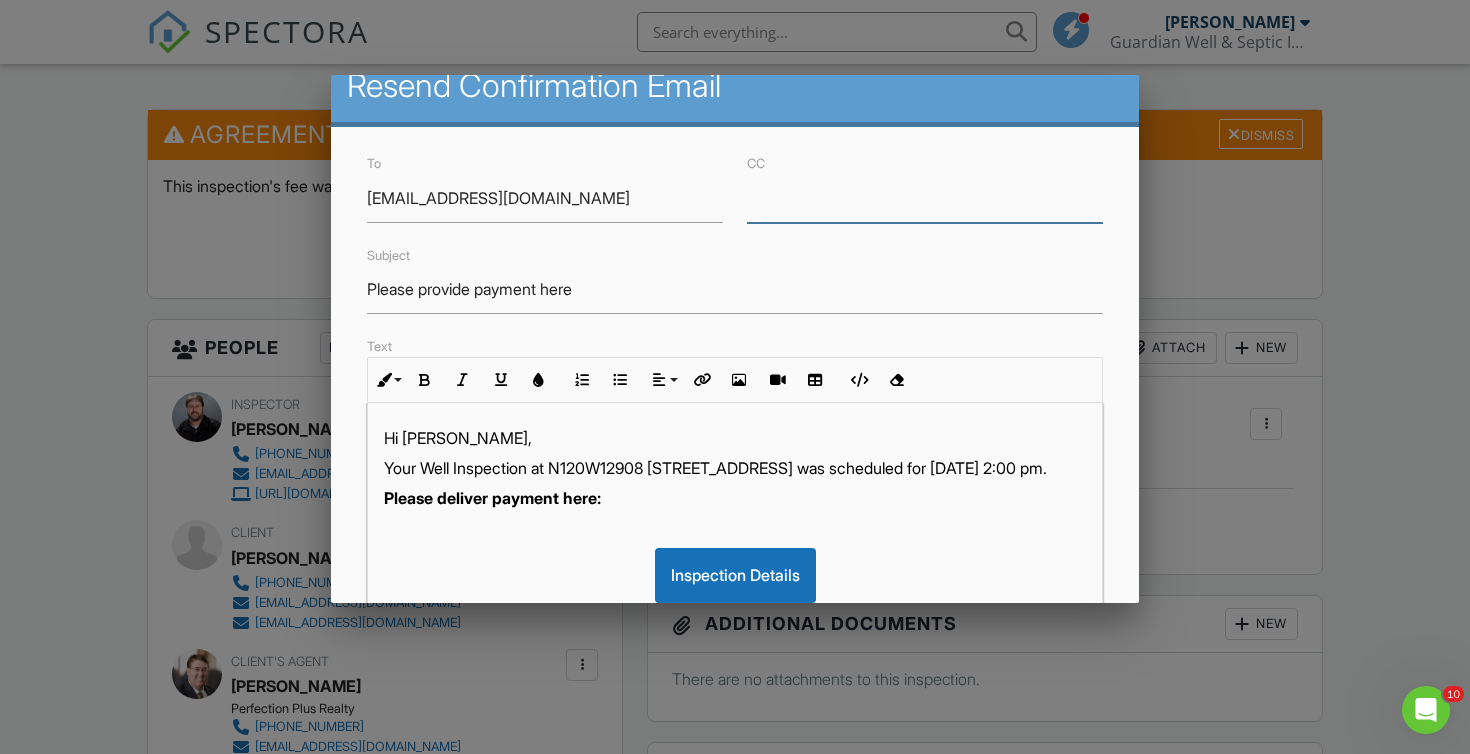 type 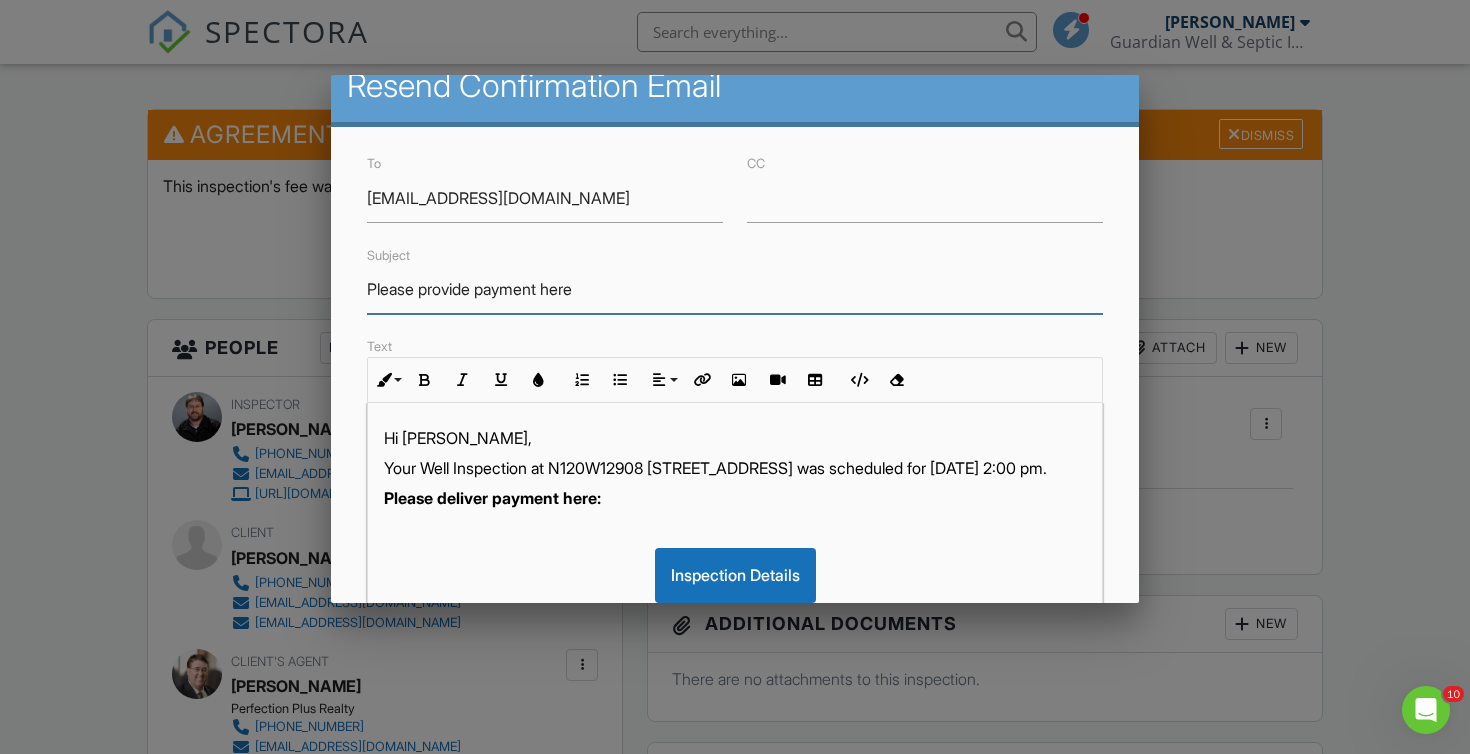 click on "Please provide payment here" at bounding box center [735, 289] 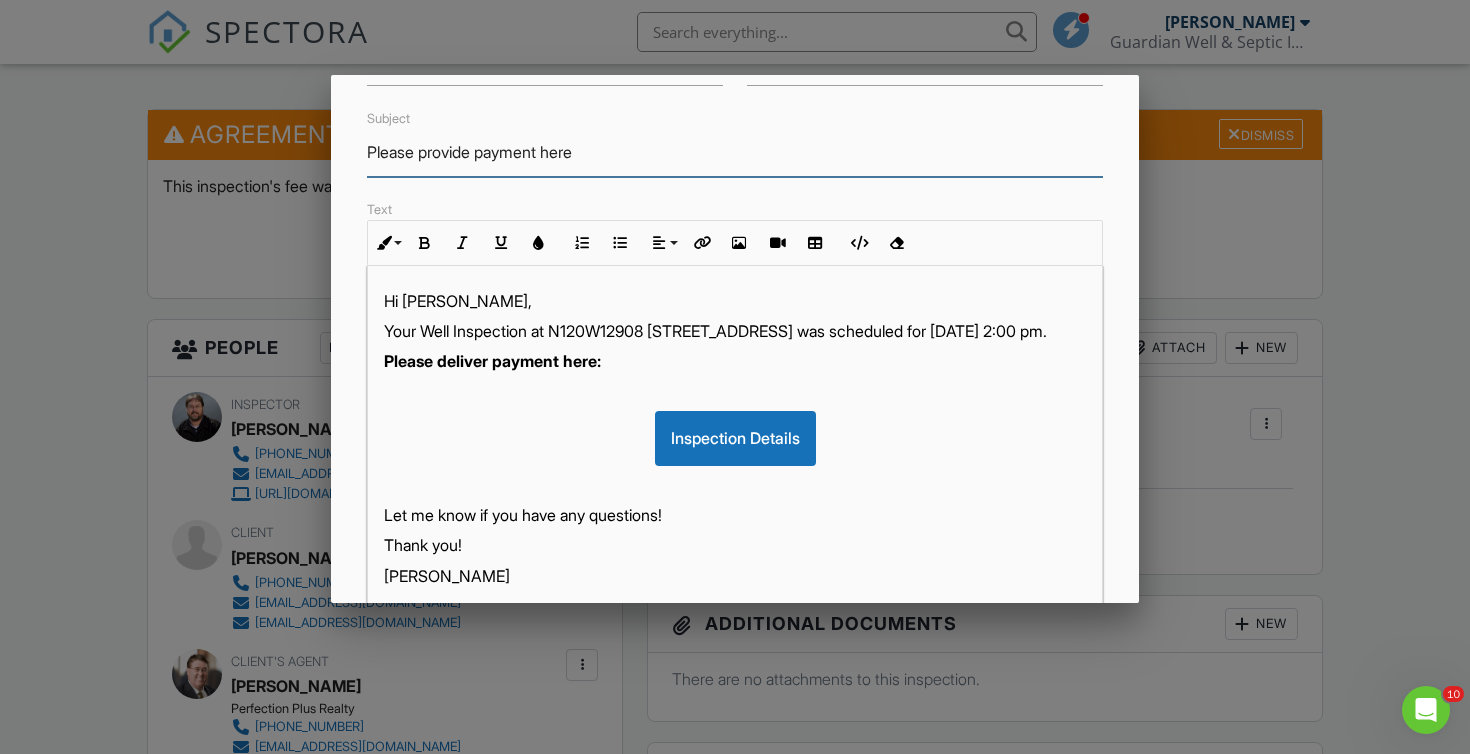 scroll, scrollTop: 455, scrollLeft: 0, axis: vertical 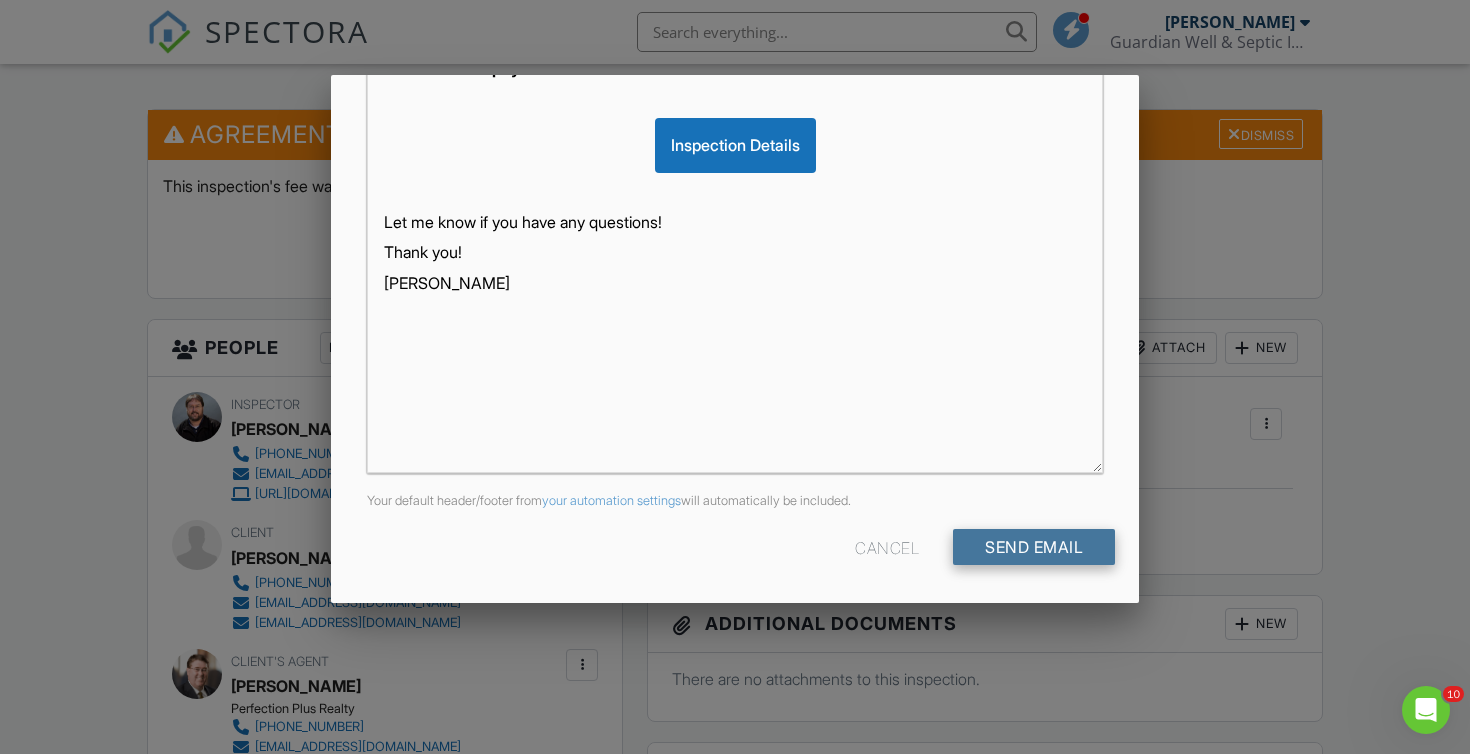 click on "Send Email" at bounding box center (1034, 547) 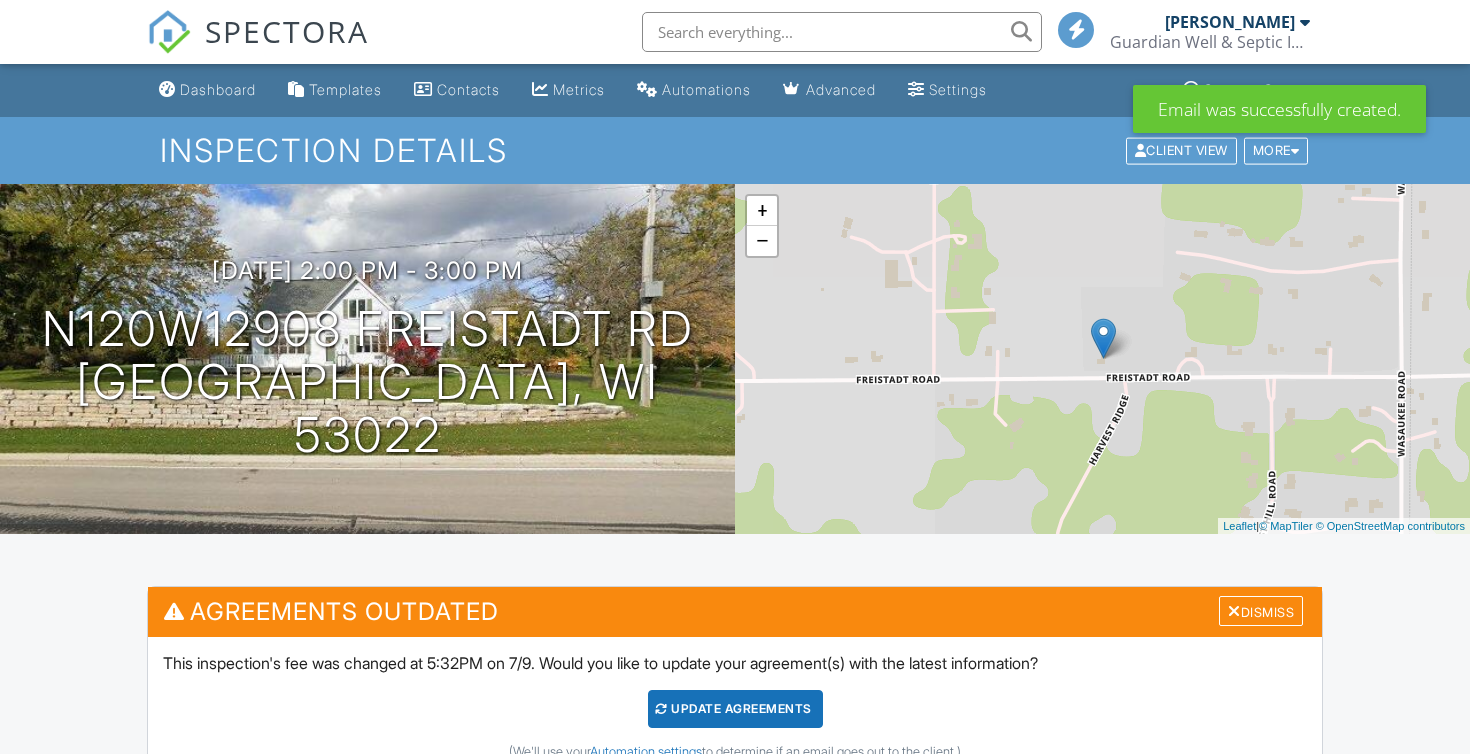 scroll, scrollTop: 0, scrollLeft: 0, axis: both 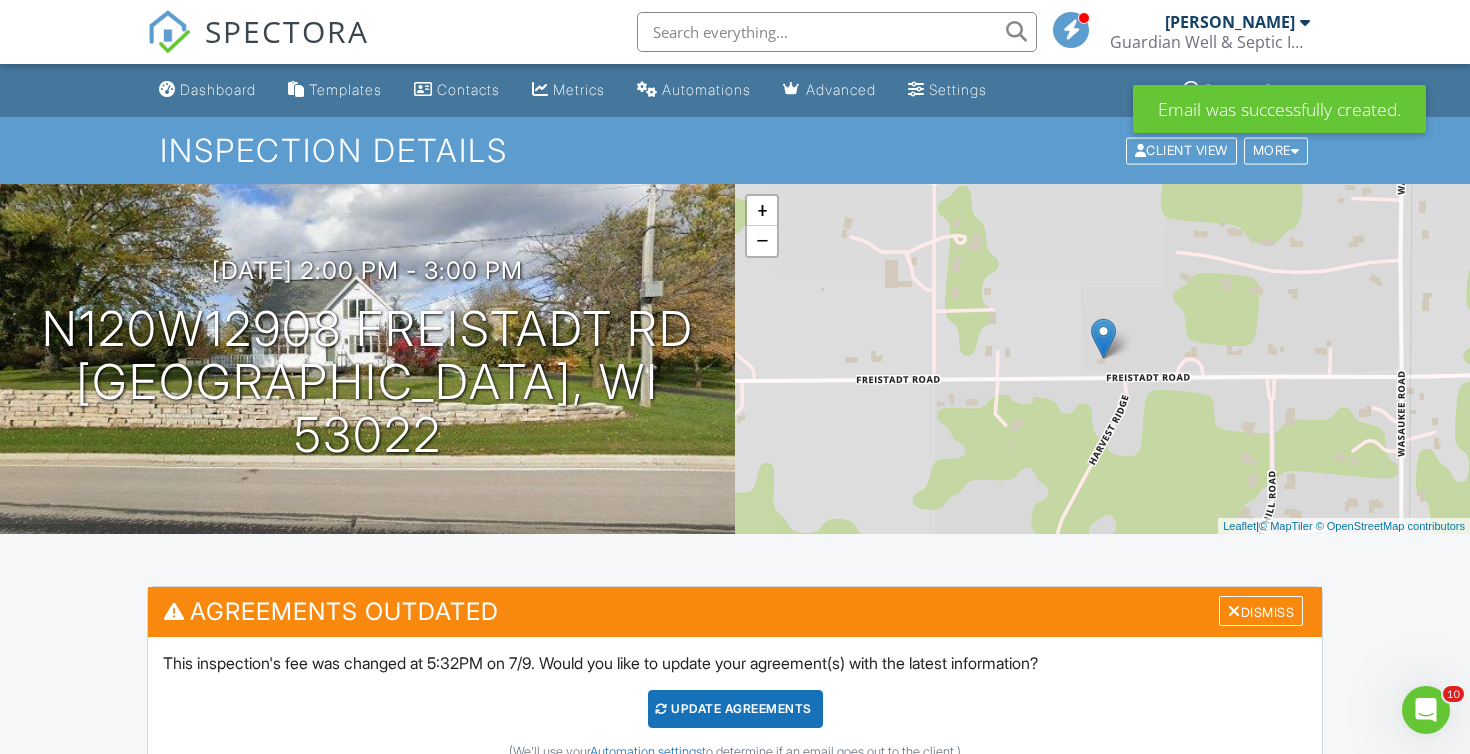 click on "SPECTORA" at bounding box center [287, 31] 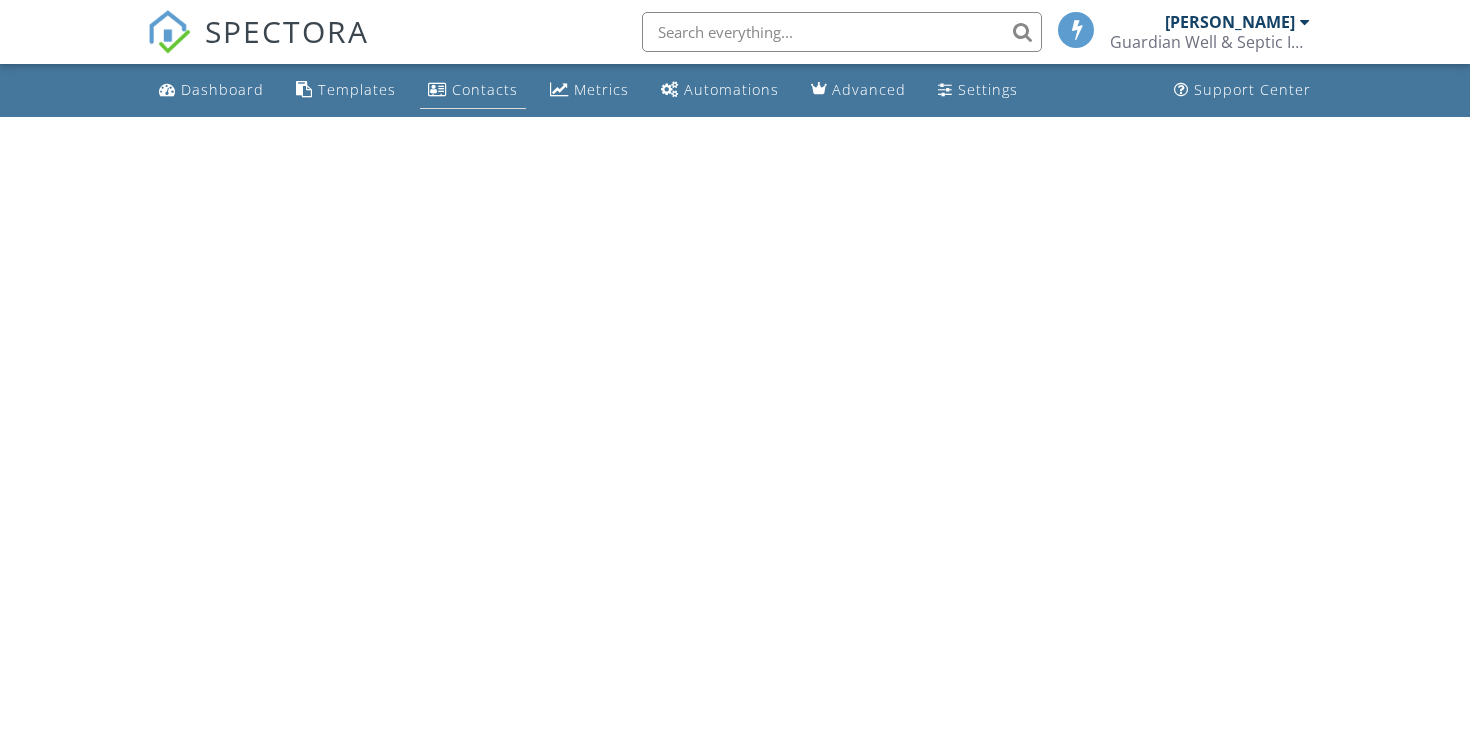 scroll, scrollTop: 0, scrollLeft: 0, axis: both 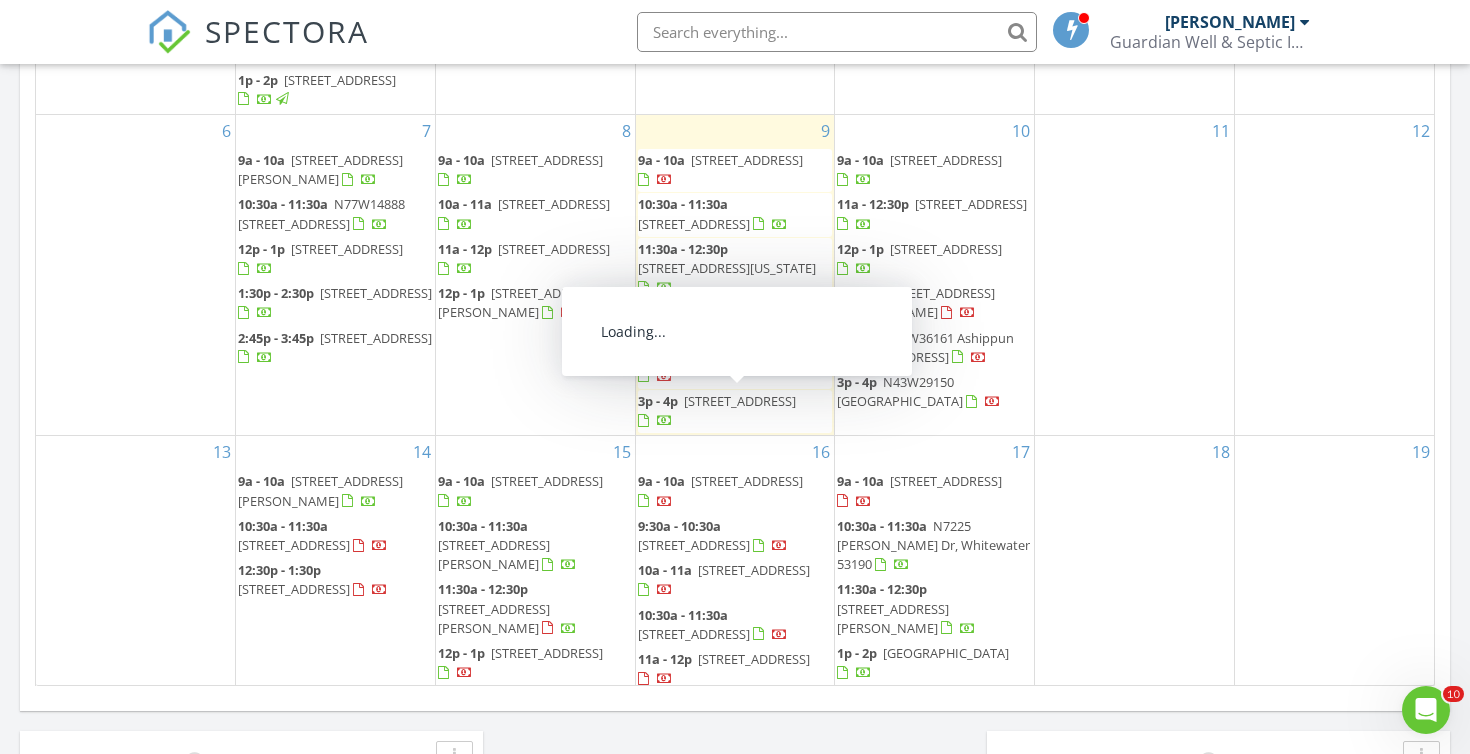 click on "2:45p - 3:45p
16426 W Crescent Dr, New Berlin 53151" at bounding box center (335, 348) 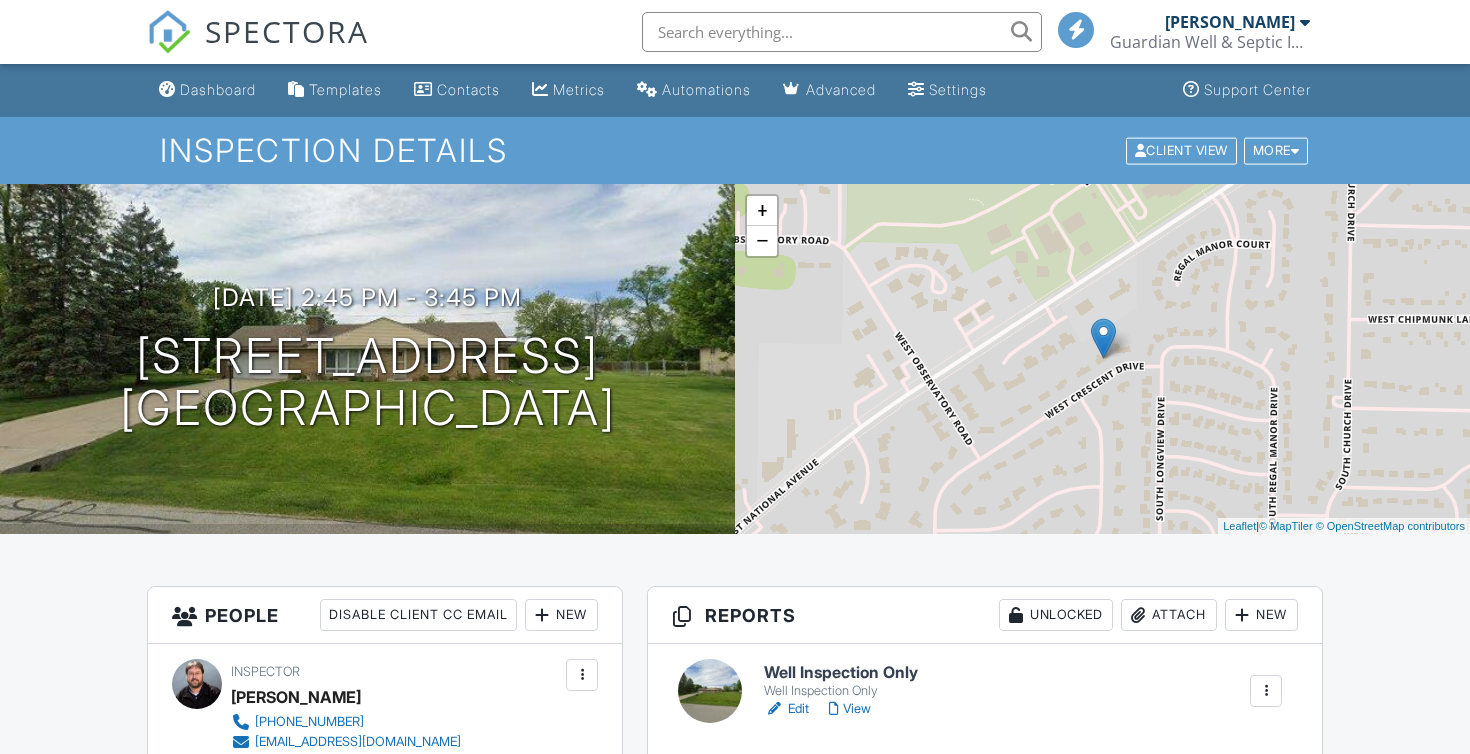 scroll, scrollTop: 177, scrollLeft: 0, axis: vertical 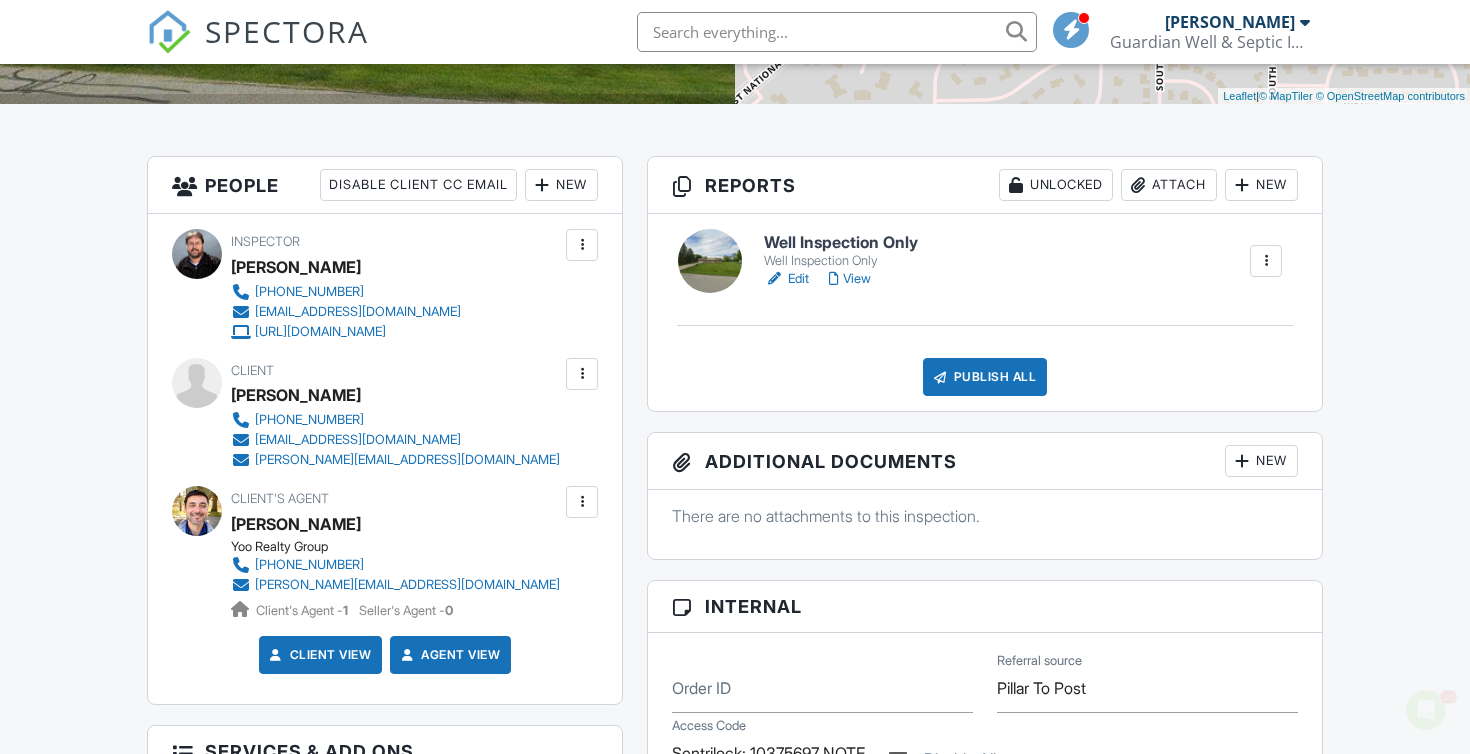 click on "Edit" at bounding box center [786, 279] 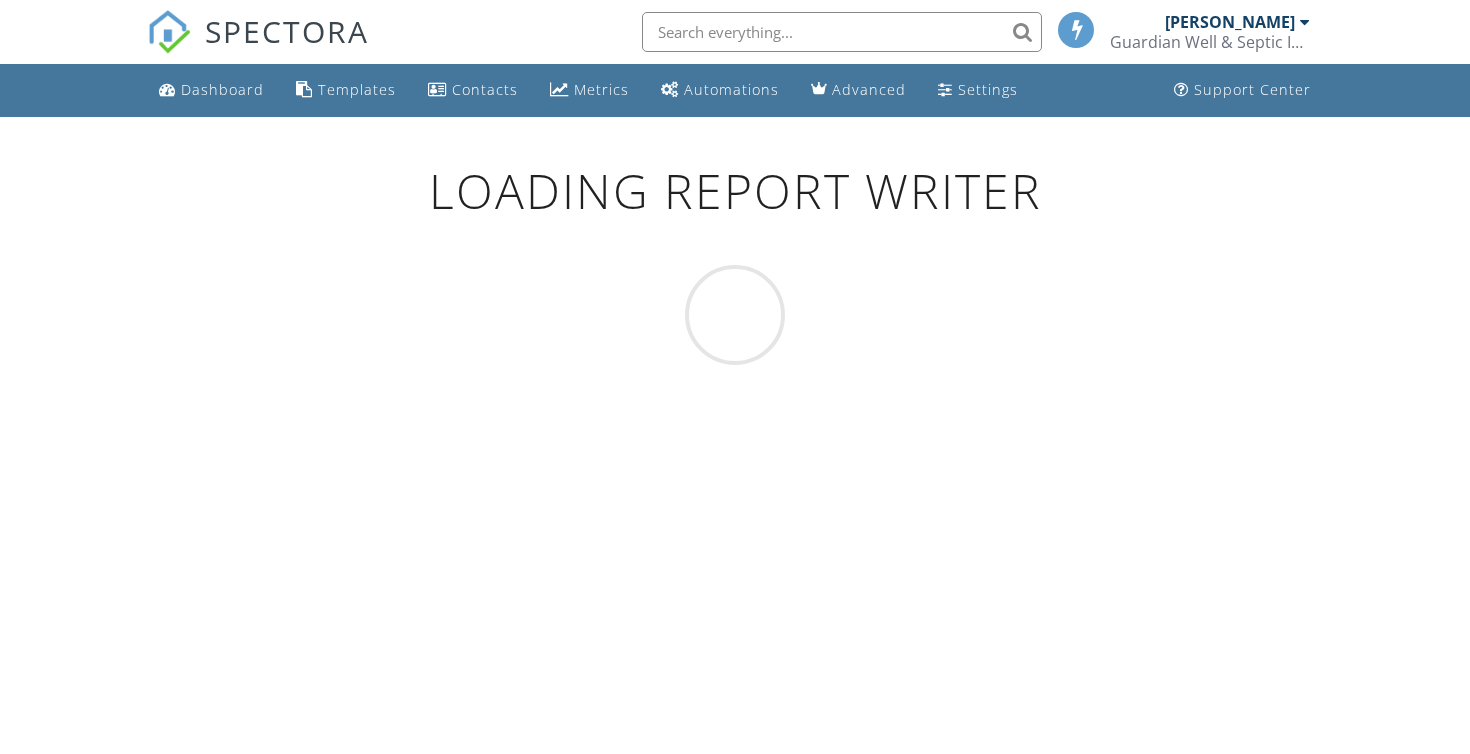 scroll, scrollTop: 0, scrollLeft: 0, axis: both 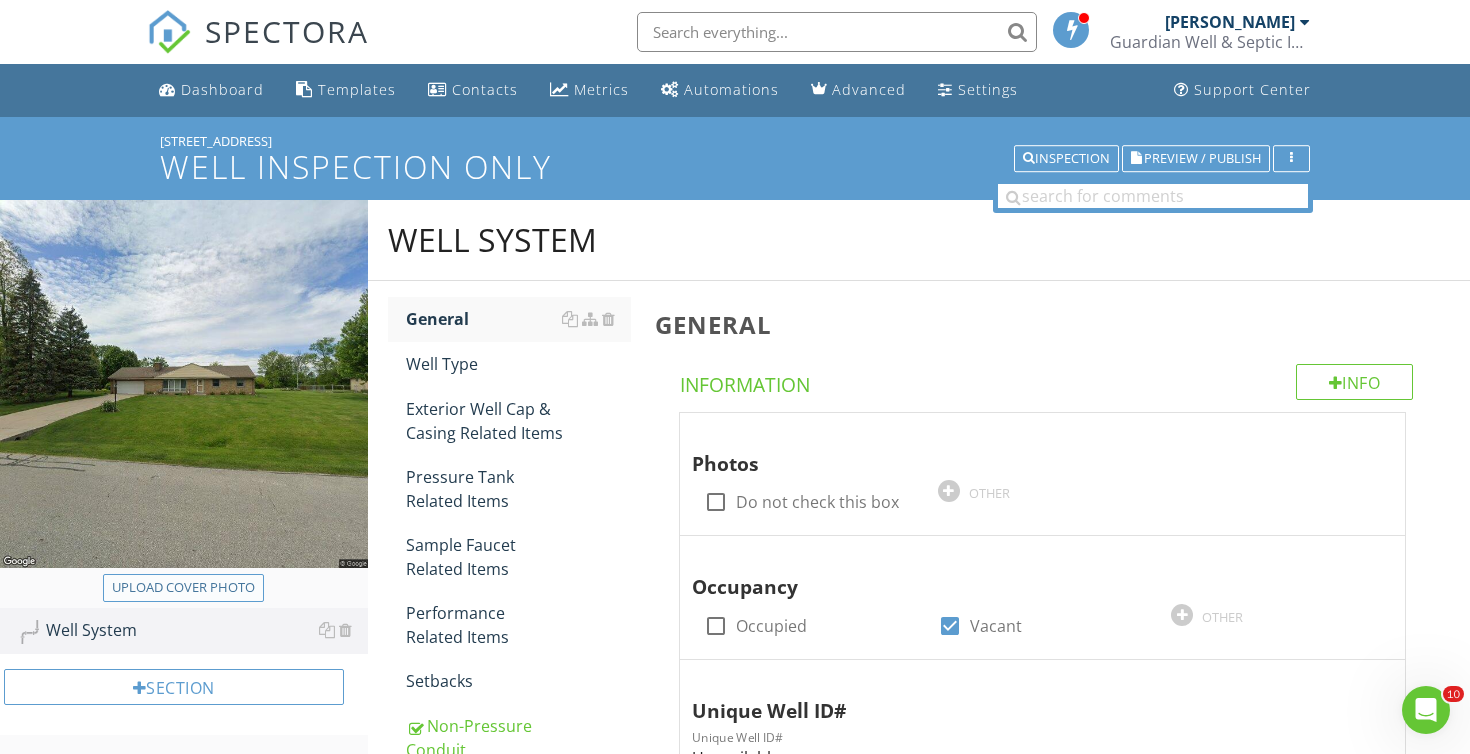 click on "Upload cover photo" at bounding box center (183, 588) 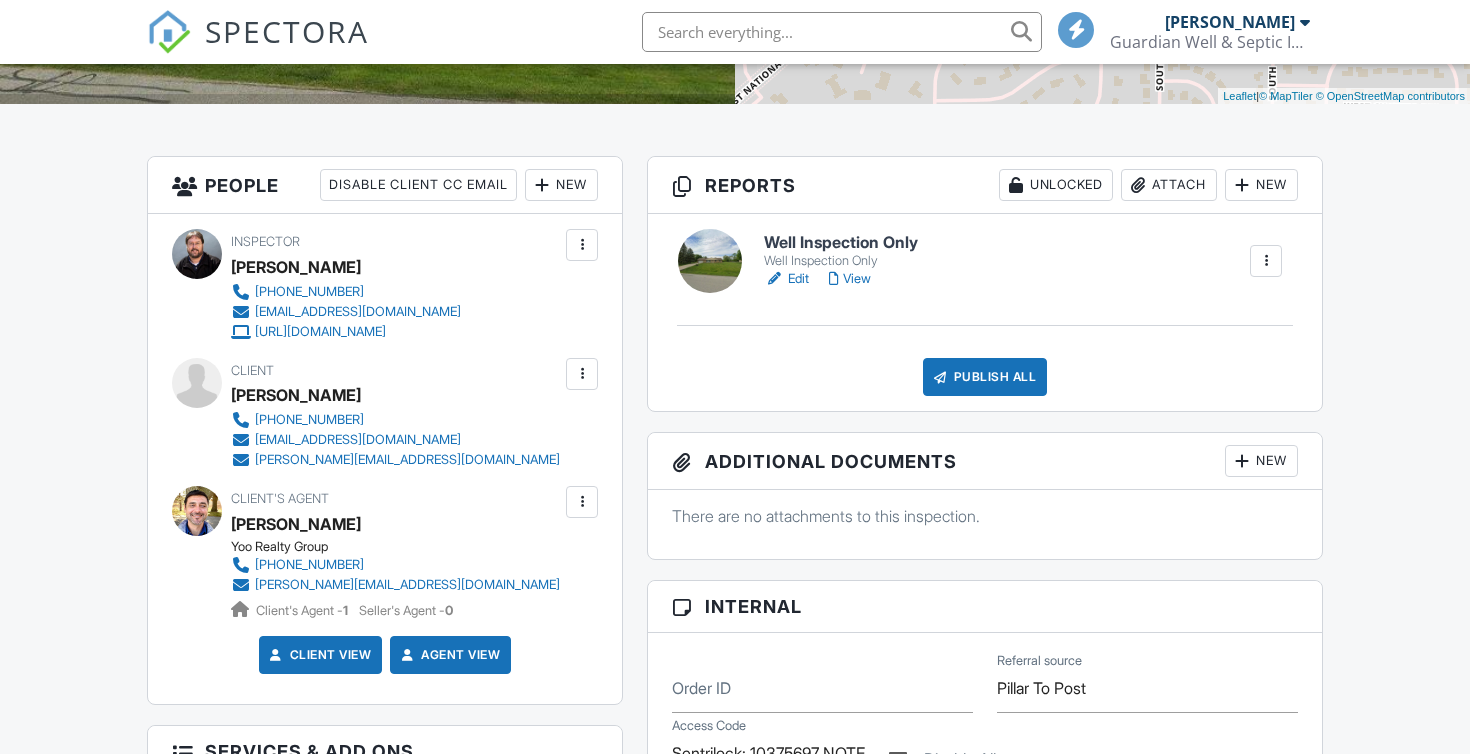 scroll, scrollTop: 430, scrollLeft: 0, axis: vertical 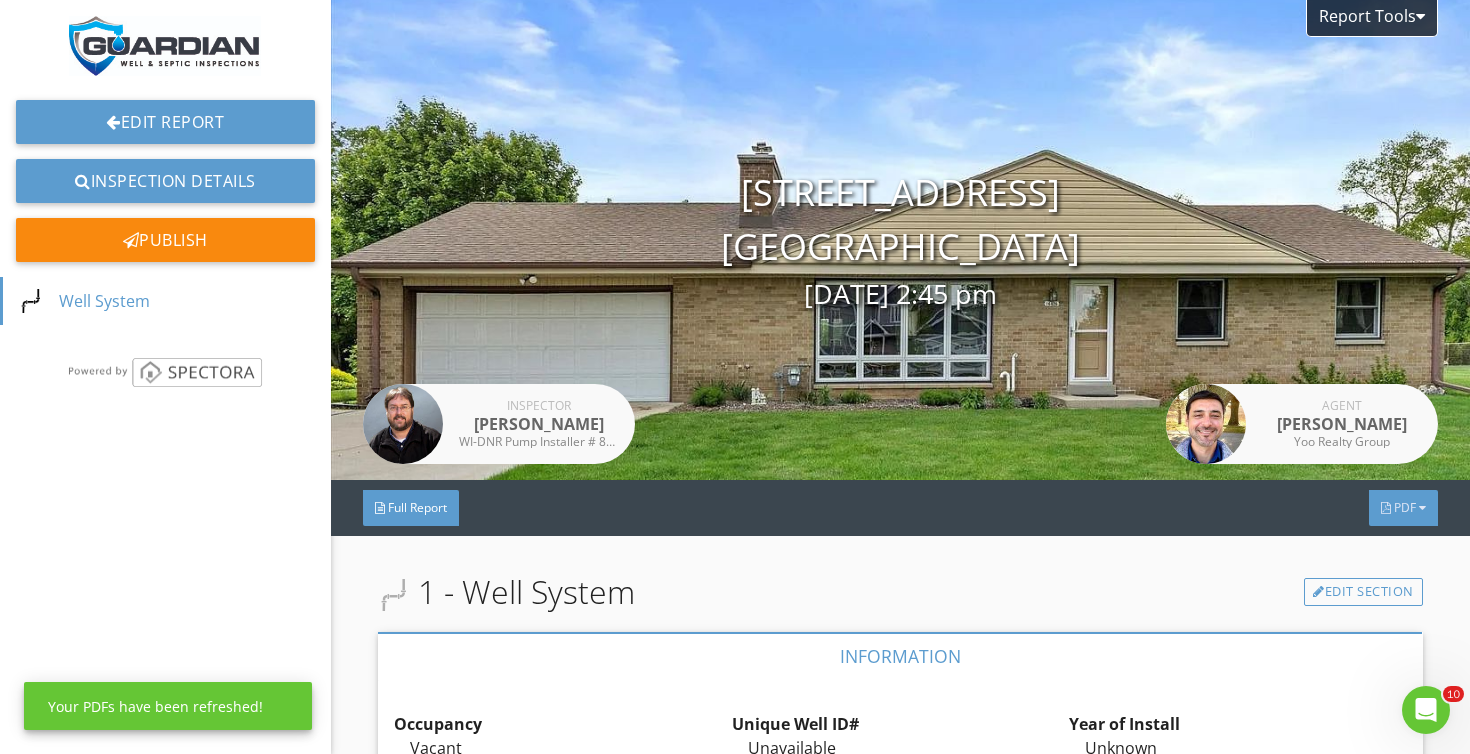click on "PDF" at bounding box center [1403, 508] 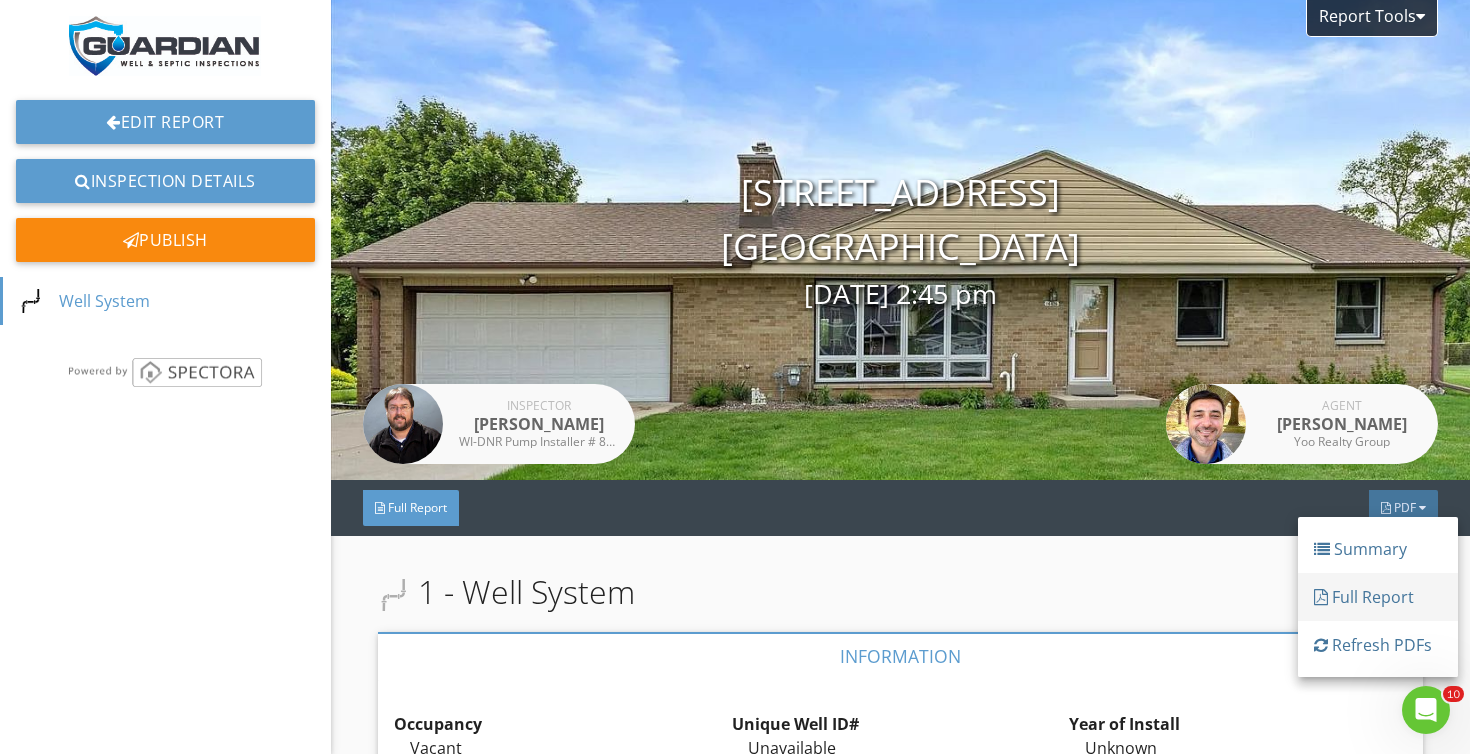click at bounding box center (1321, 597) 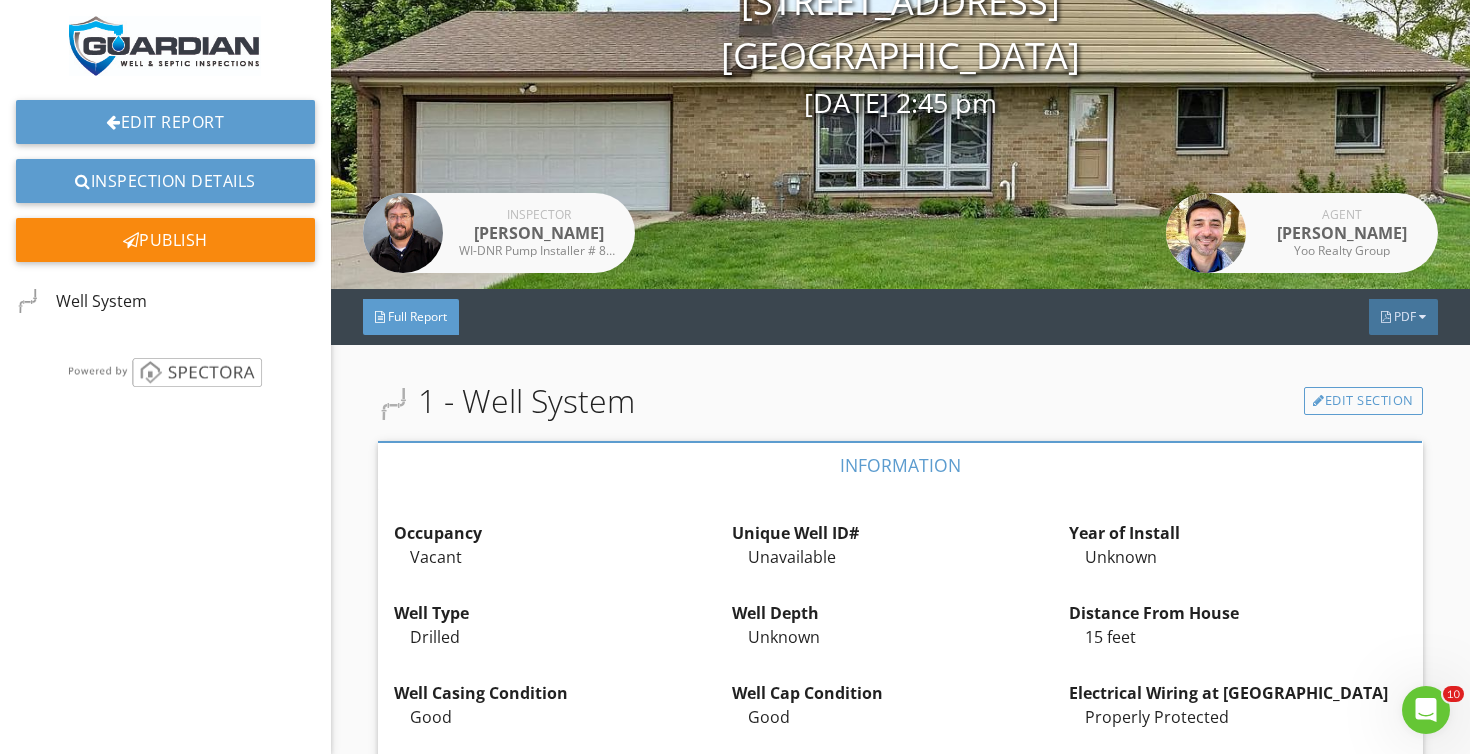 scroll, scrollTop: 188, scrollLeft: 0, axis: vertical 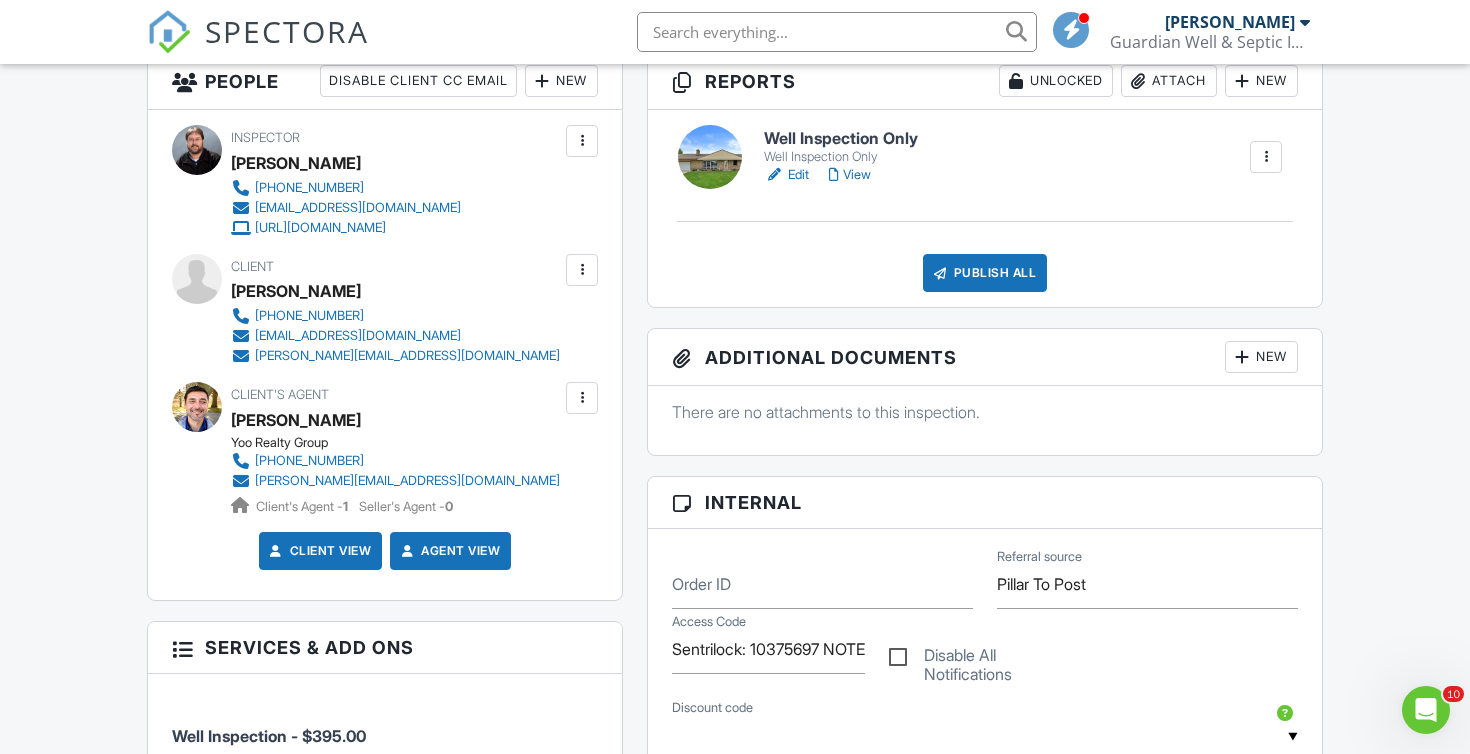 click on "View" at bounding box center [850, 175] 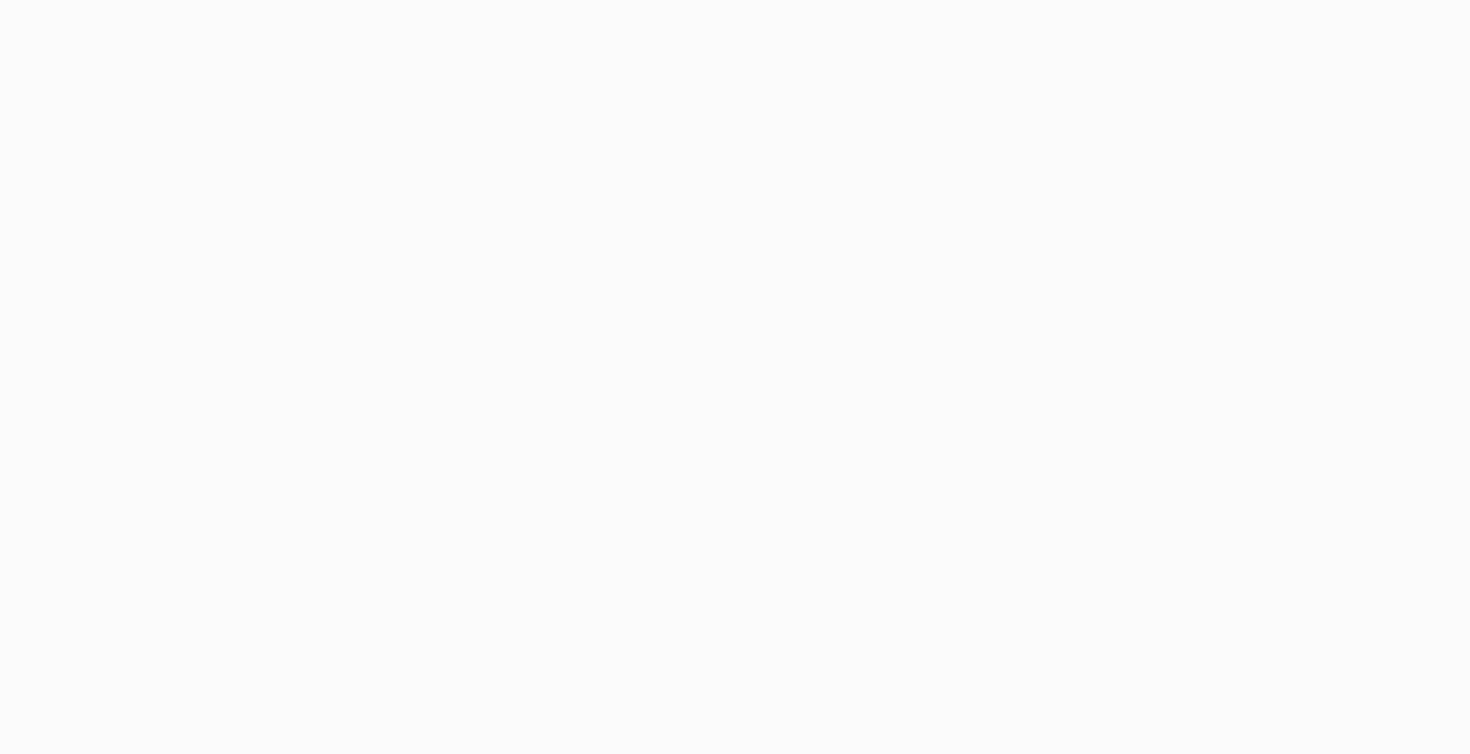 scroll, scrollTop: 0, scrollLeft: 0, axis: both 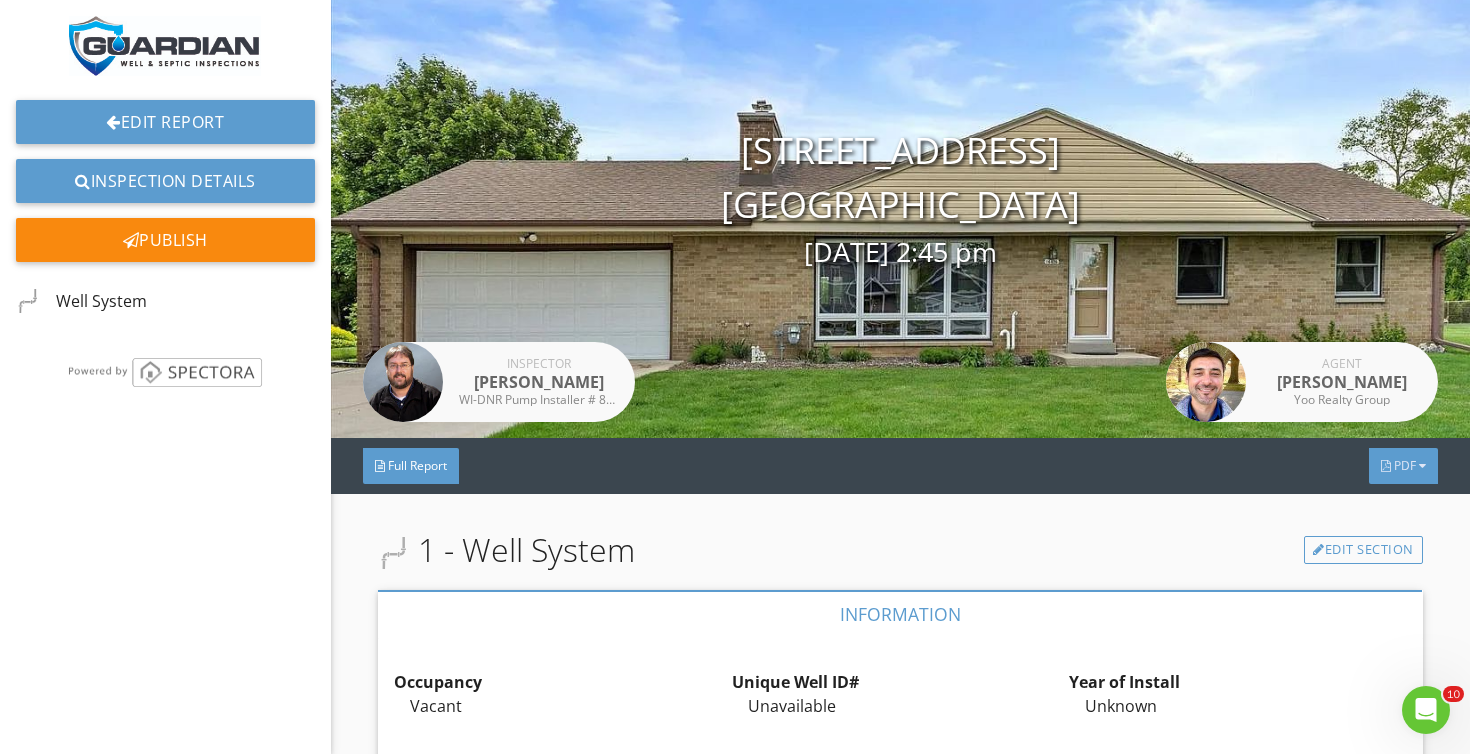 click on "PDF" at bounding box center (1403, 466) 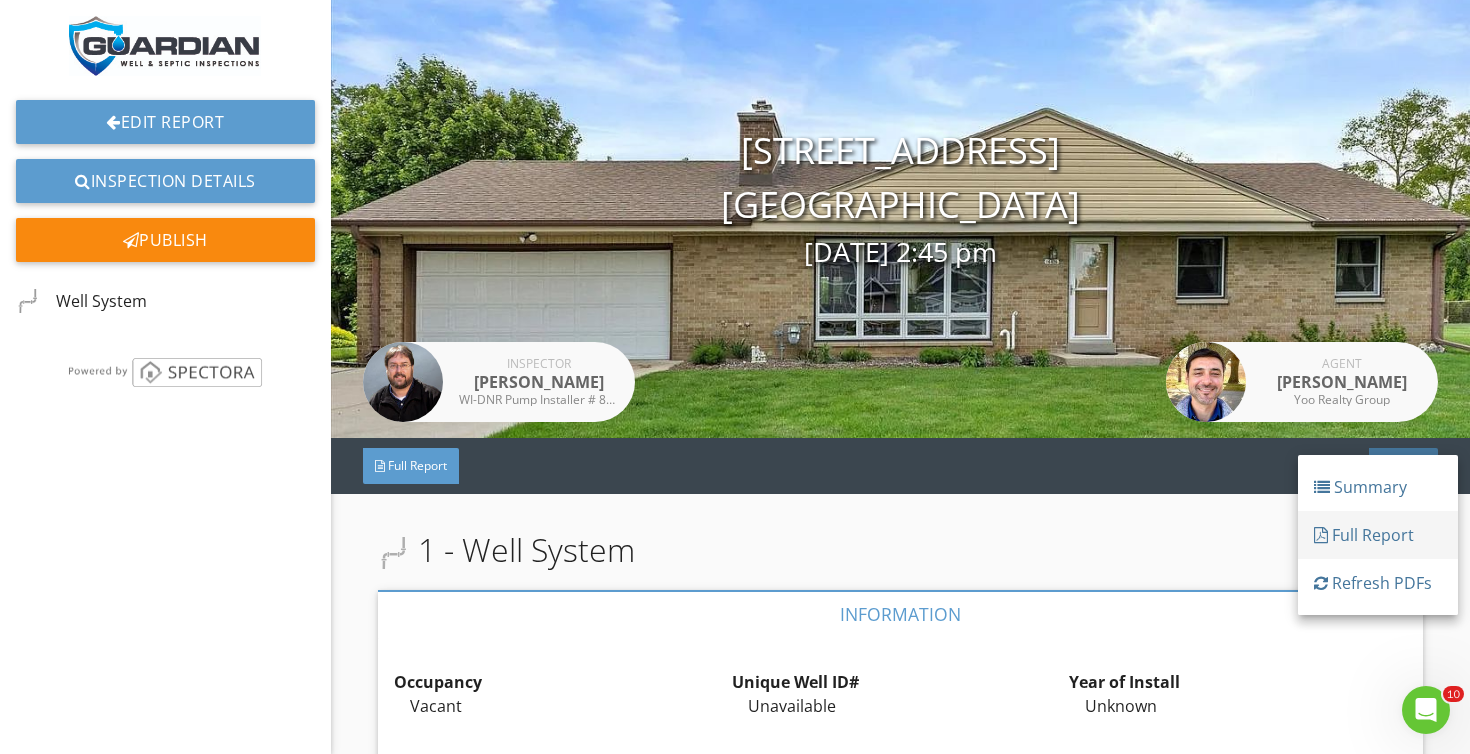 click on "Full Report" at bounding box center [1378, 535] 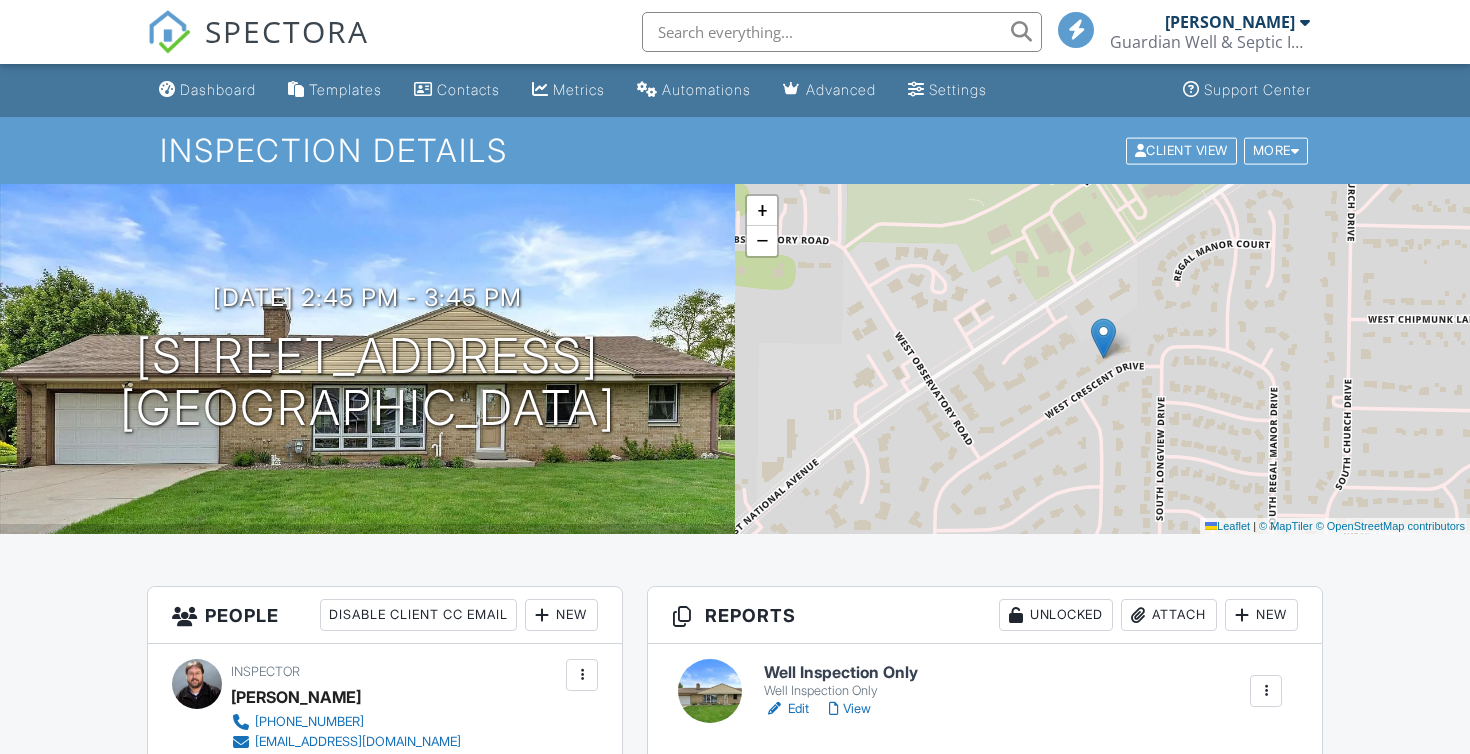 scroll, scrollTop: 534, scrollLeft: 0, axis: vertical 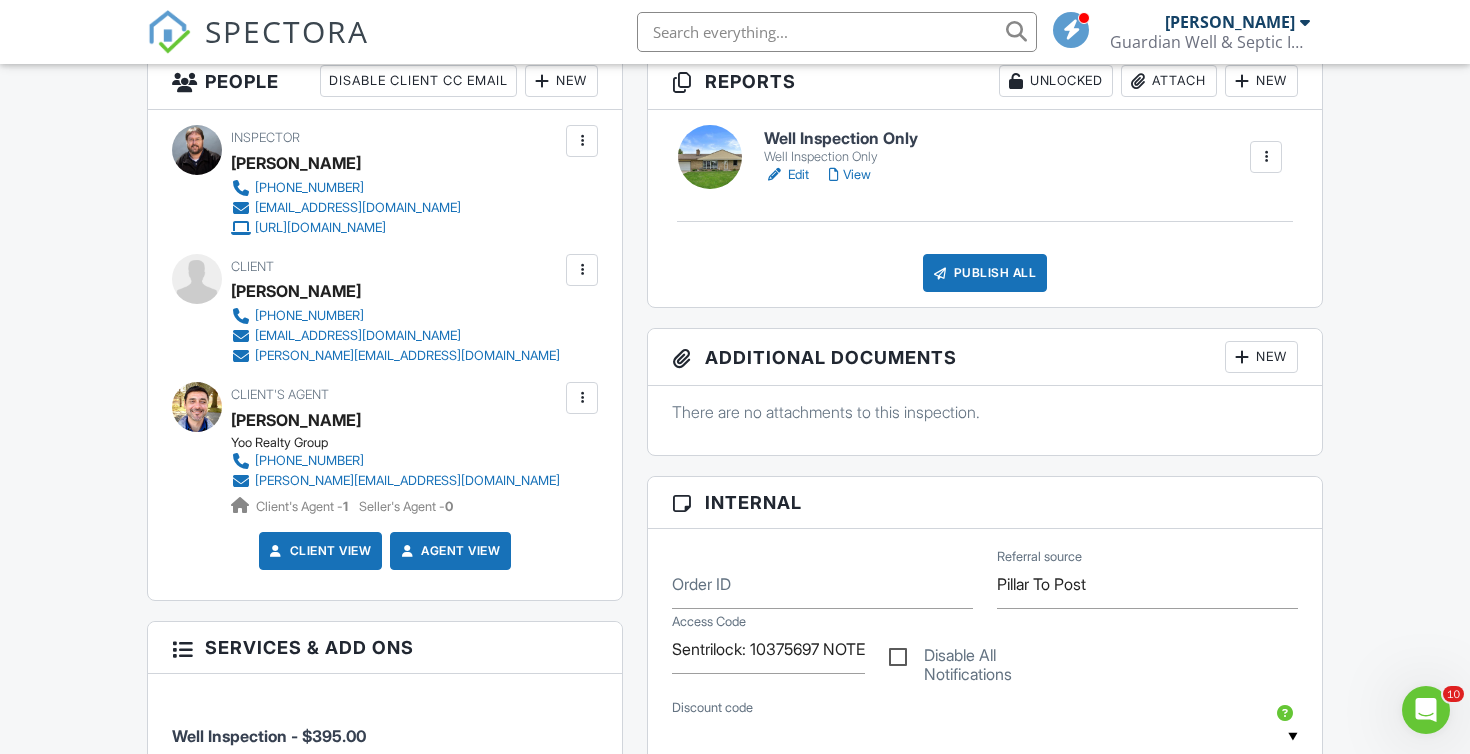 click at bounding box center [837, 32] 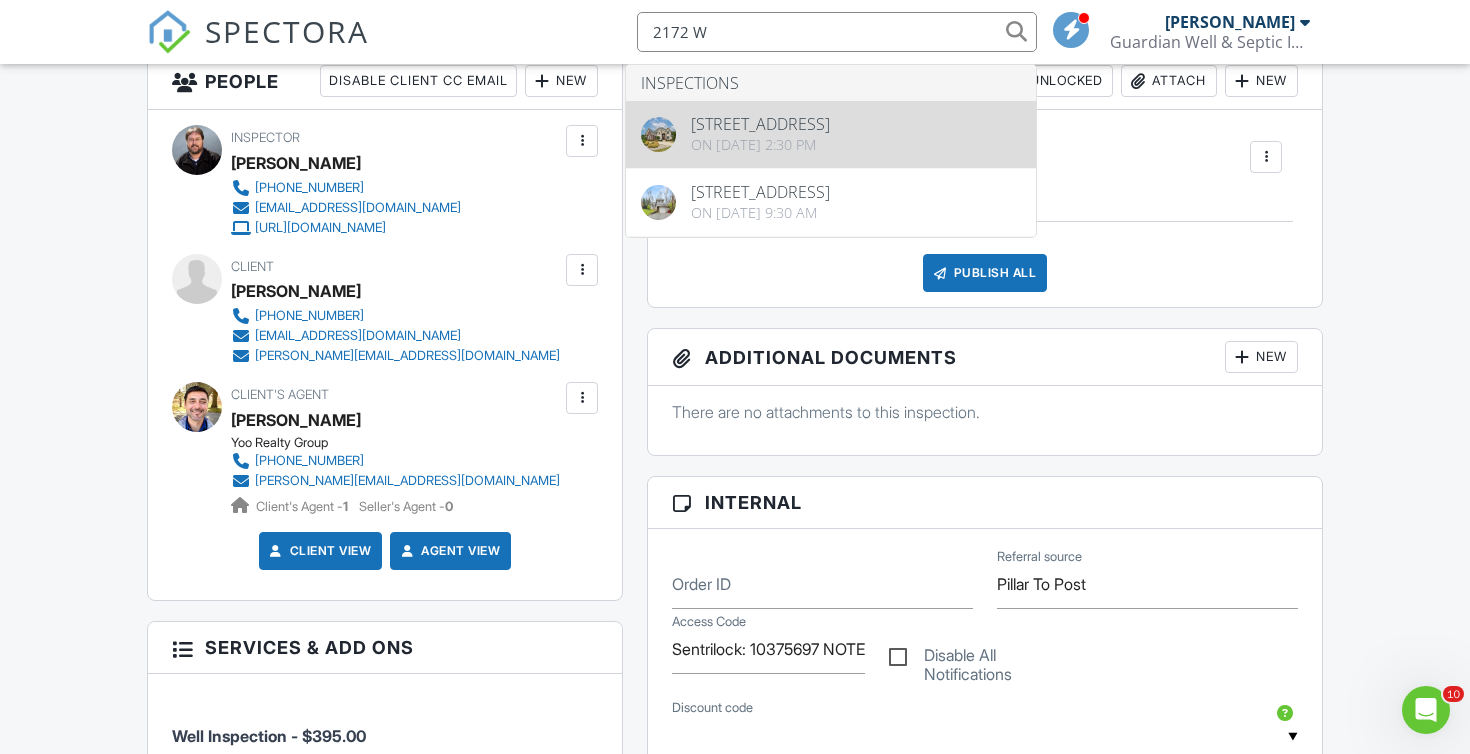 type on "2172 W" 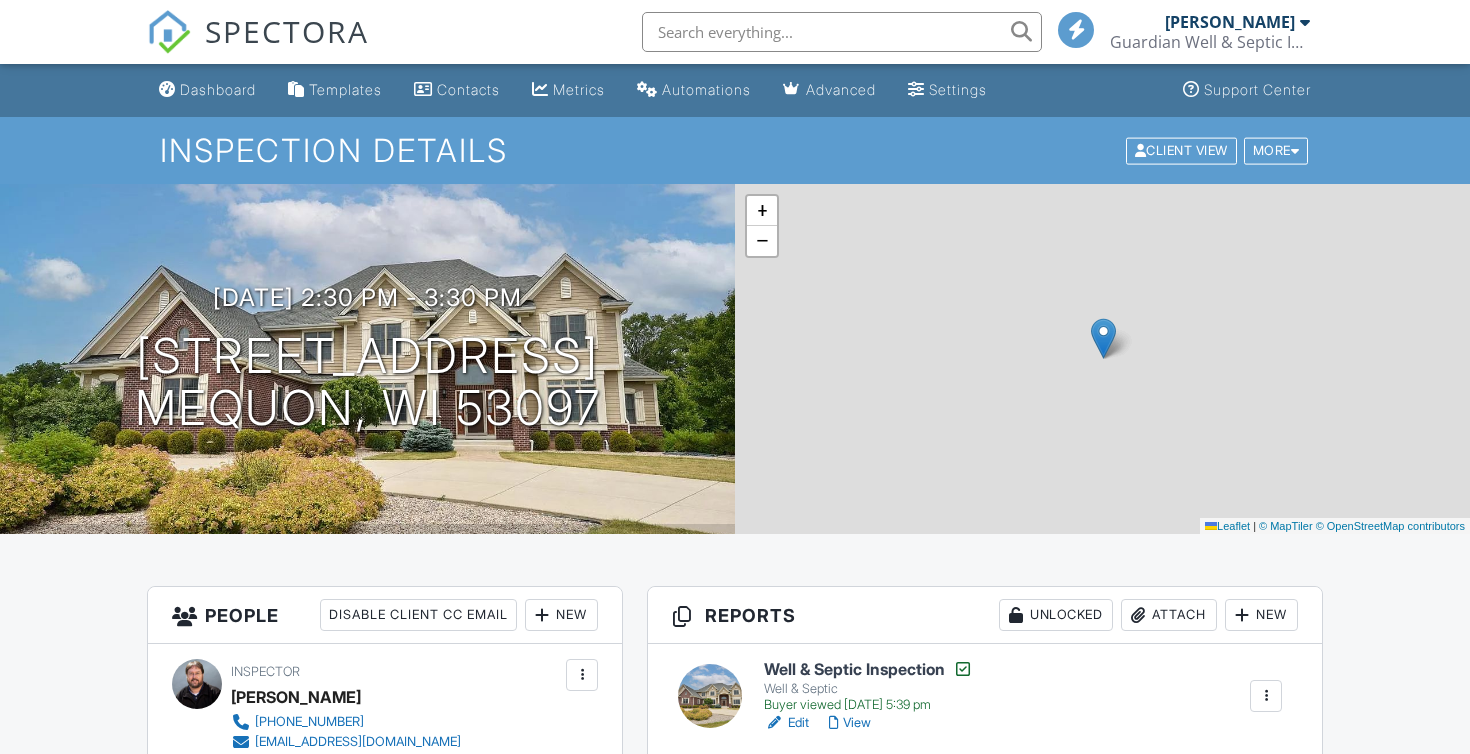 scroll, scrollTop: 565, scrollLeft: 0, axis: vertical 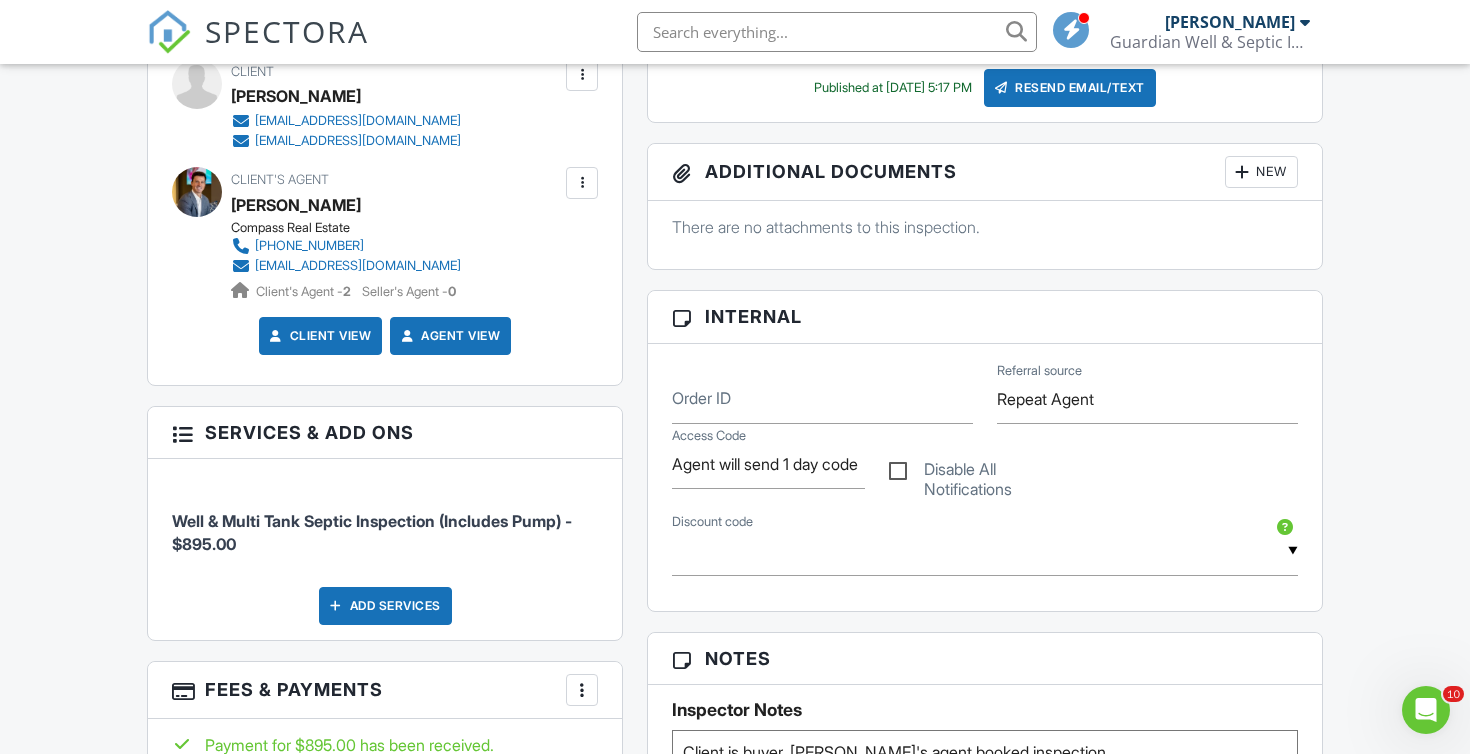 click on "SPECTORA" at bounding box center (287, 31) 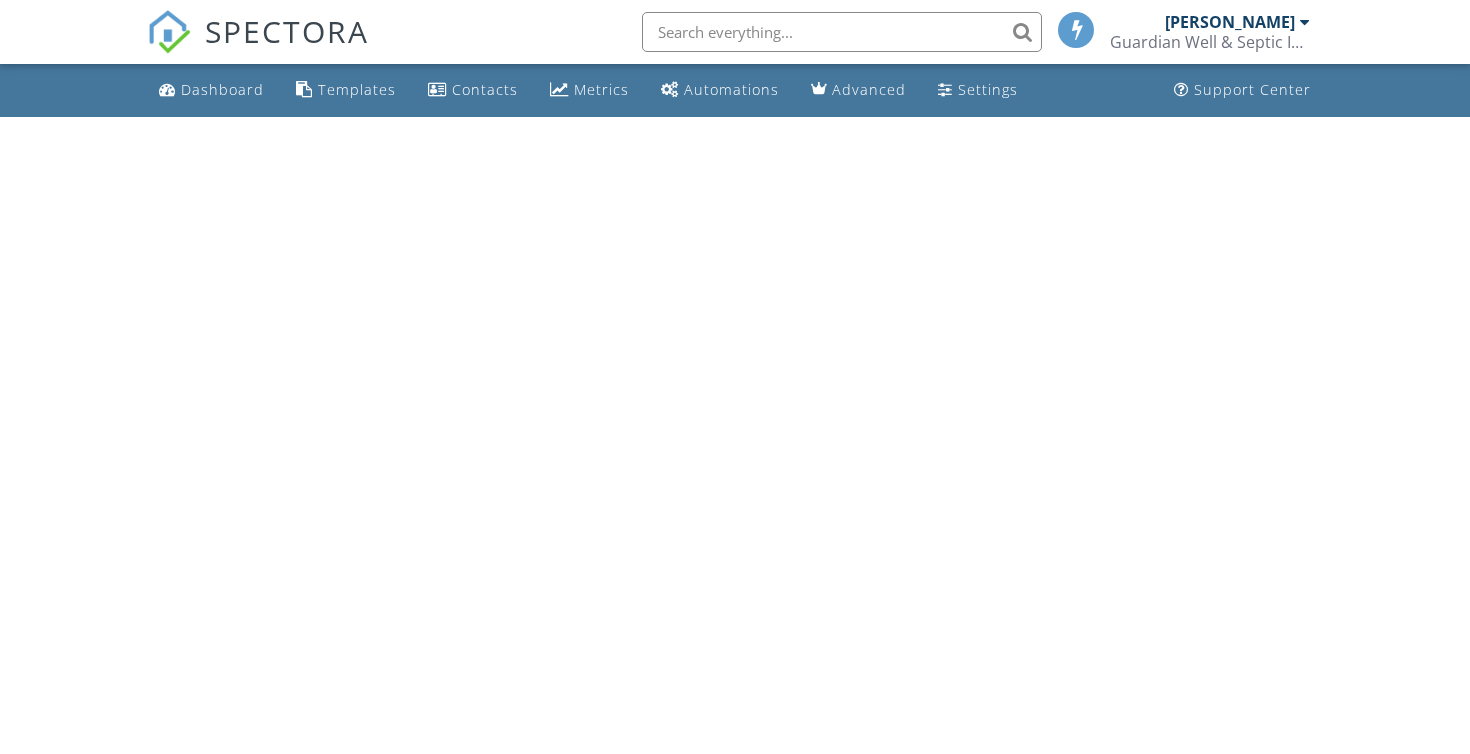 scroll, scrollTop: 0, scrollLeft: 0, axis: both 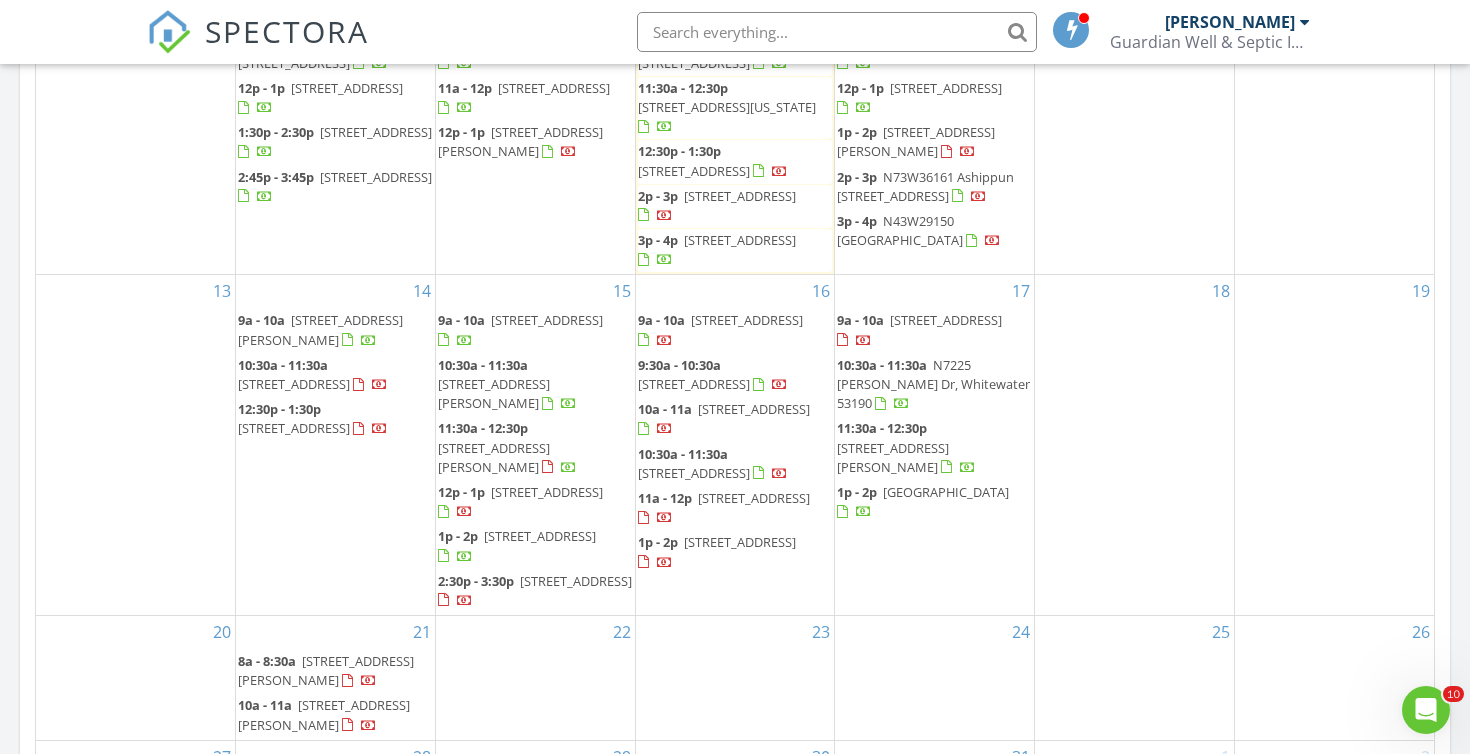 click on "23702 7 Mile Rd, Muskego 53150" at bounding box center [547, 320] 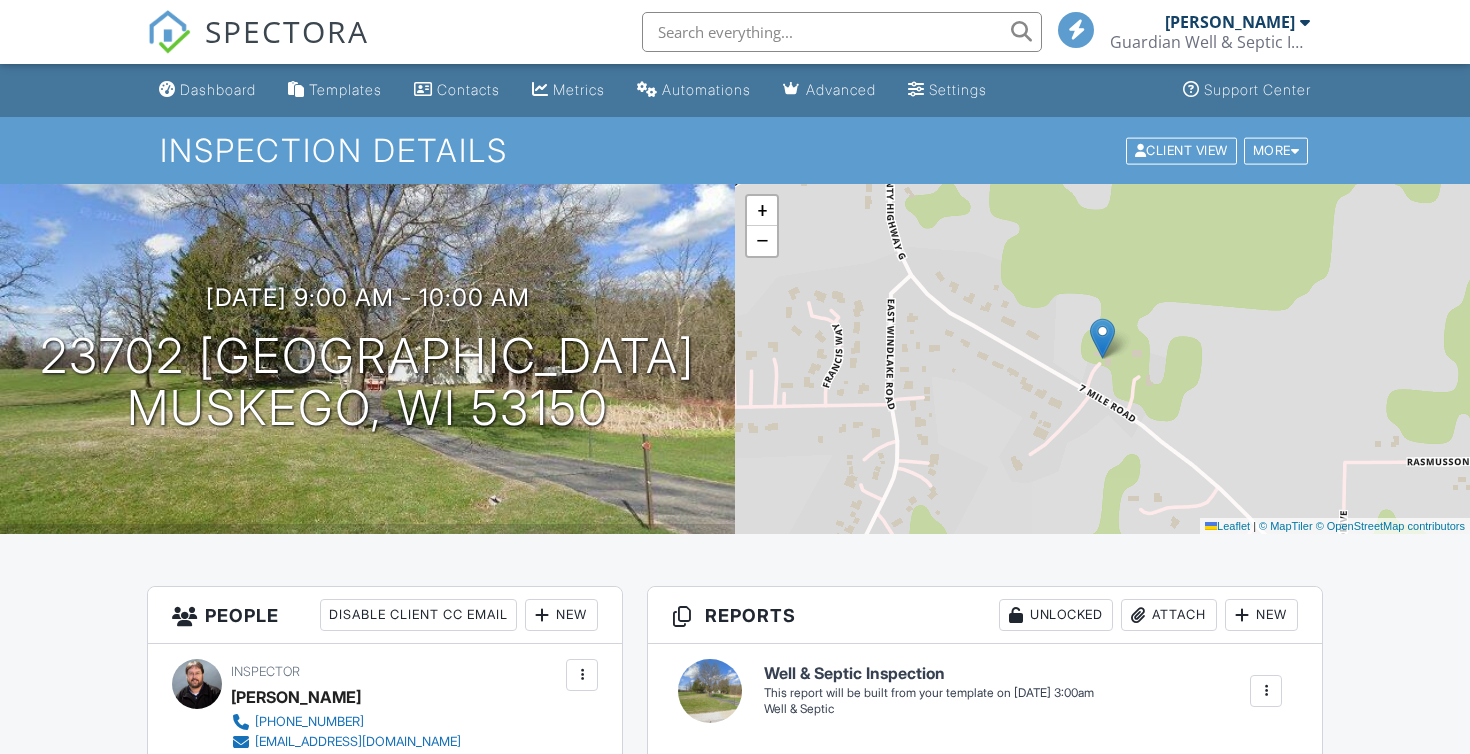 scroll, scrollTop: 517, scrollLeft: 0, axis: vertical 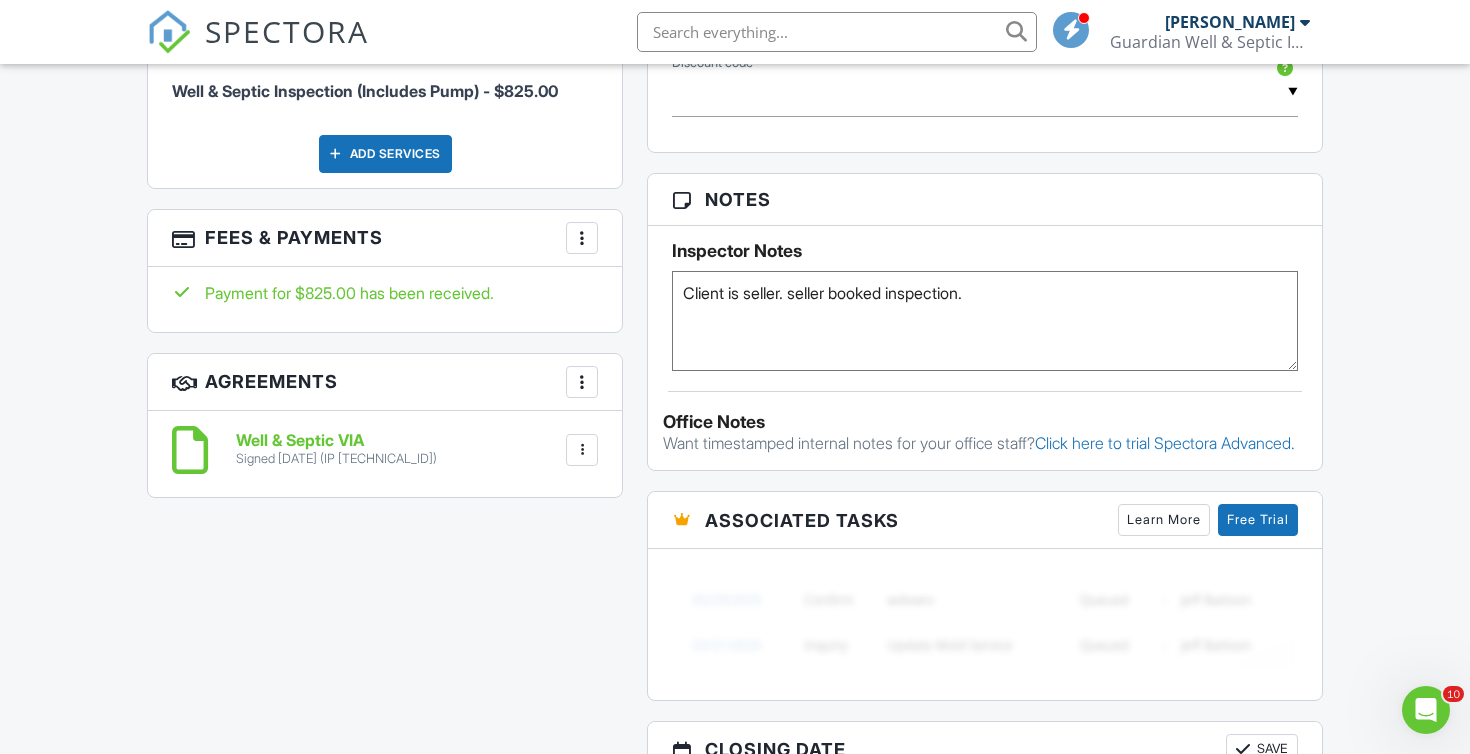 click at bounding box center (582, 238) 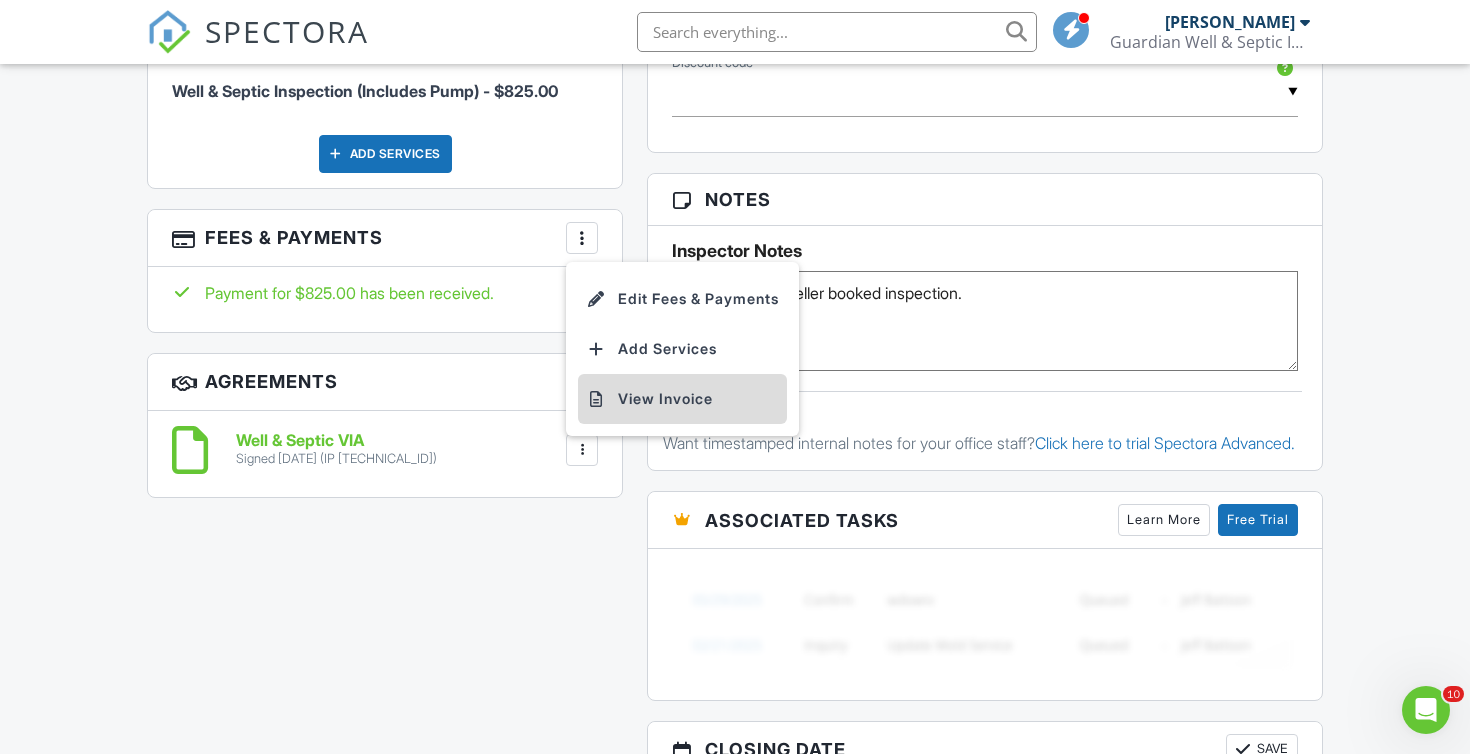 click on "View Invoice" at bounding box center (682, 399) 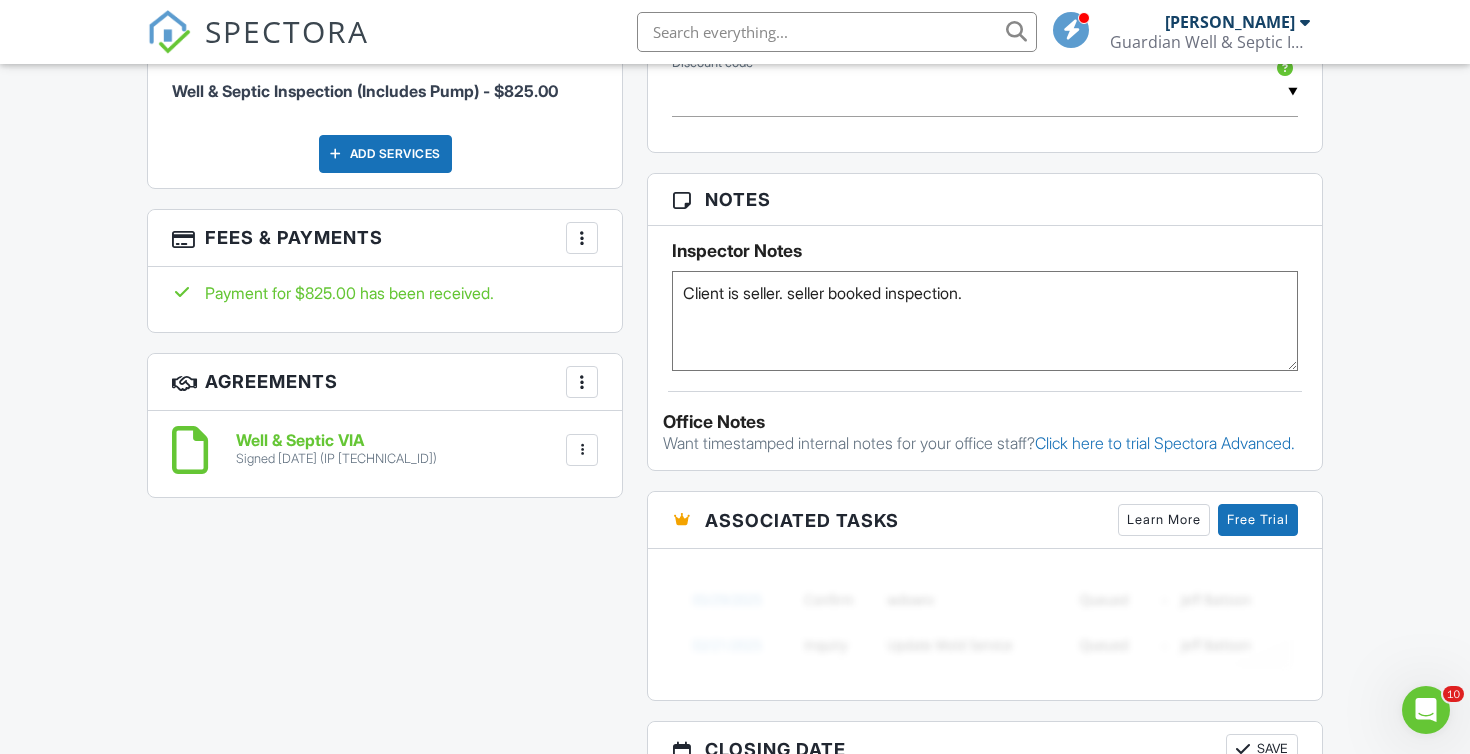 click on "SPECTORA" at bounding box center (287, 31) 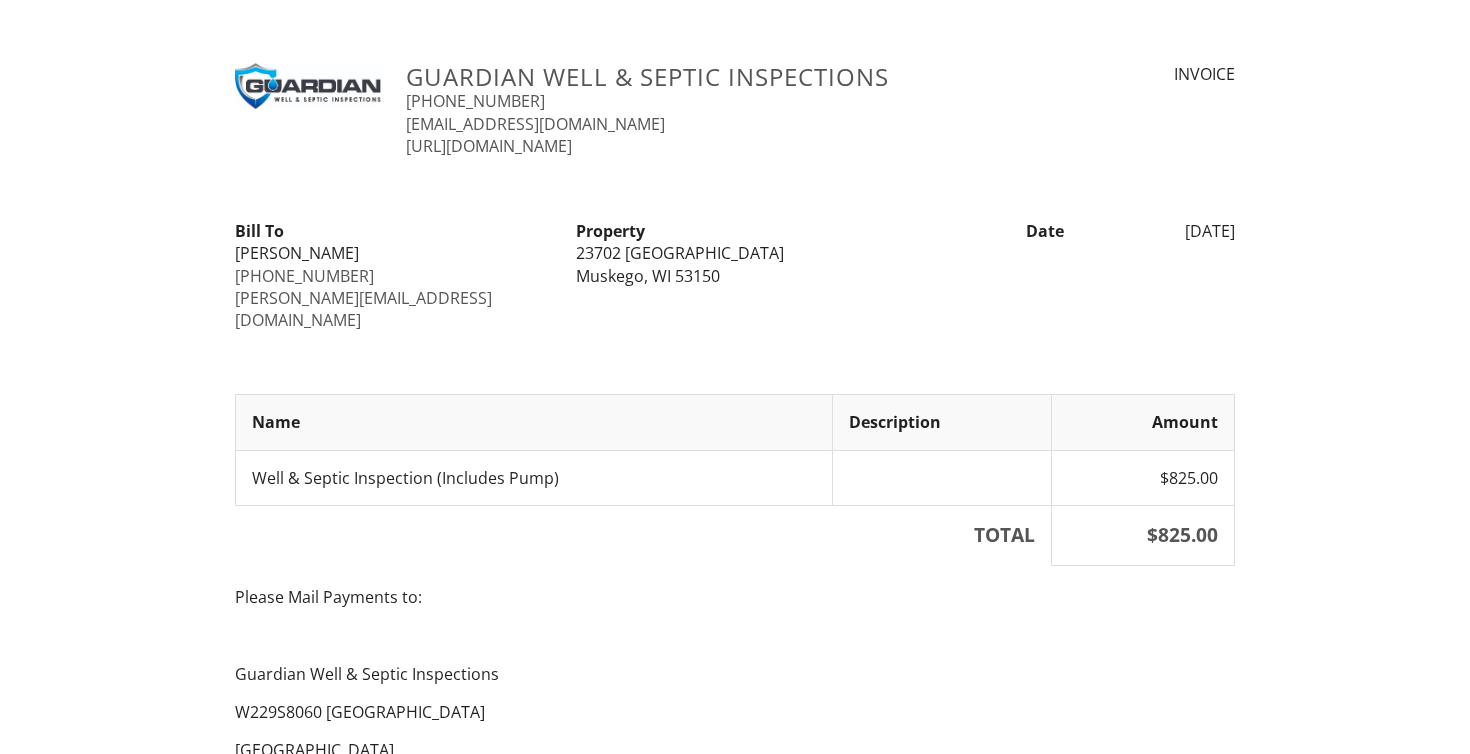 scroll, scrollTop: 0, scrollLeft: 0, axis: both 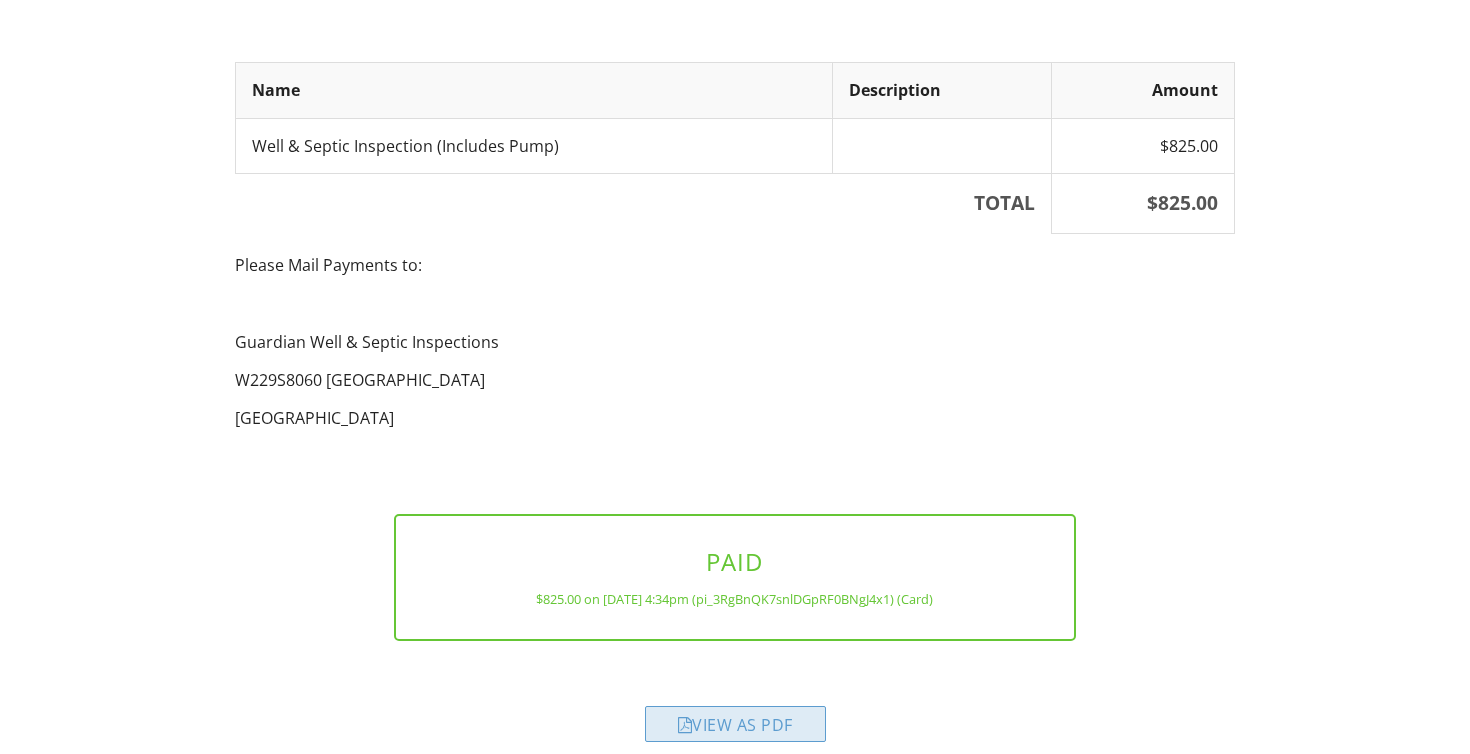 click on "View as PDF" at bounding box center [735, 724] 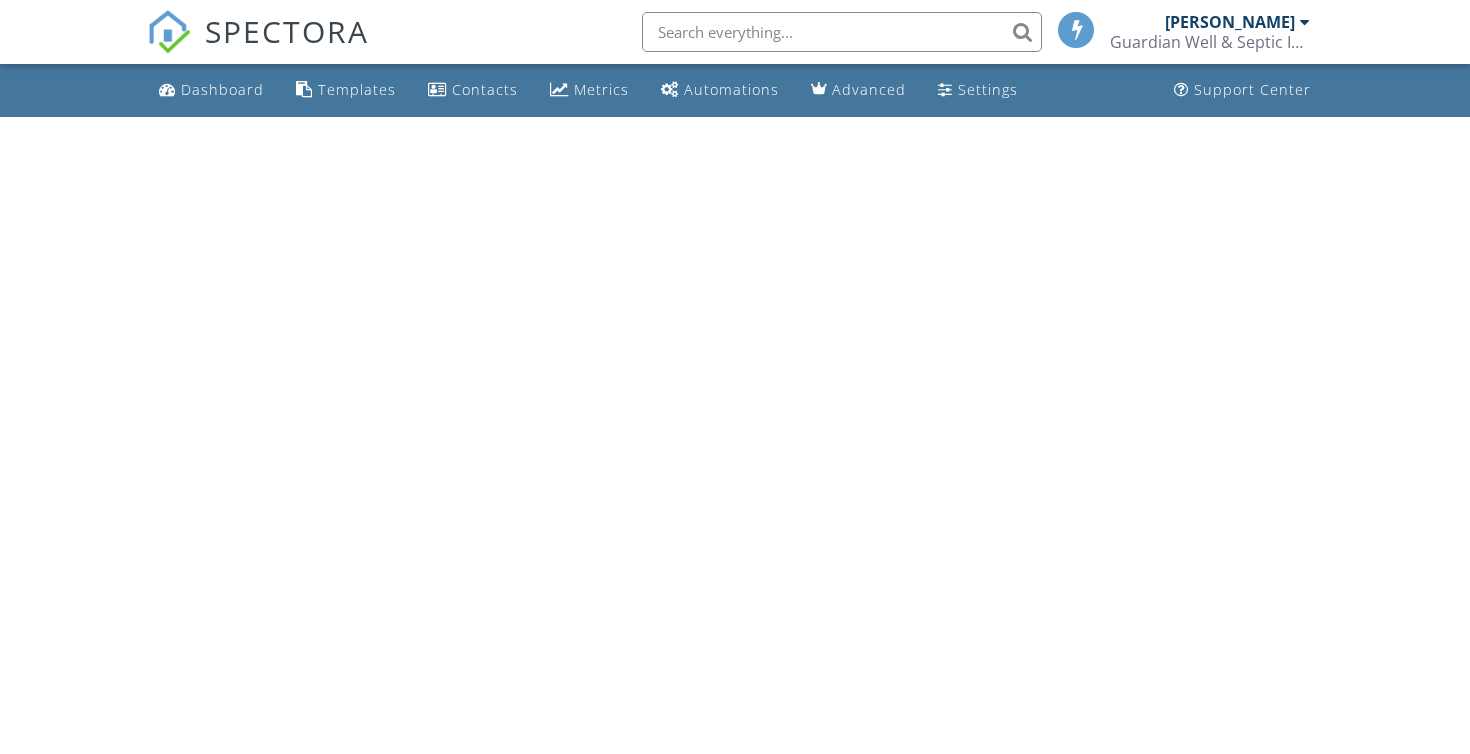 scroll, scrollTop: 0, scrollLeft: 0, axis: both 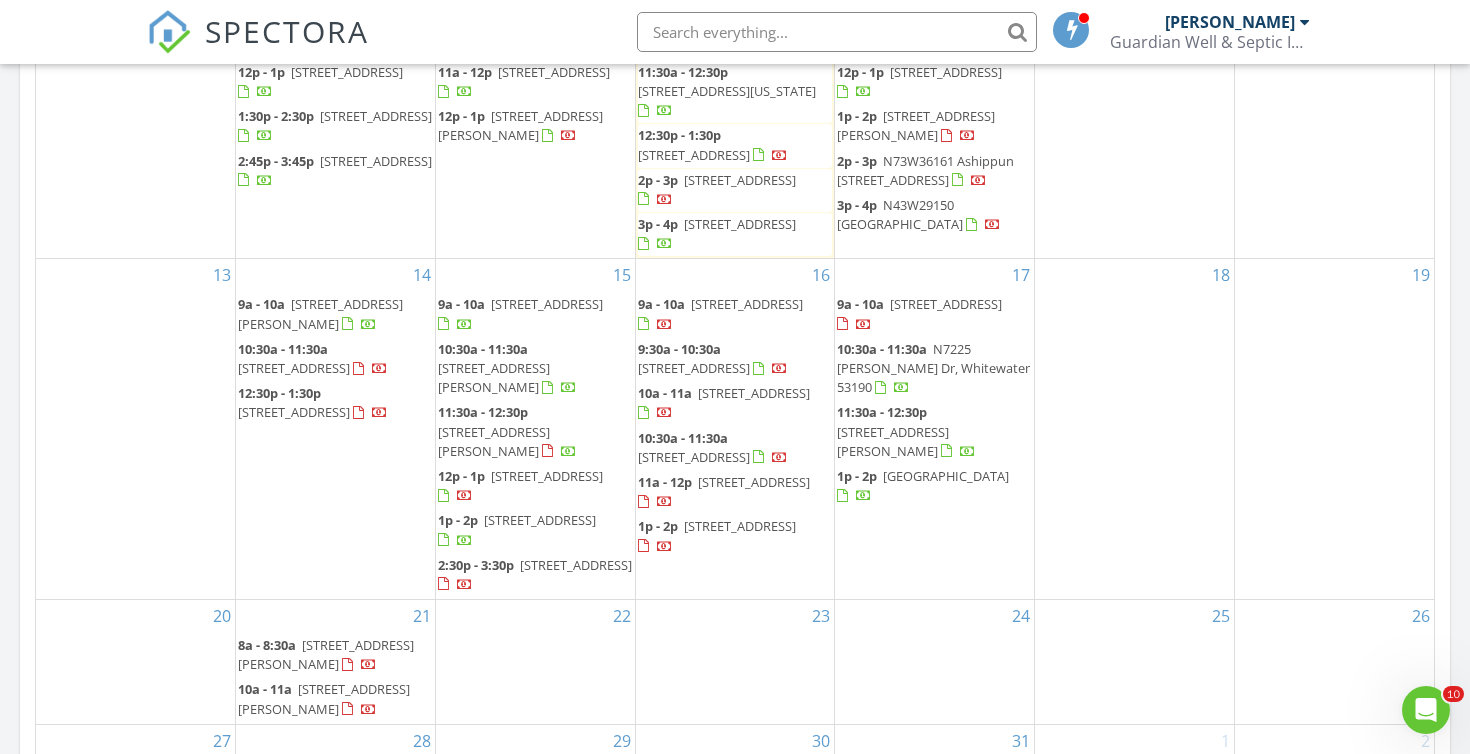 click on "[STREET_ADDRESS][PERSON_NAME]" at bounding box center [494, 377] 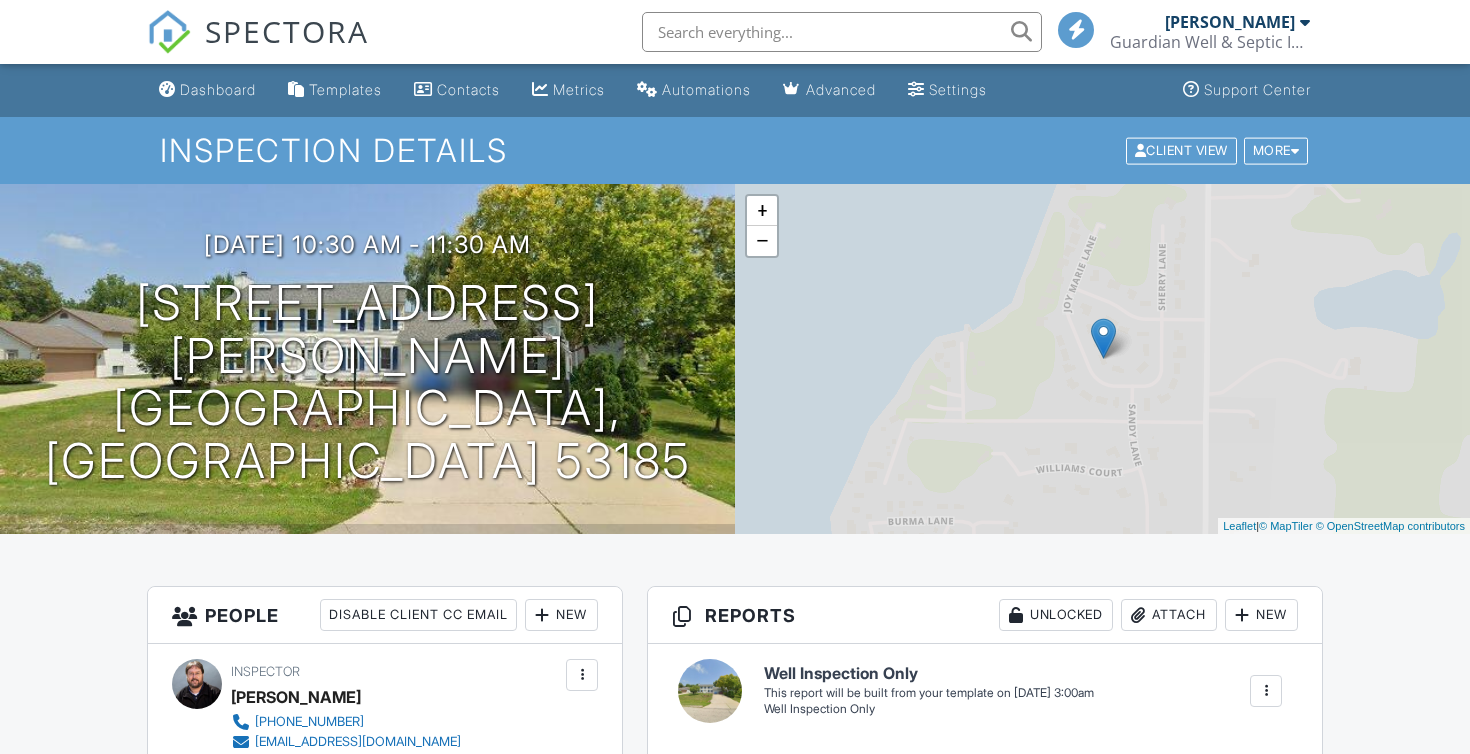 scroll, scrollTop: 0, scrollLeft: 0, axis: both 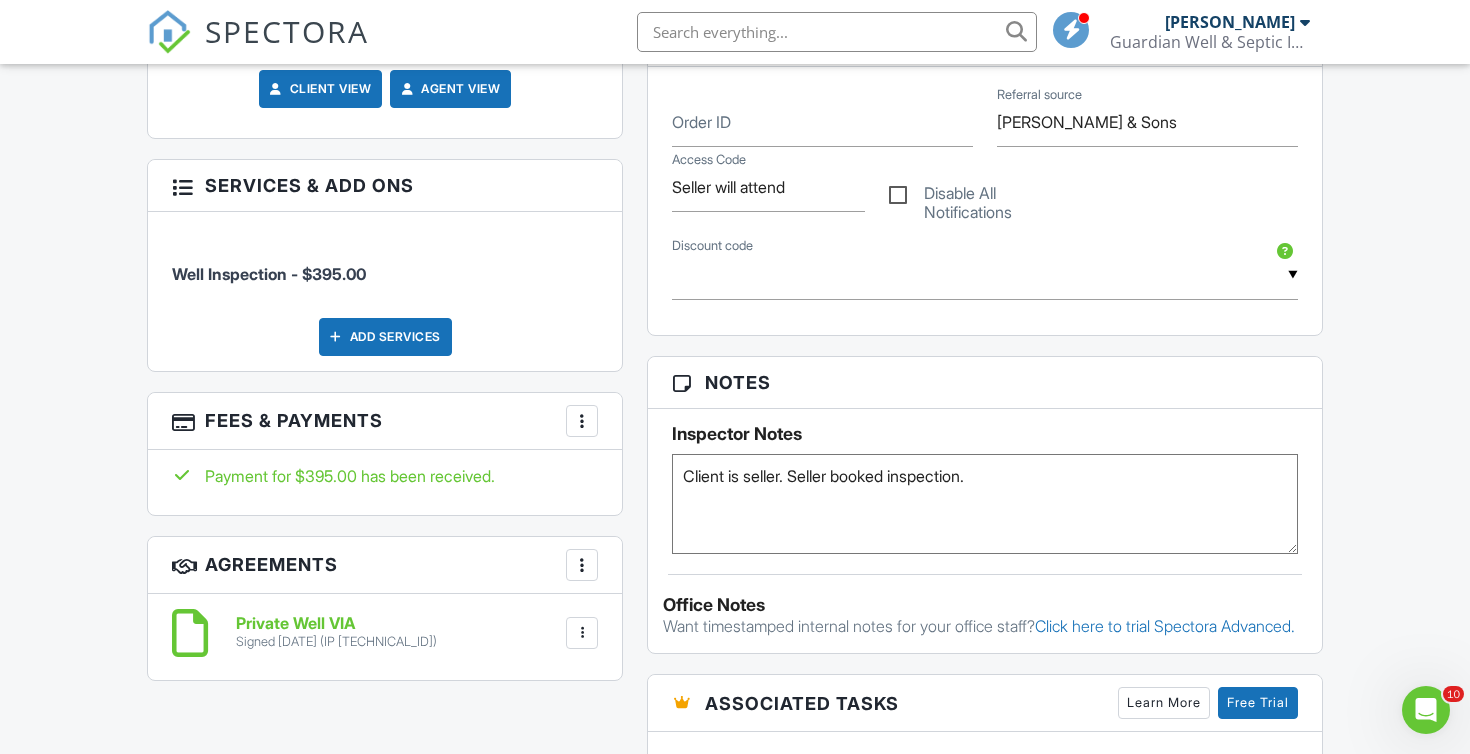 click on "More" at bounding box center (582, 421) 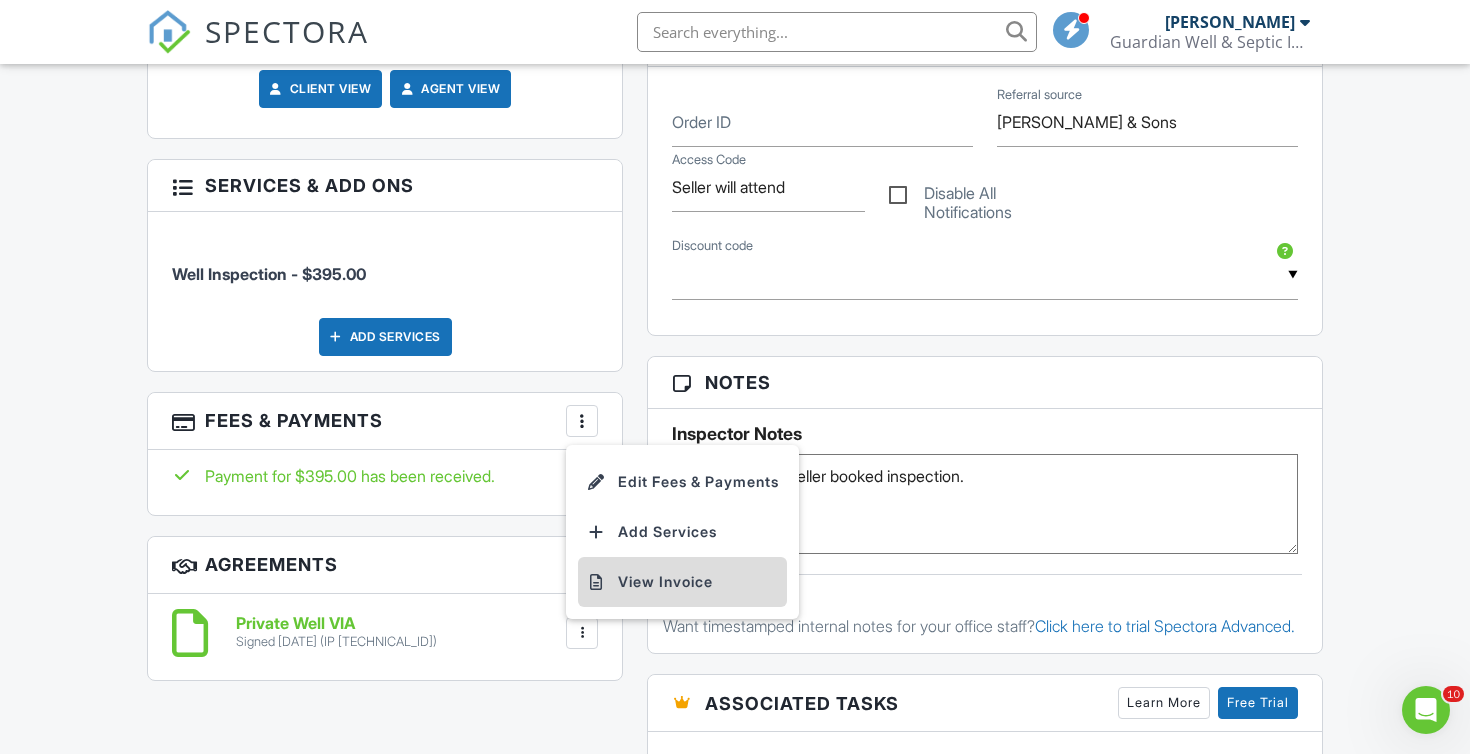 click on "View Invoice" at bounding box center (682, 582) 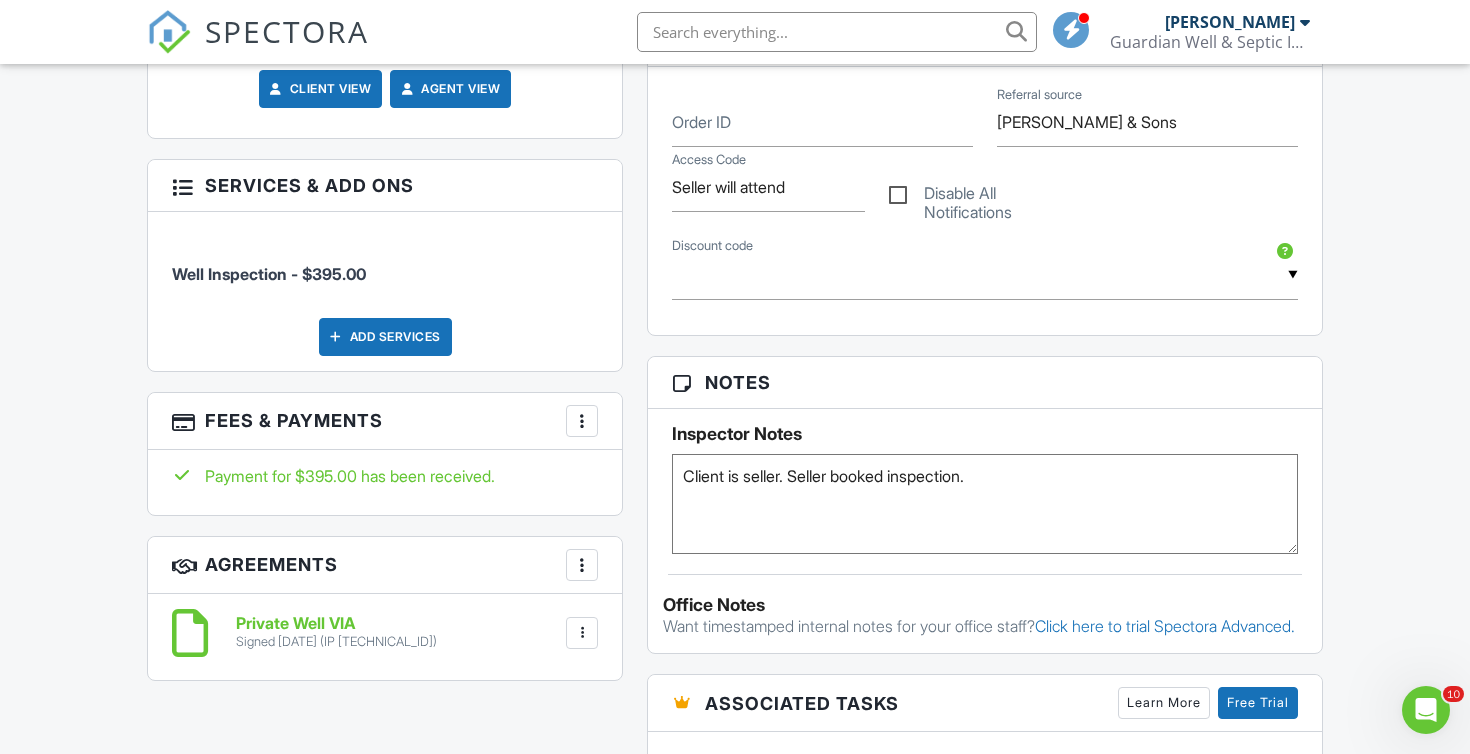 click on "SPECTORA" at bounding box center (287, 31) 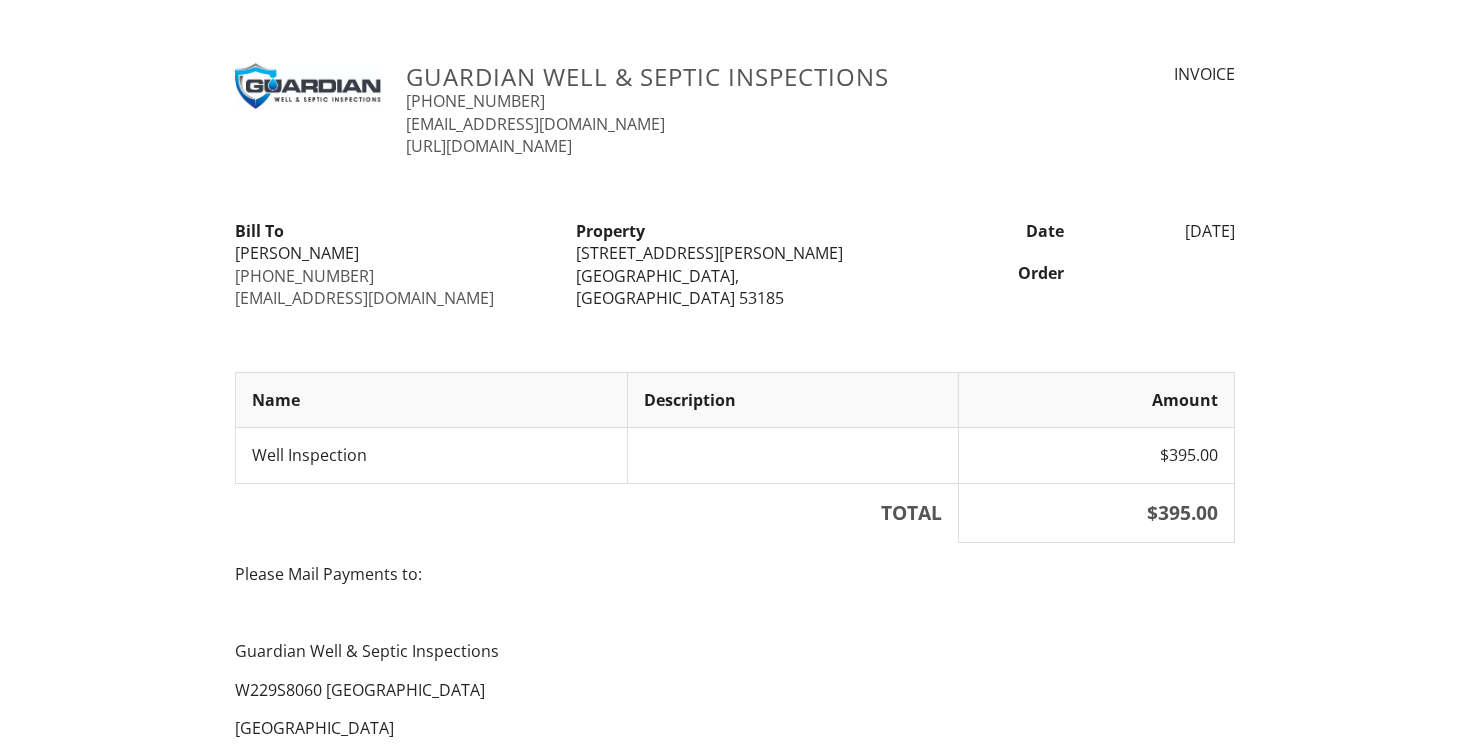 scroll, scrollTop: 0, scrollLeft: 0, axis: both 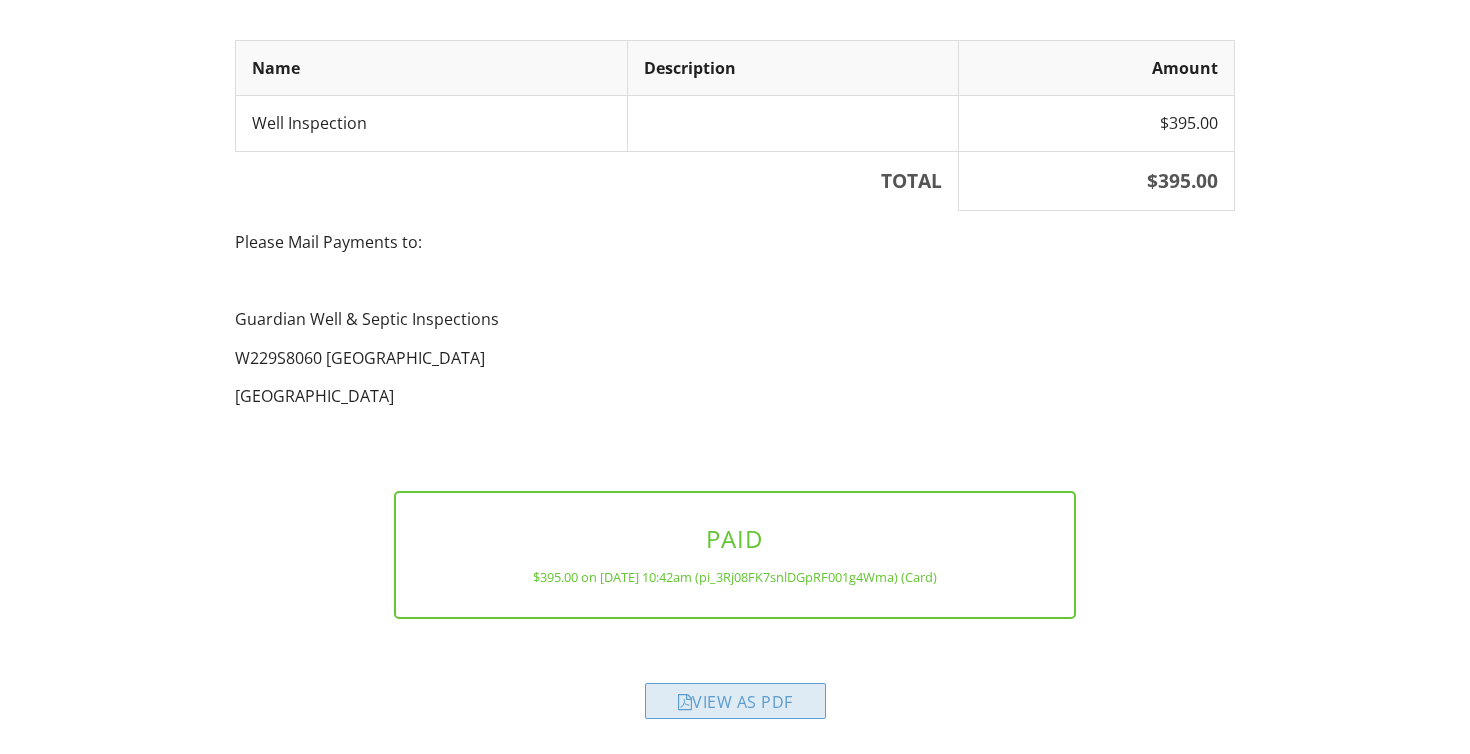 click on "View as PDF" at bounding box center (735, 701) 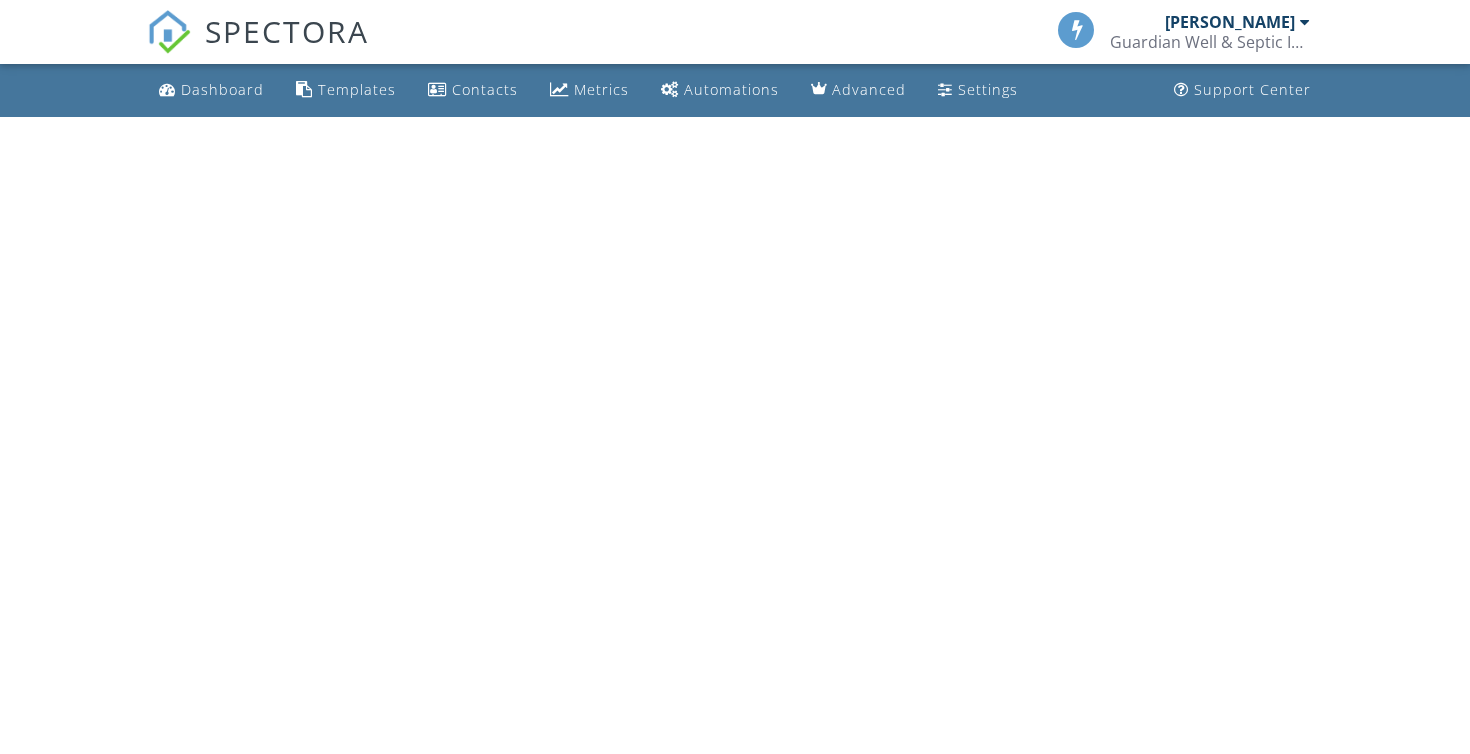 scroll, scrollTop: 0, scrollLeft: 0, axis: both 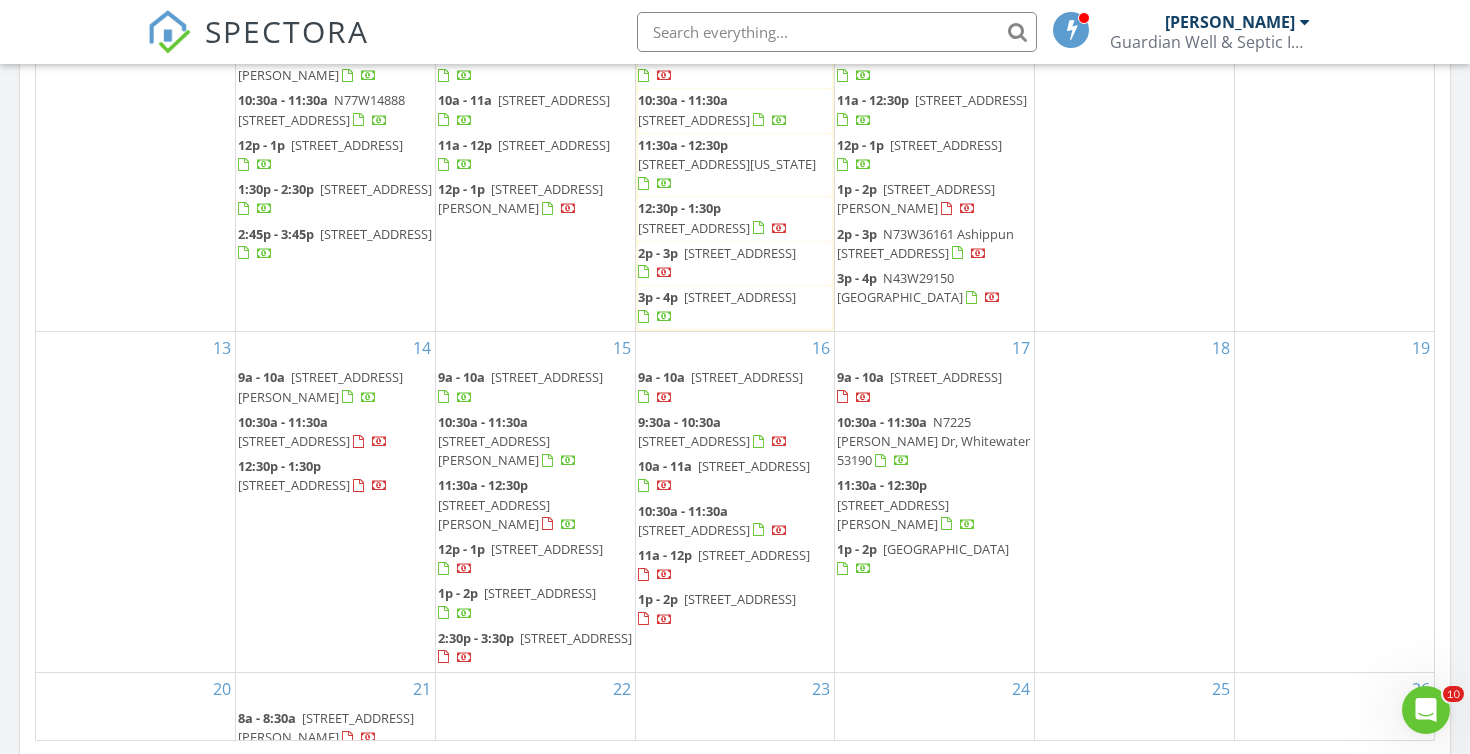 click on "8020 Ridgeway Dr, Burlington 53105" at bounding box center [494, 514] 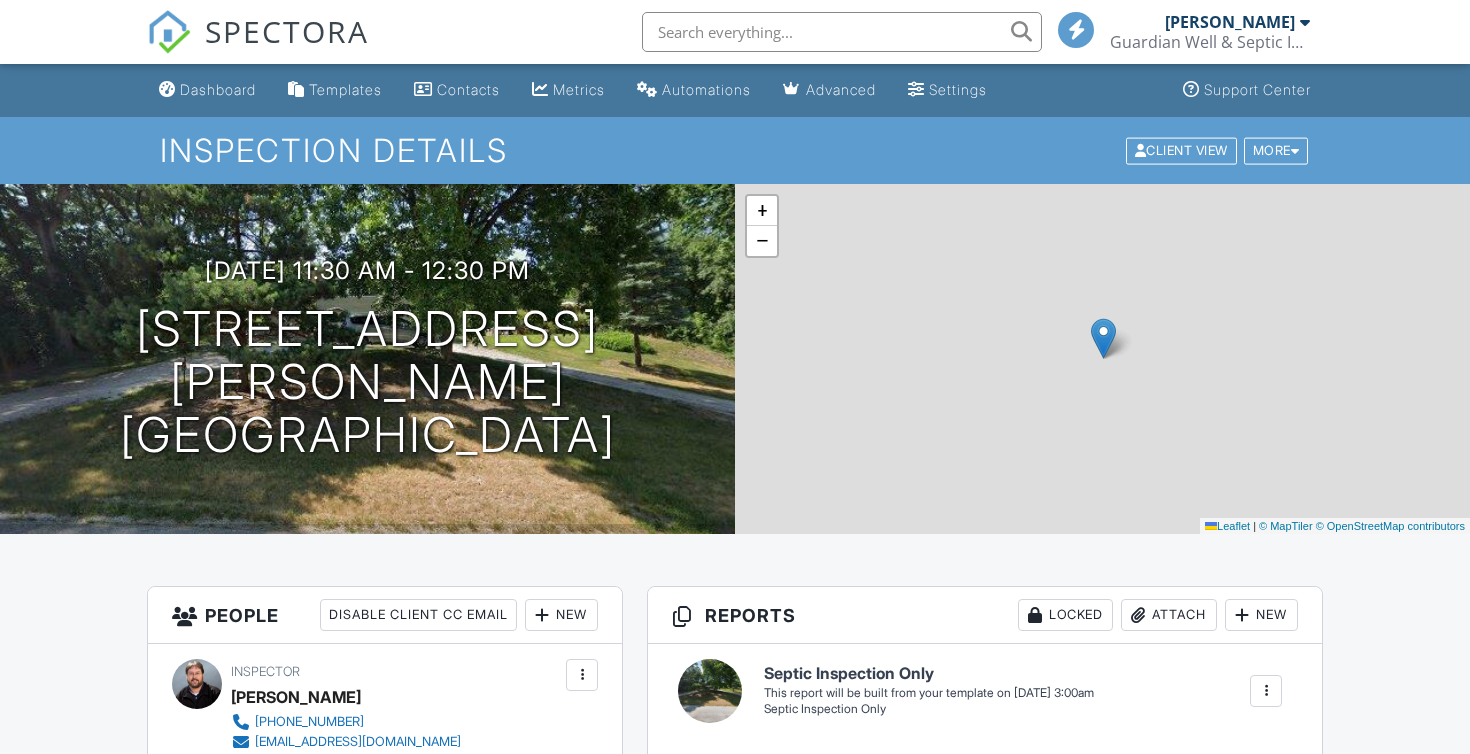 scroll, scrollTop: 0, scrollLeft: 0, axis: both 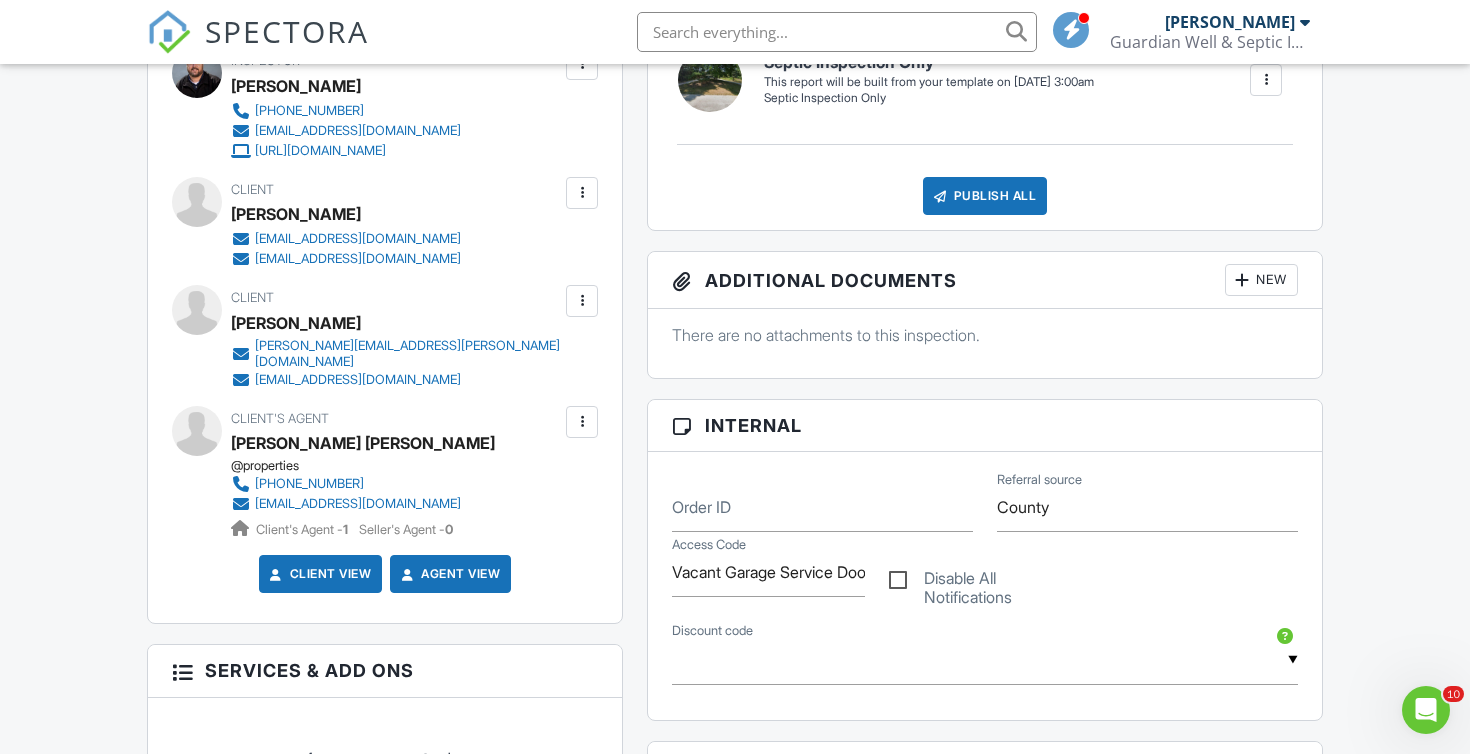 click at bounding box center [837, 32] 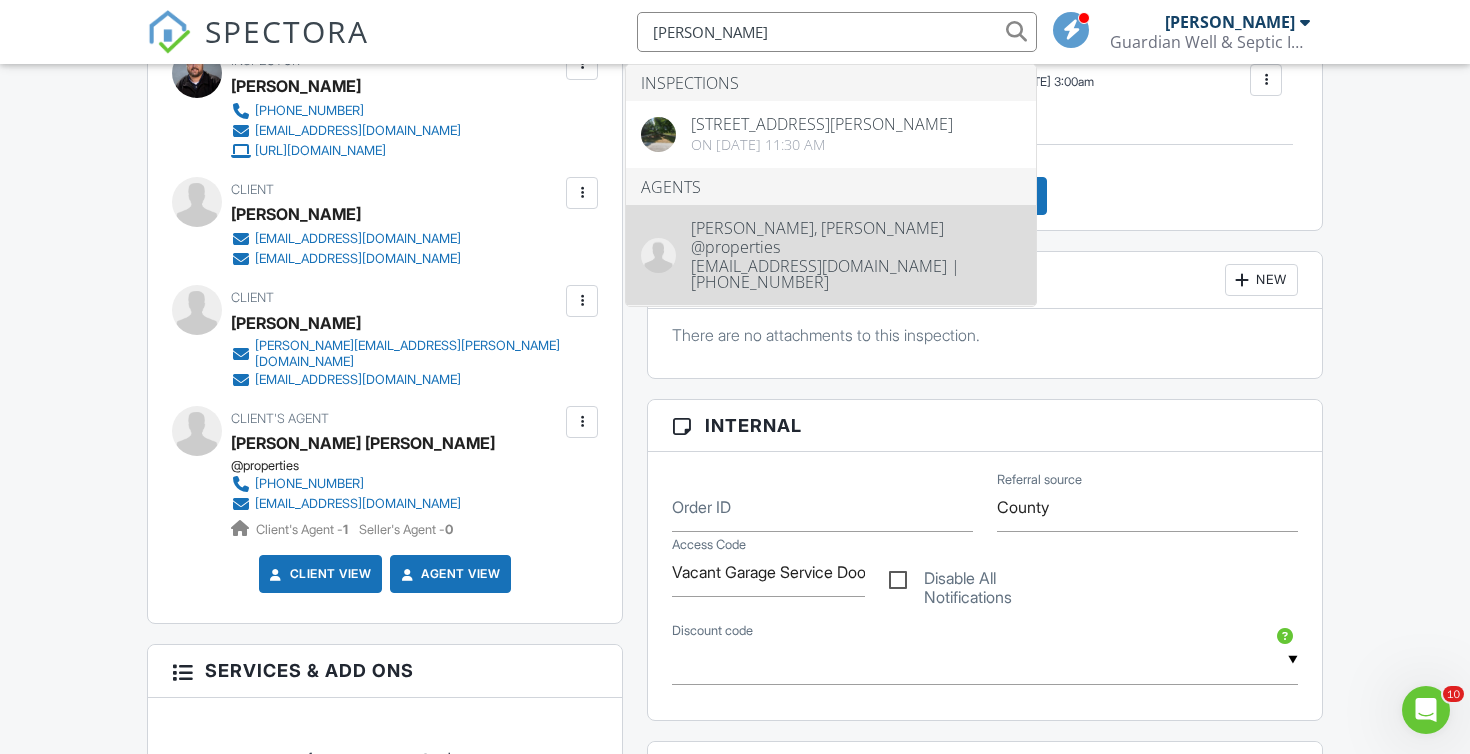 type on "Griffin McLaug" 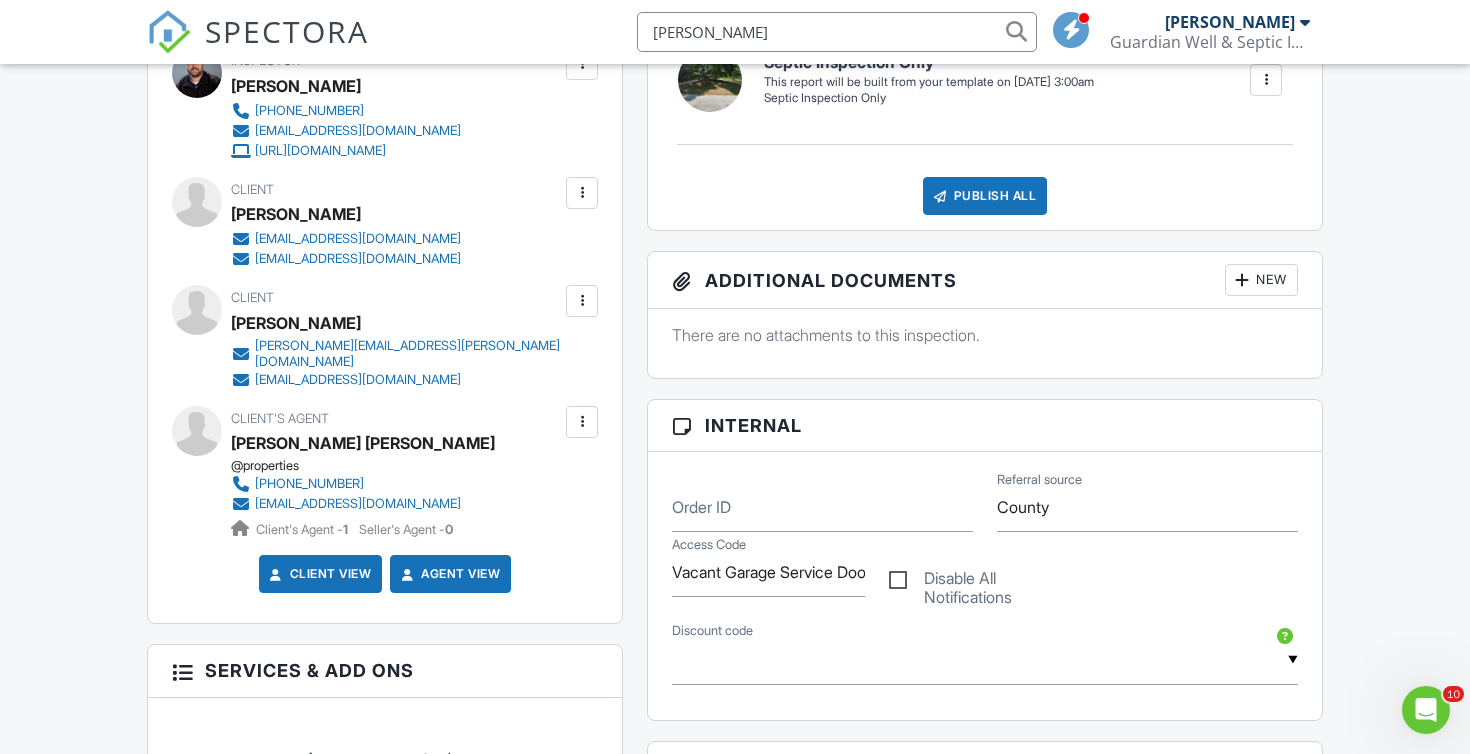 type 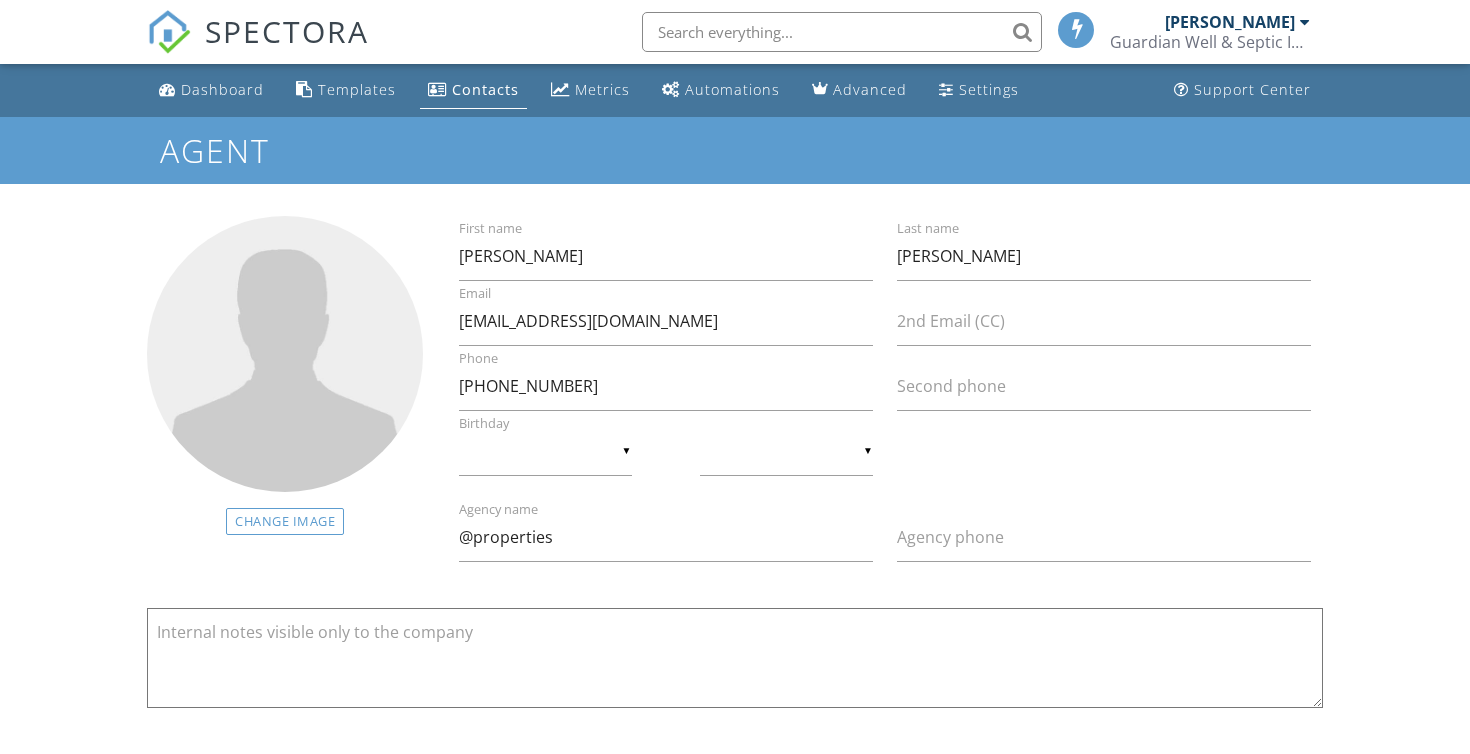 scroll, scrollTop: 0, scrollLeft: 0, axis: both 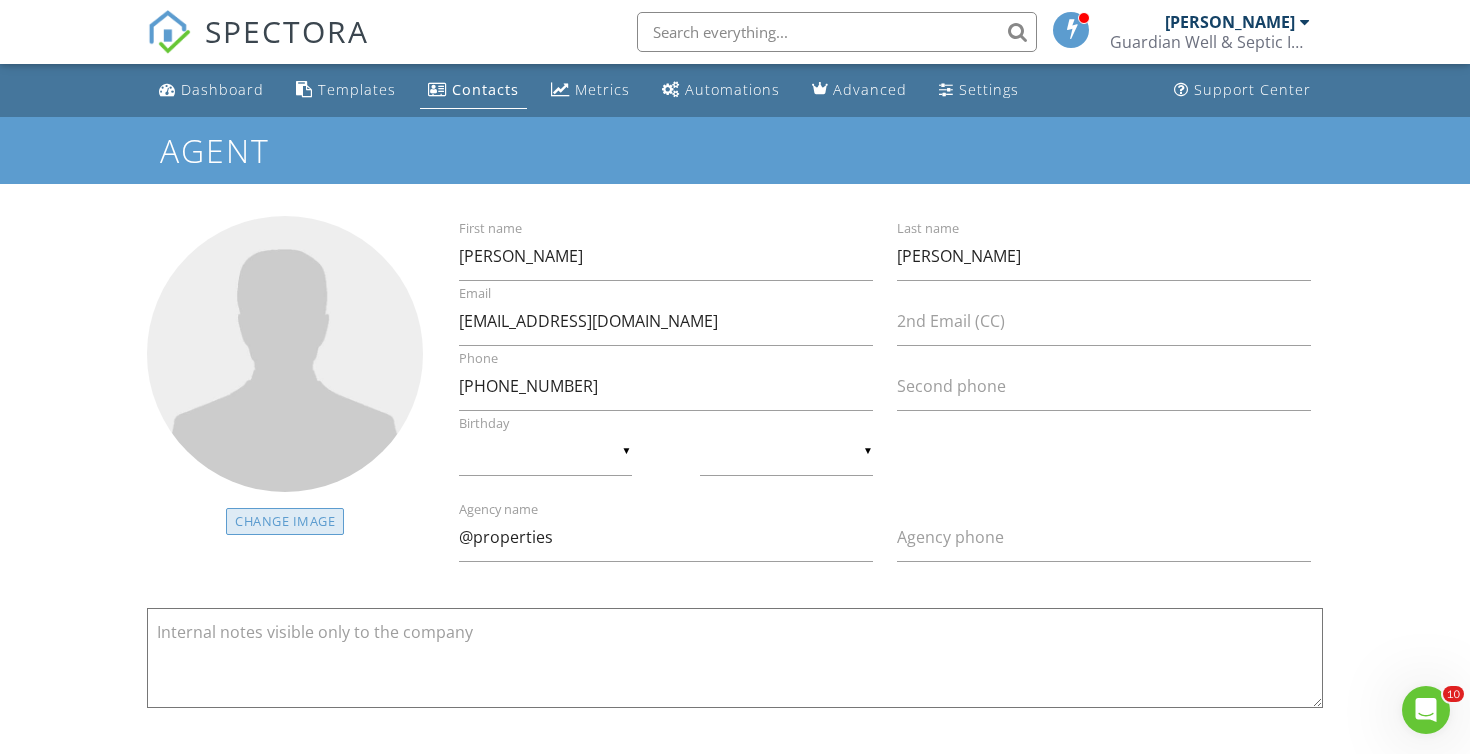 click on "Change Image" at bounding box center (285, 521) 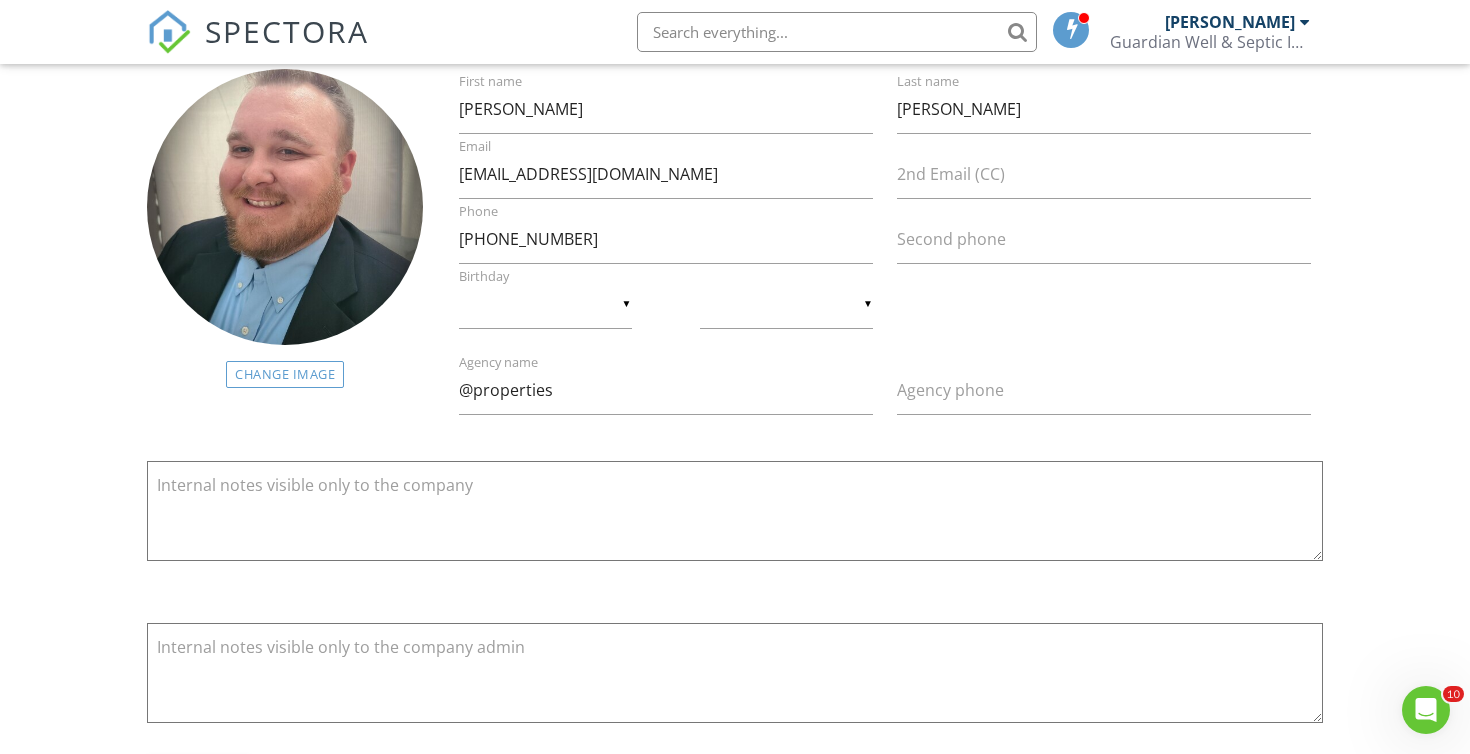 scroll, scrollTop: 254, scrollLeft: 0, axis: vertical 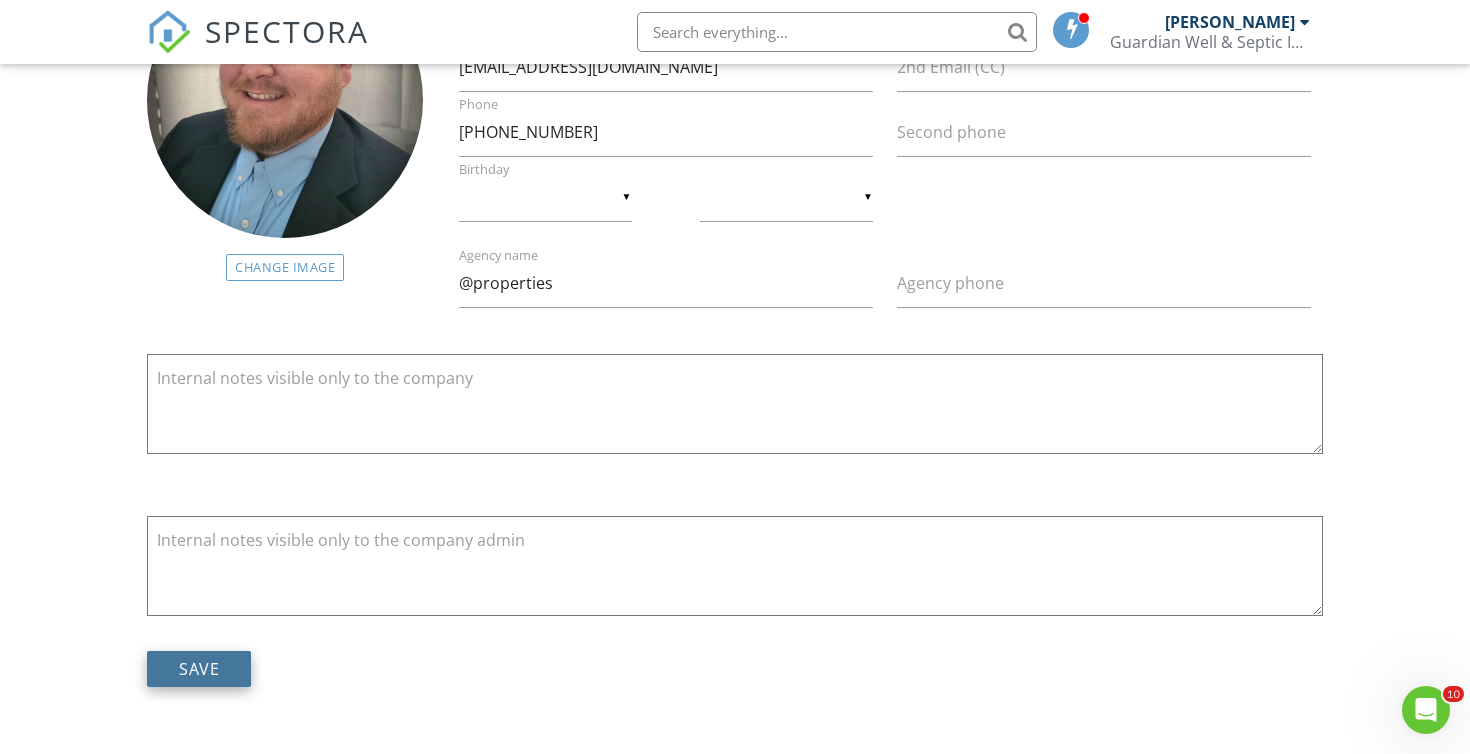 click on "Save" at bounding box center [199, 669] 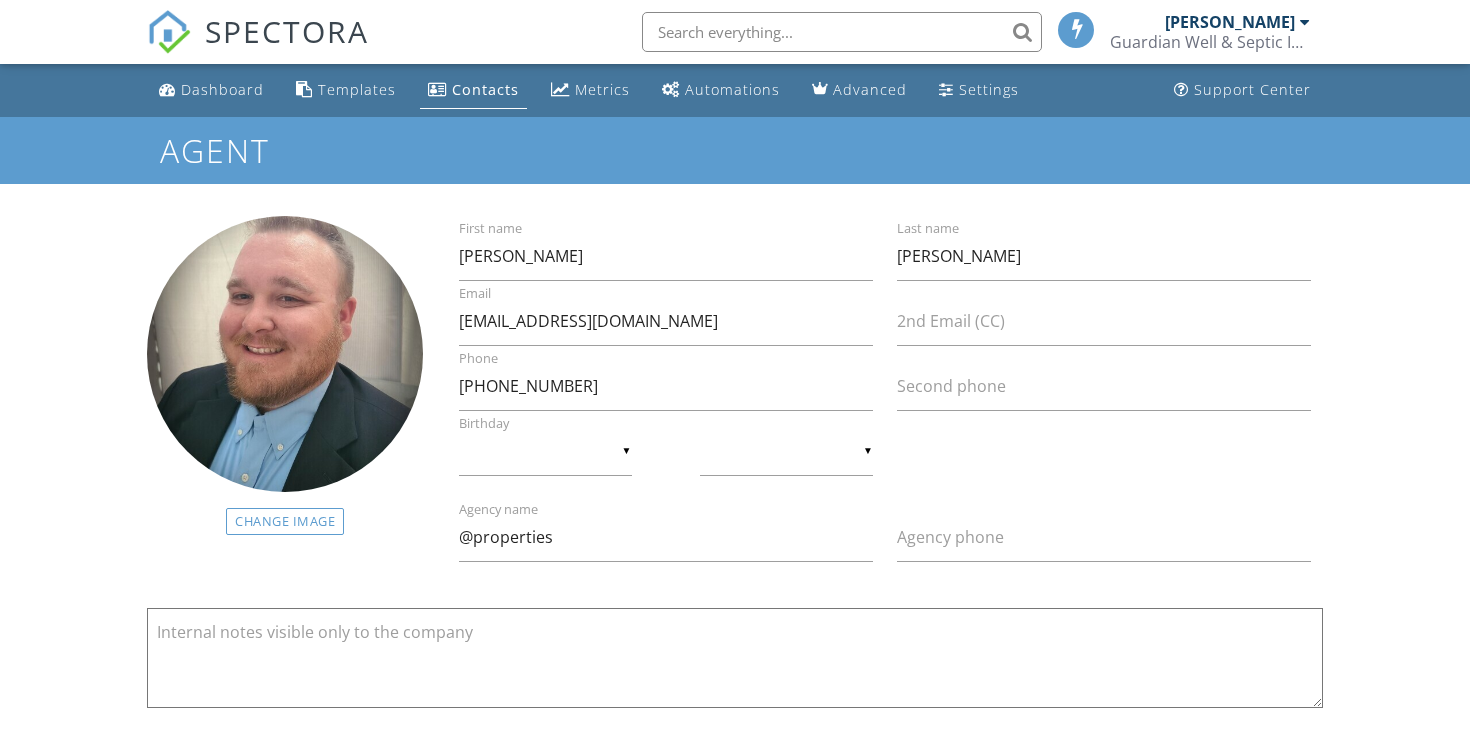 scroll, scrollTop: 0, scrollLeft: 0, axis: both 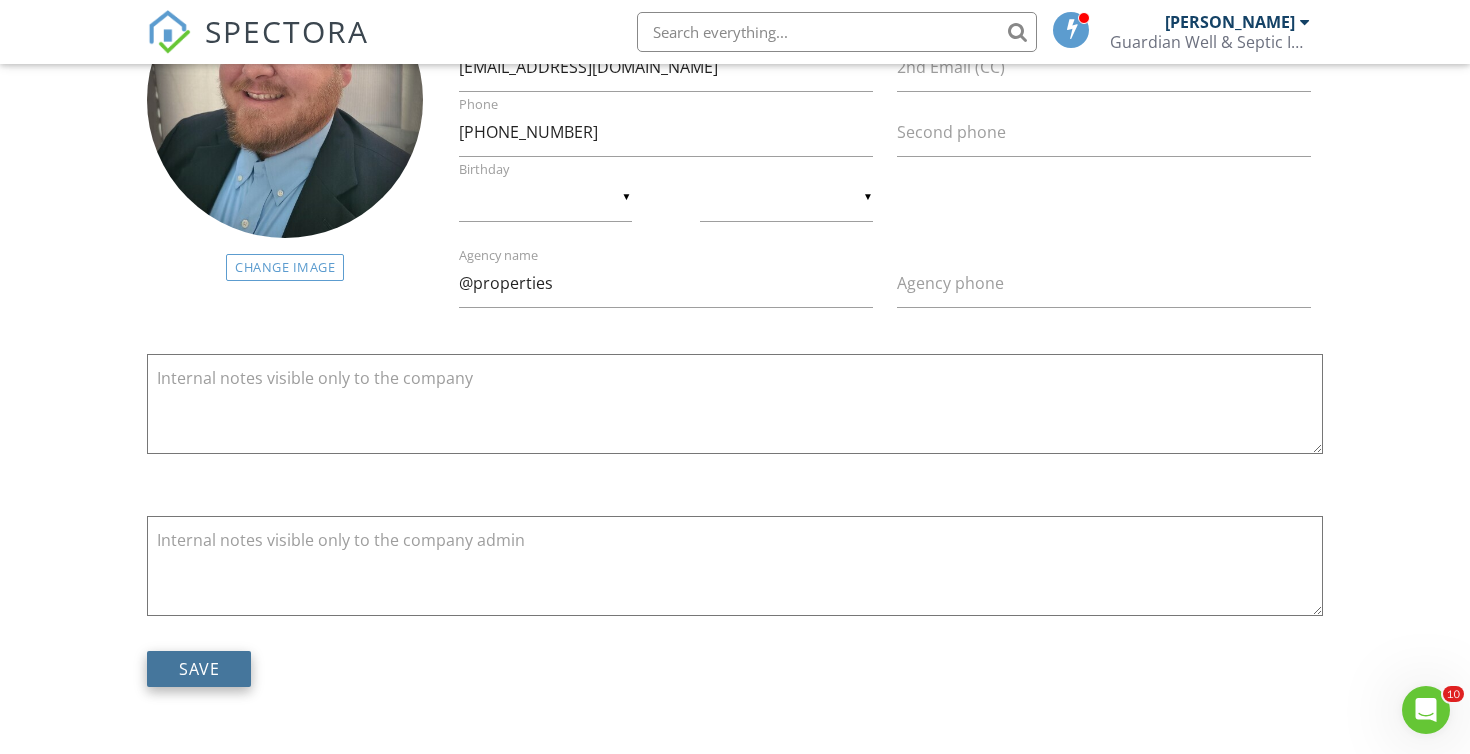 click on "Save" at bounding box center [199, 669] 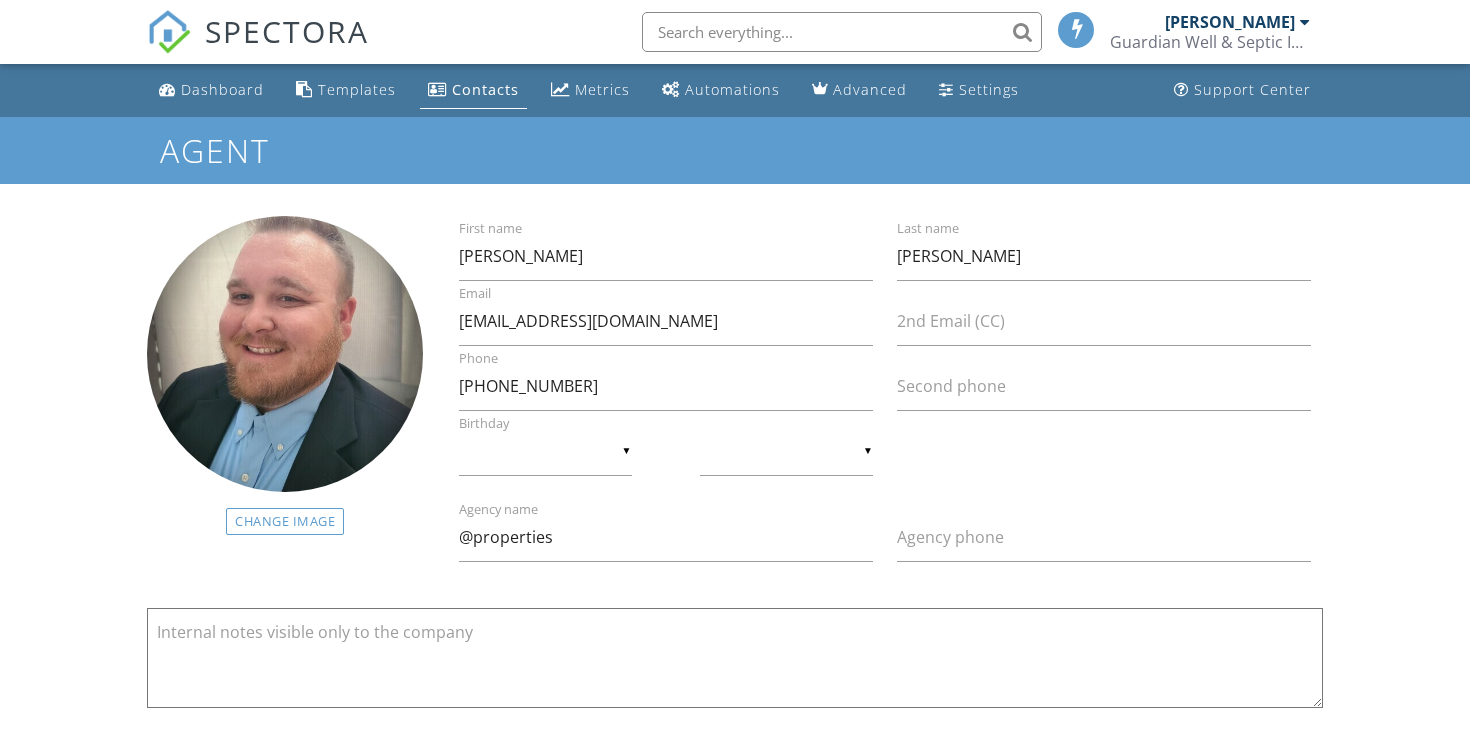 scroll, scrollTop: 0, scrollLeft: 0, axis: both 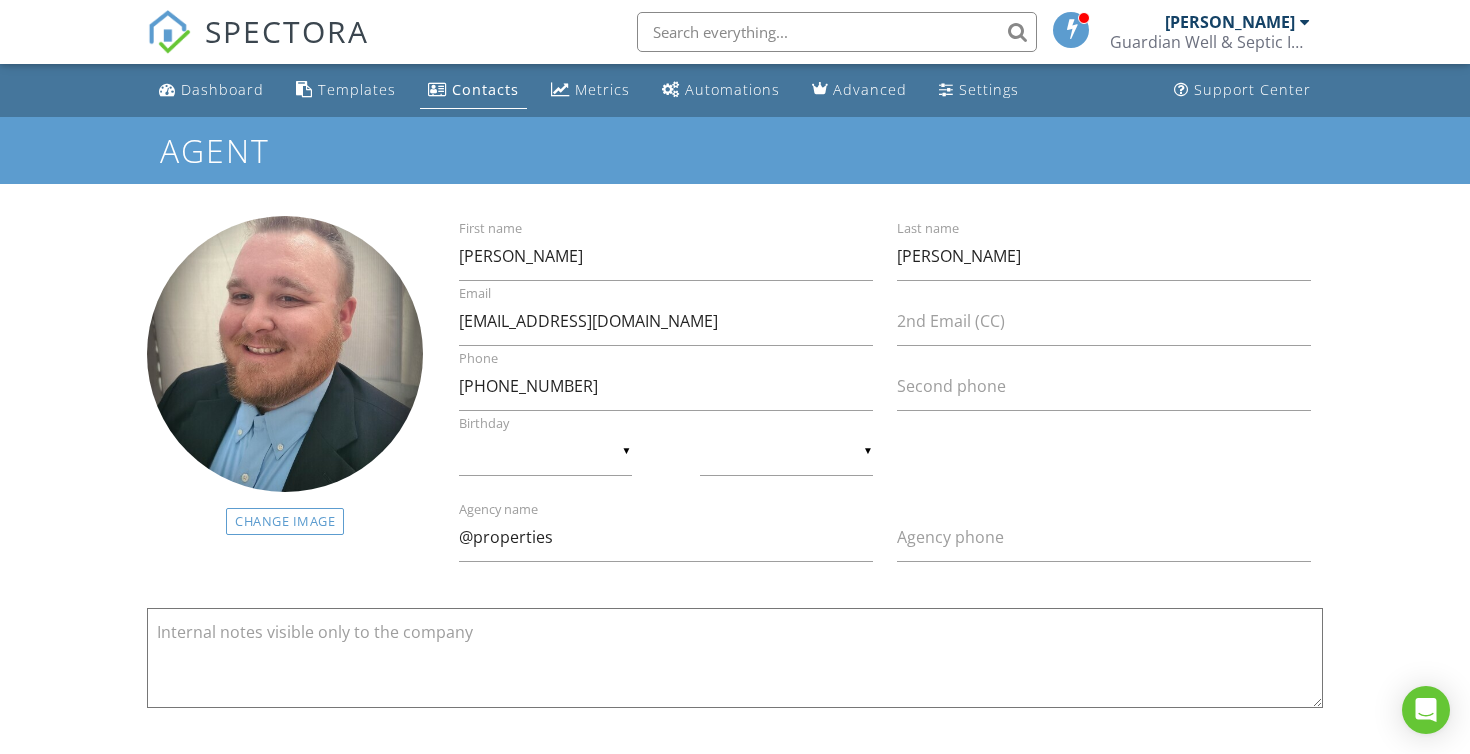 click on "SPECTORA" at bounding box center [287, 31] 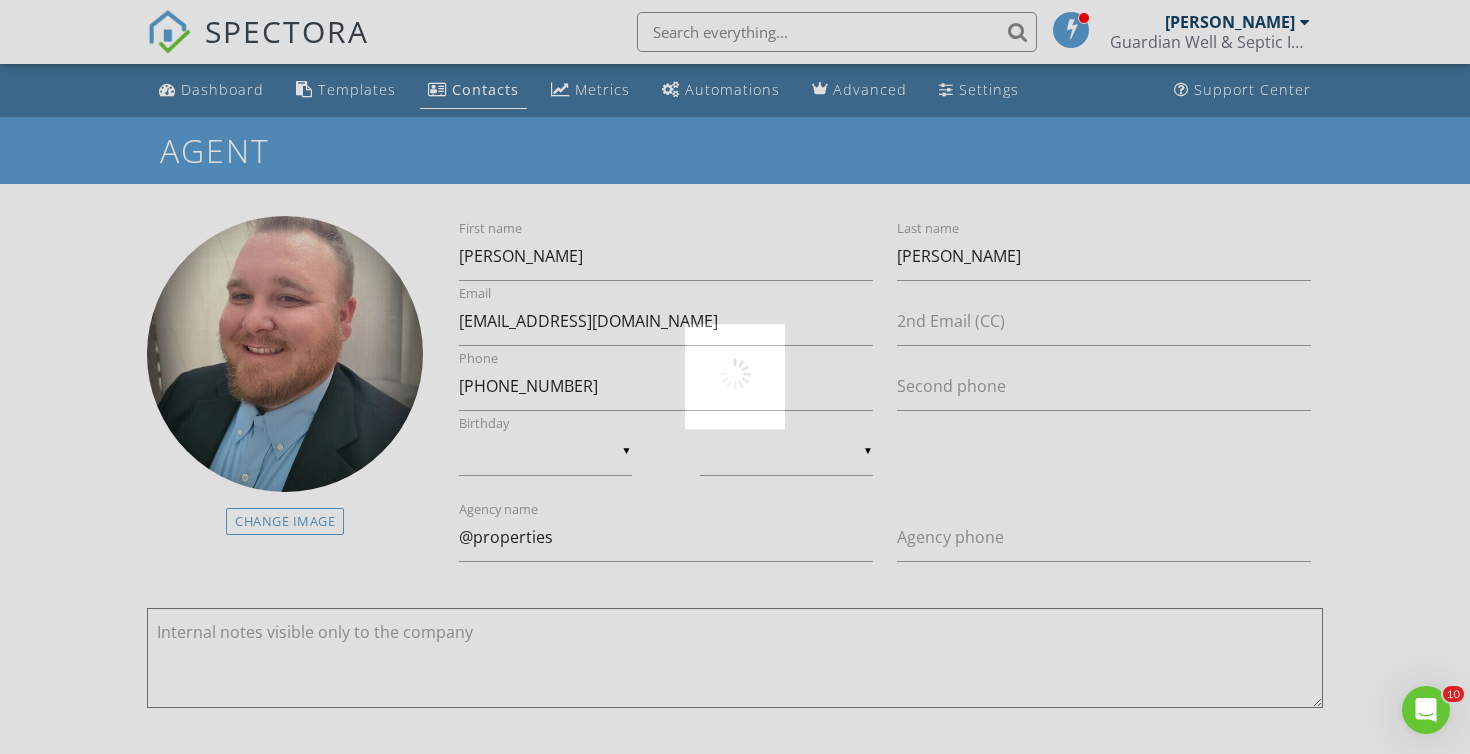 scroll, scrollTop: 0, scrollLeft: 0, axis: both 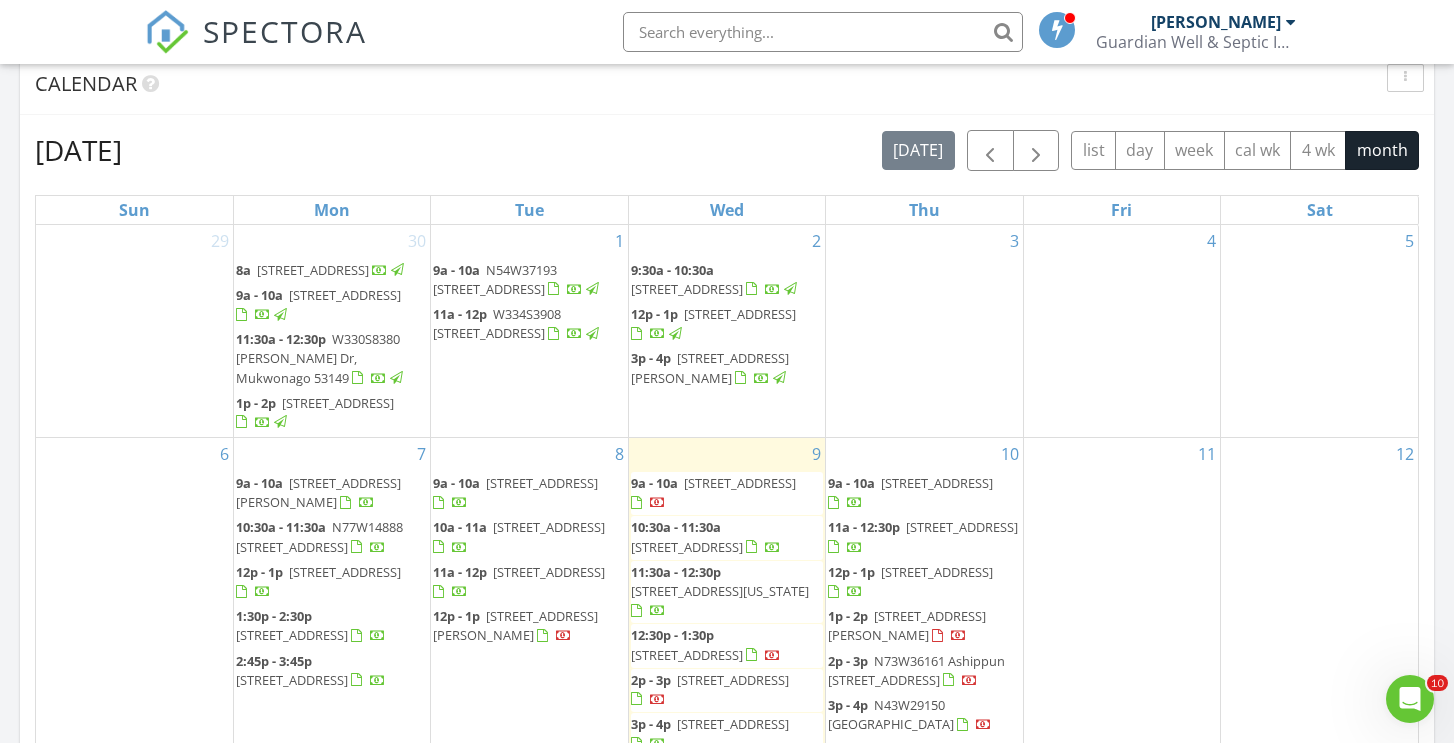click at bounding box center [823, 32] 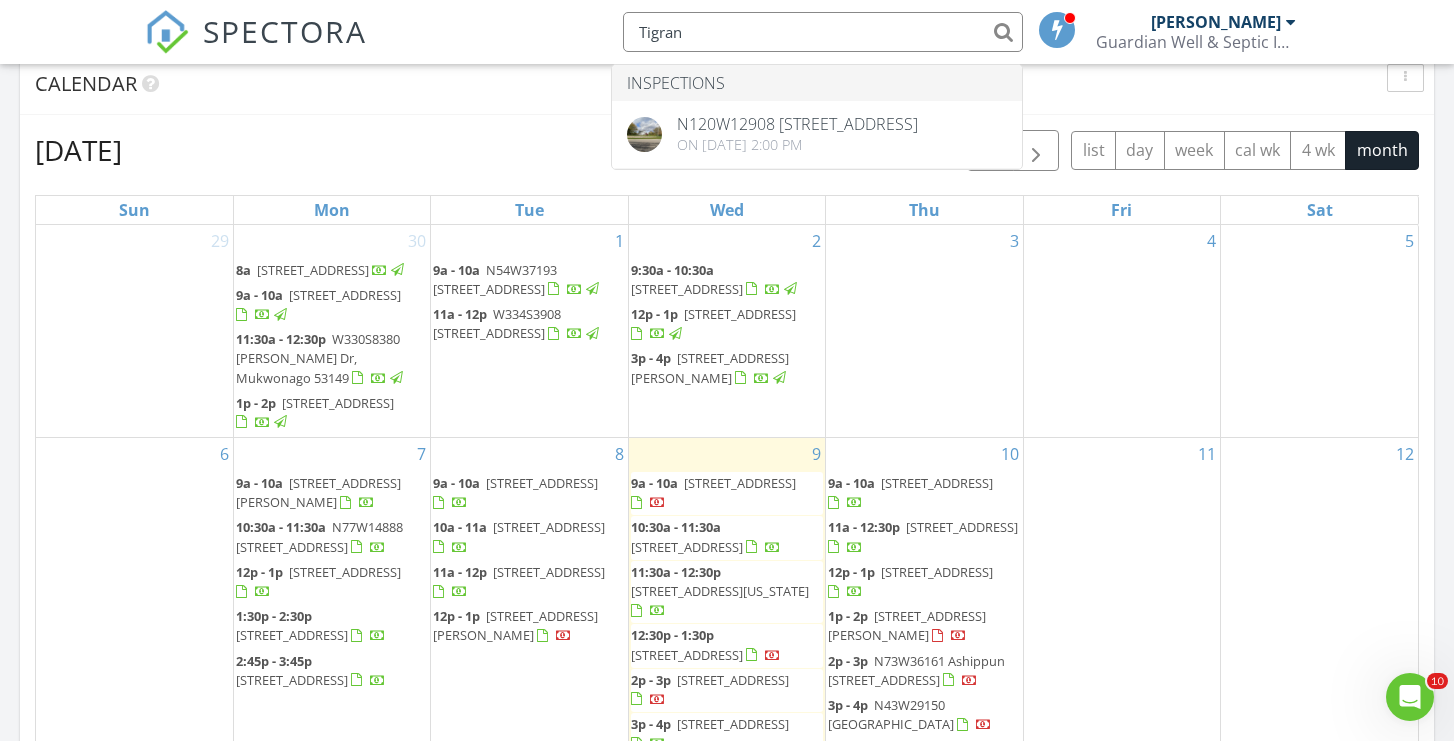 type on "Tigran" 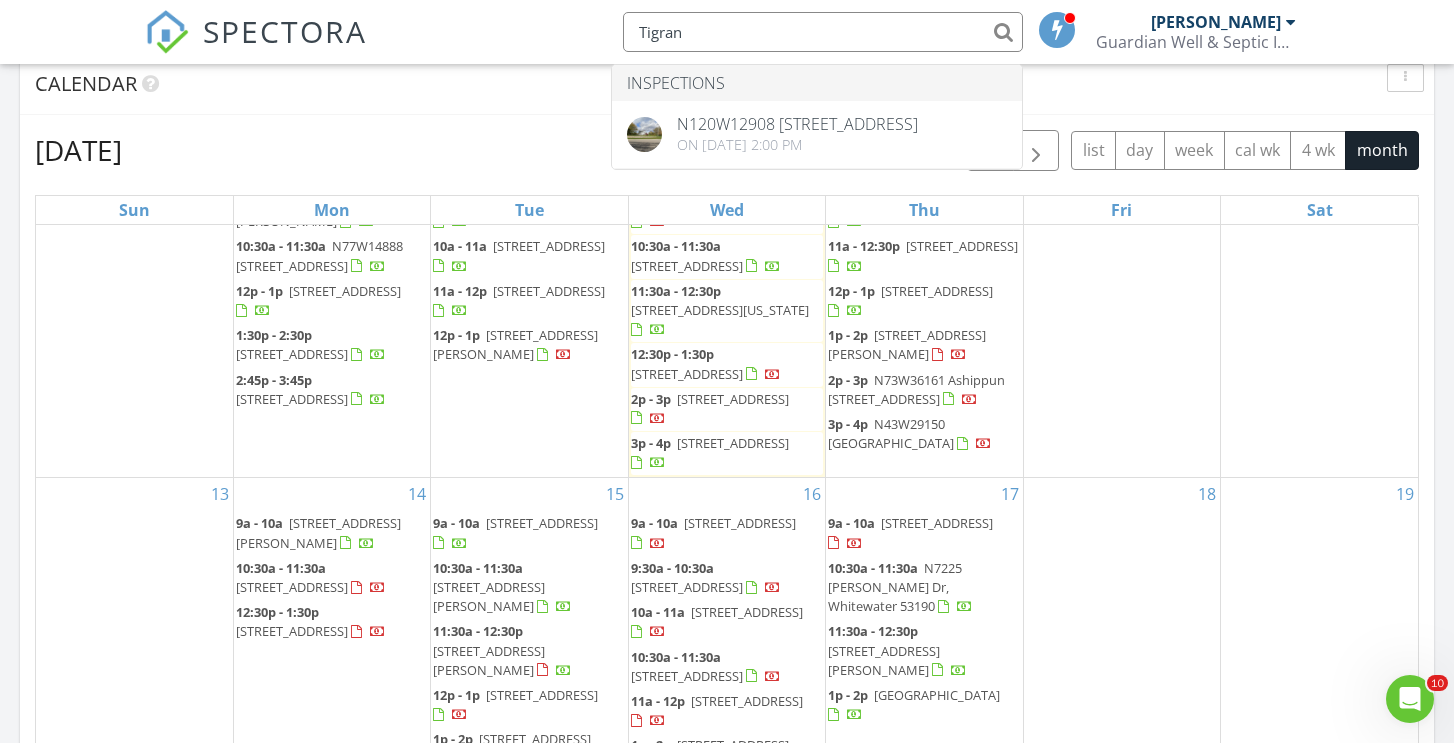 scroll, scrollTop: 301, scrollLeft: 0, axis: vertical 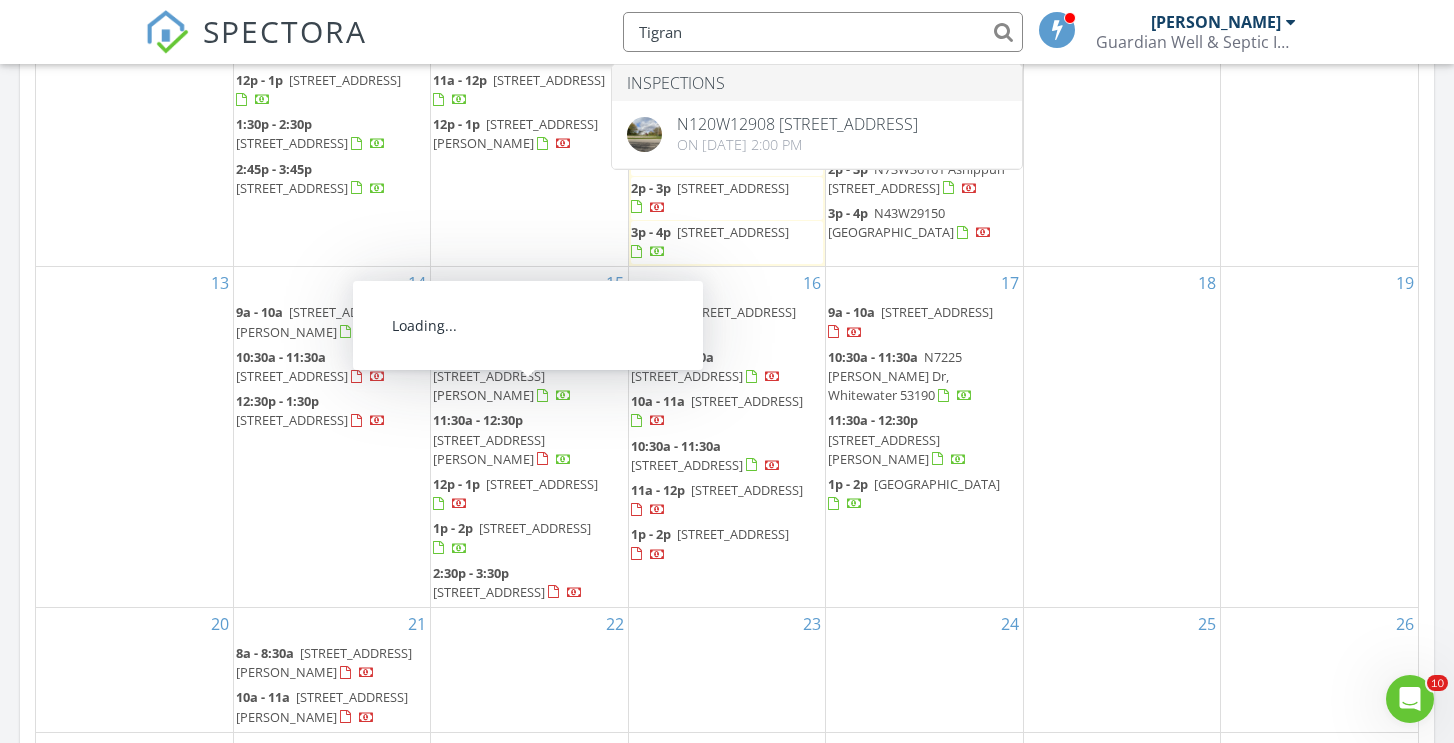click on "8020 Ridgeway Dr, Burlington 53105" at bounding box center (489, 449) 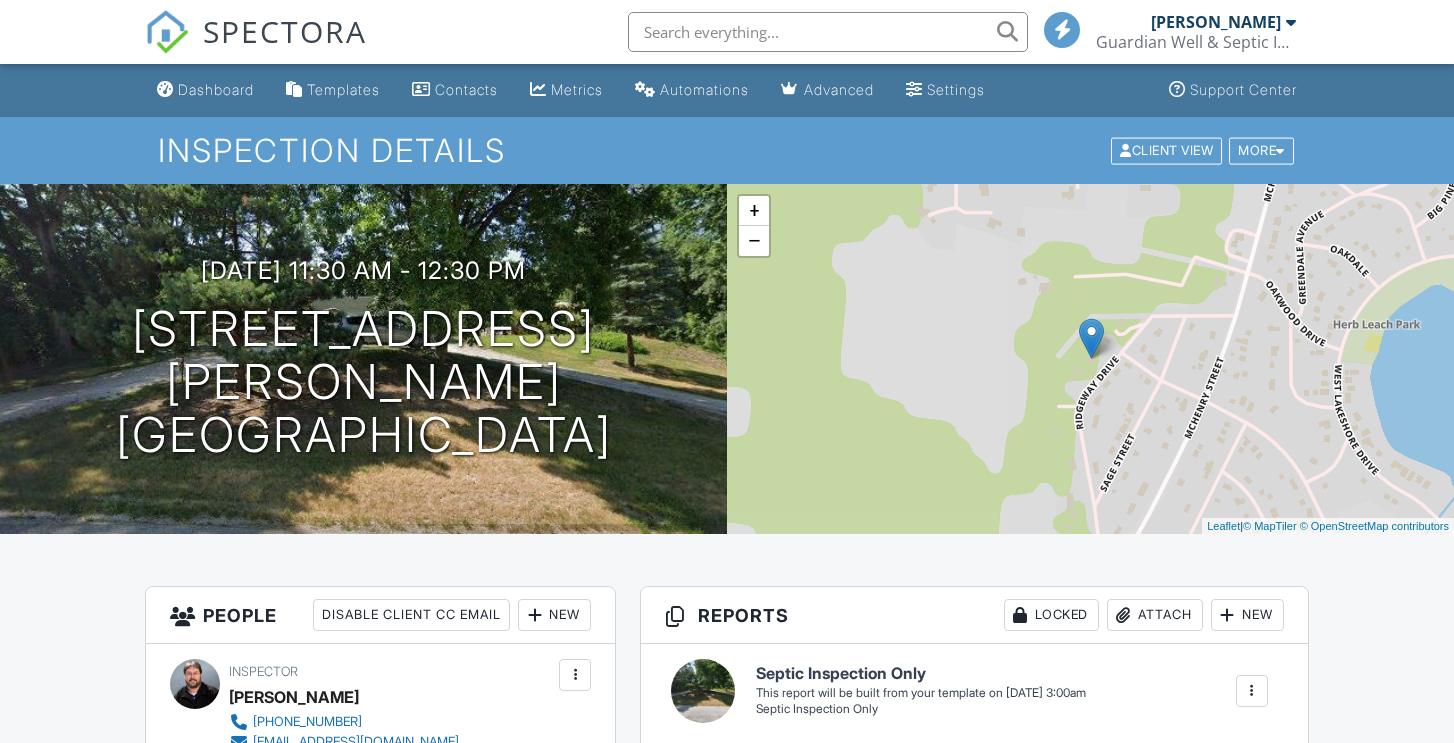 scroll, scrollTop: 0, scrollLeft: 0, axis: both 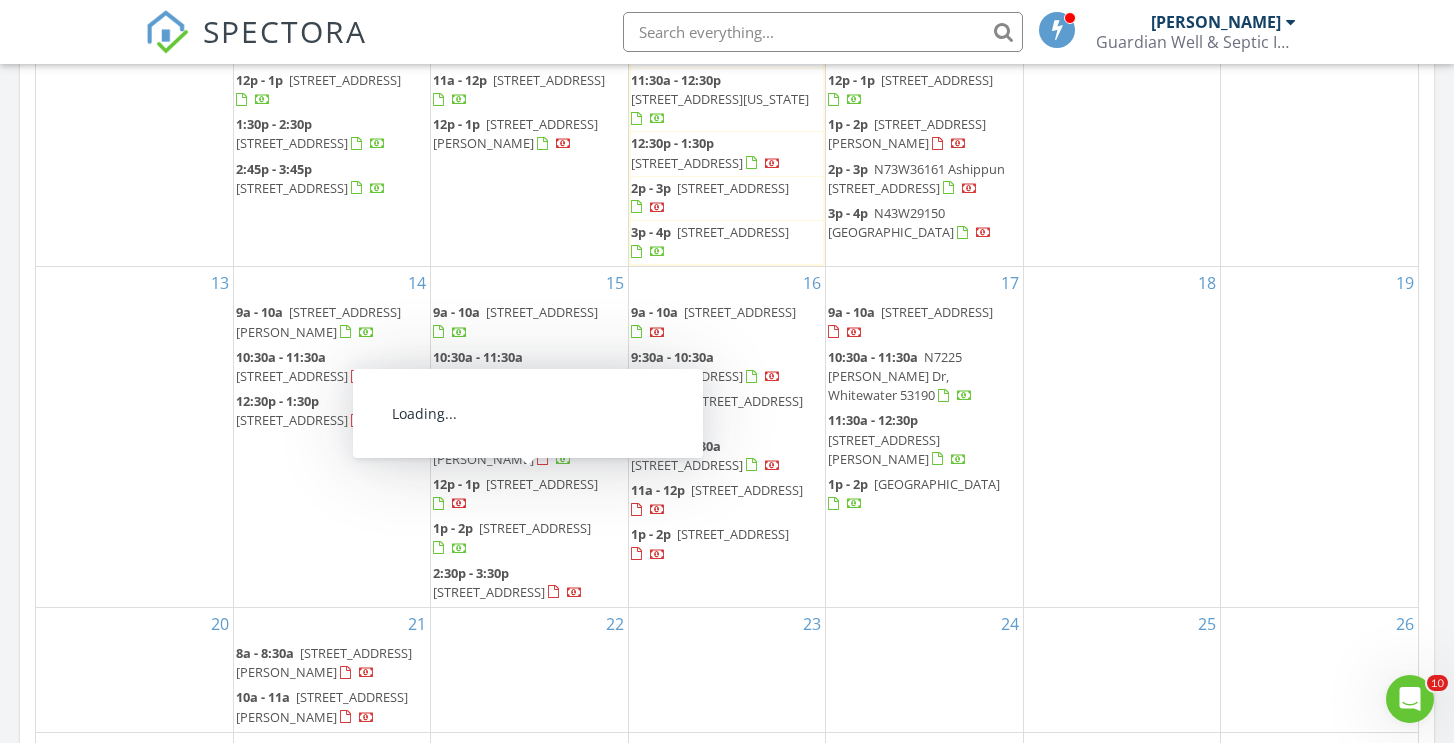 click on "[STREET_ADDRESS]" at bounding box center [542, 484] 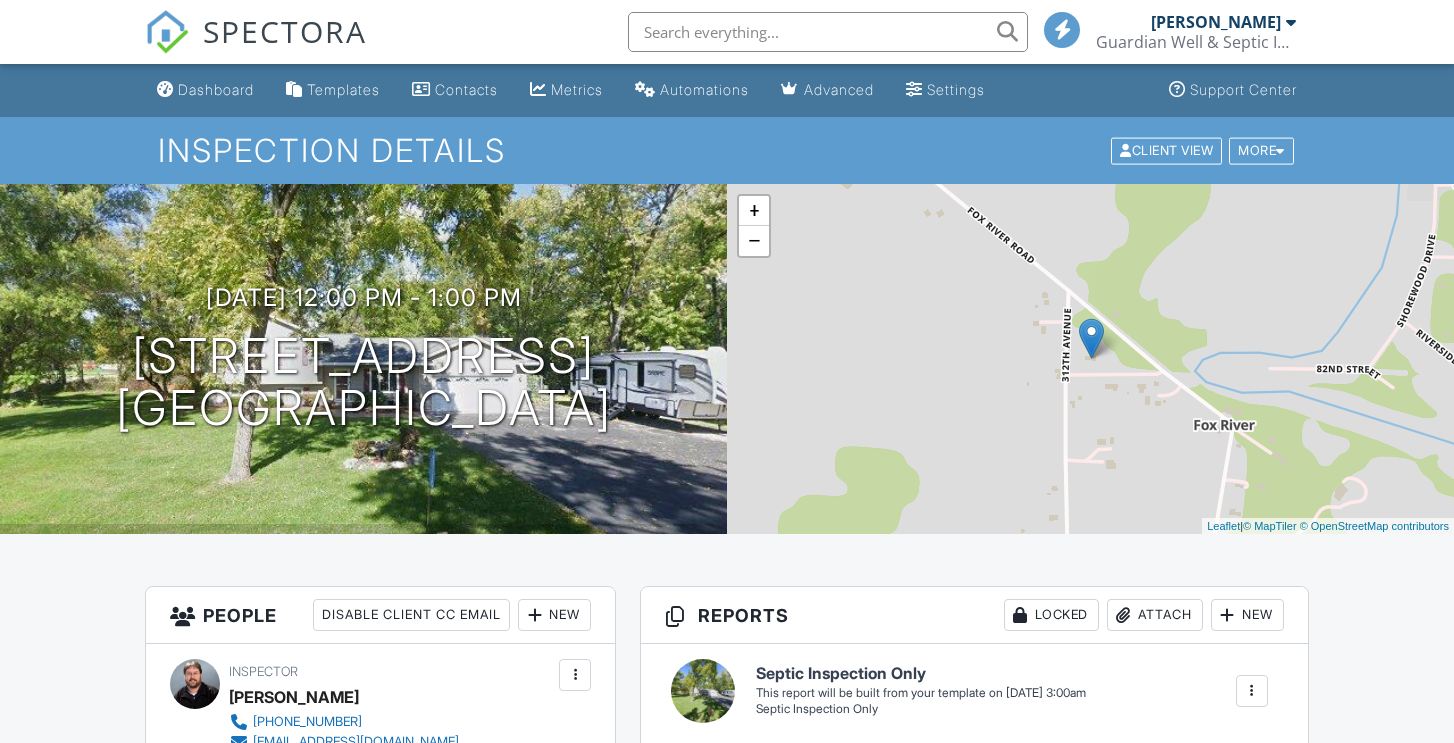 scroll, scrollTop: 212, scrollLeft: 0, axis: vertical 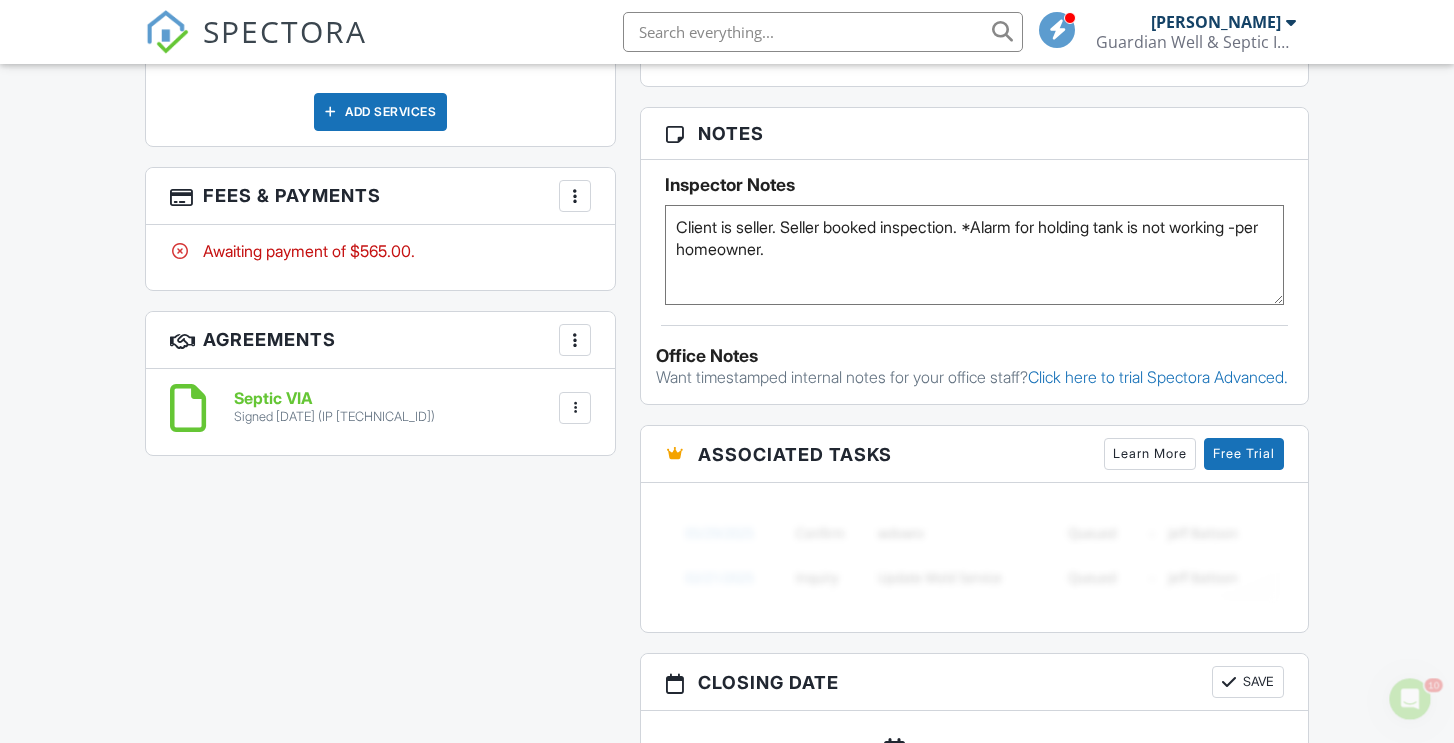 click on "SPECTORA" at bounding box center [285, 31] 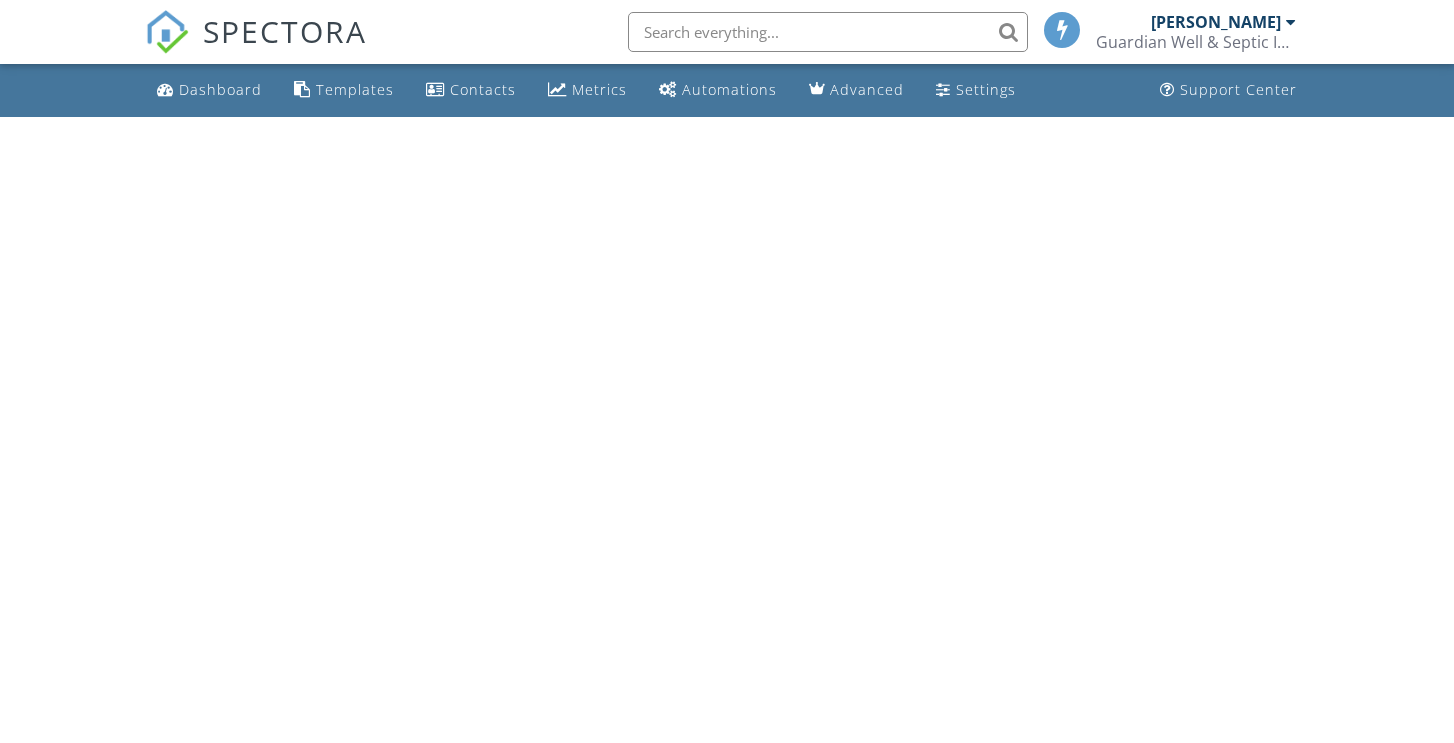 scroll, scrollTop: 0, scrollLeft: 0, axis: both 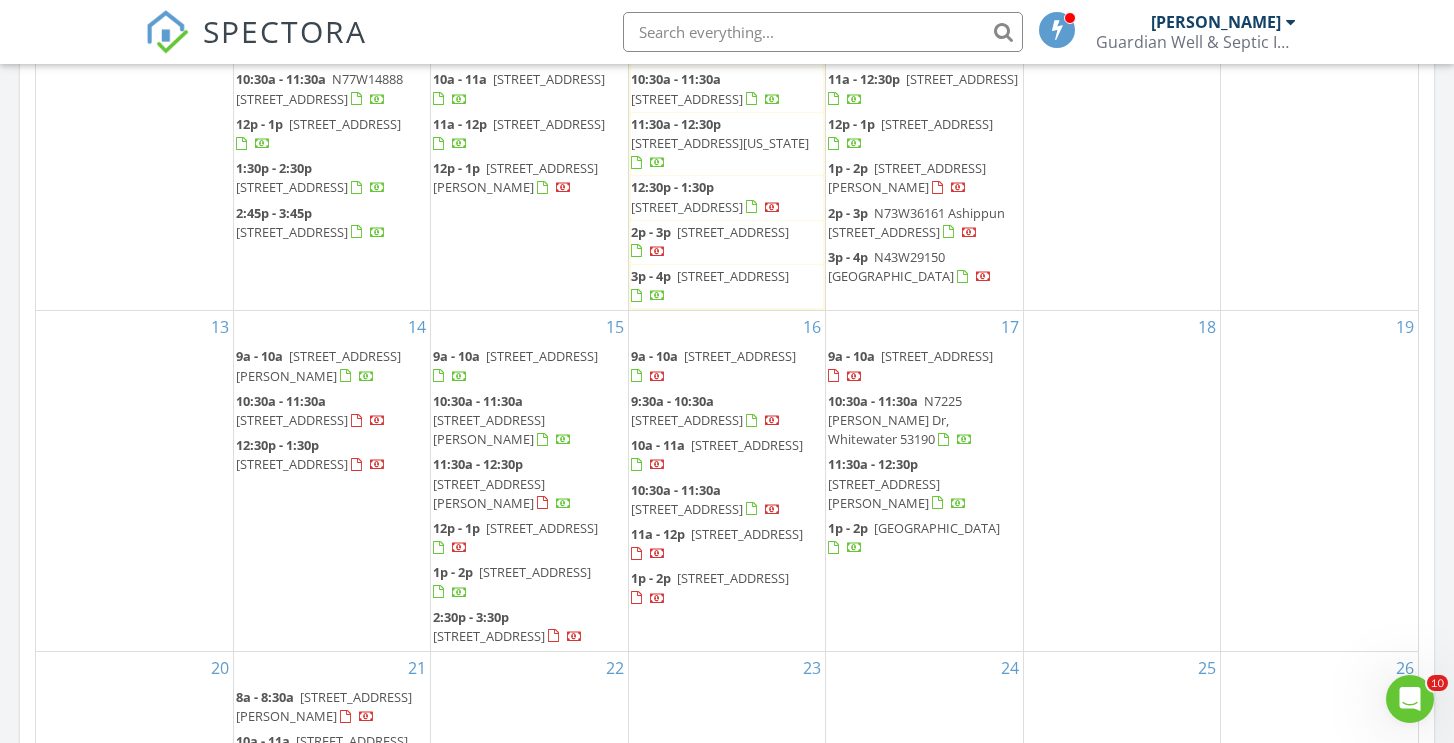 click on "29219 98th St, Salem Lakes 53179" at bounding box center (535, 572) 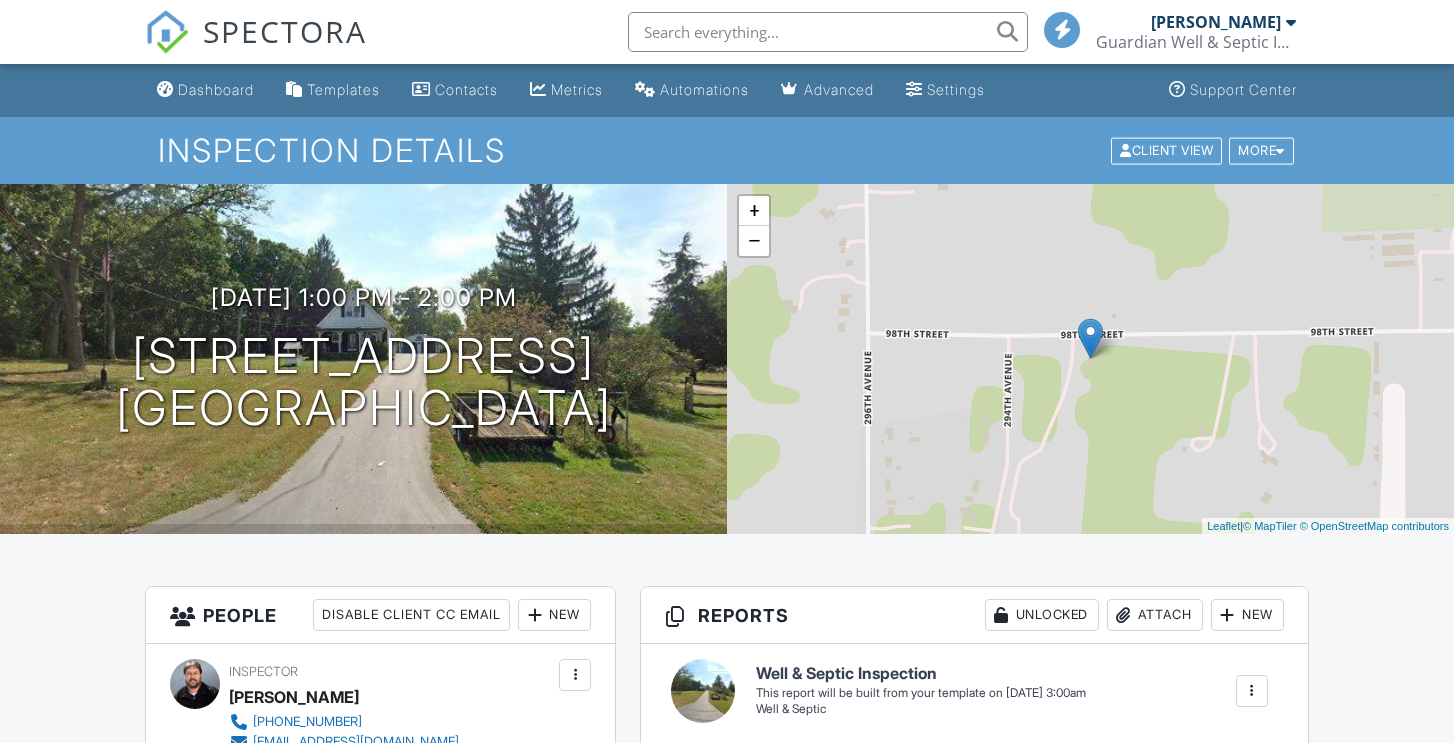 scroll, scrollTop: 0, scrollLeft: 0, axis: both 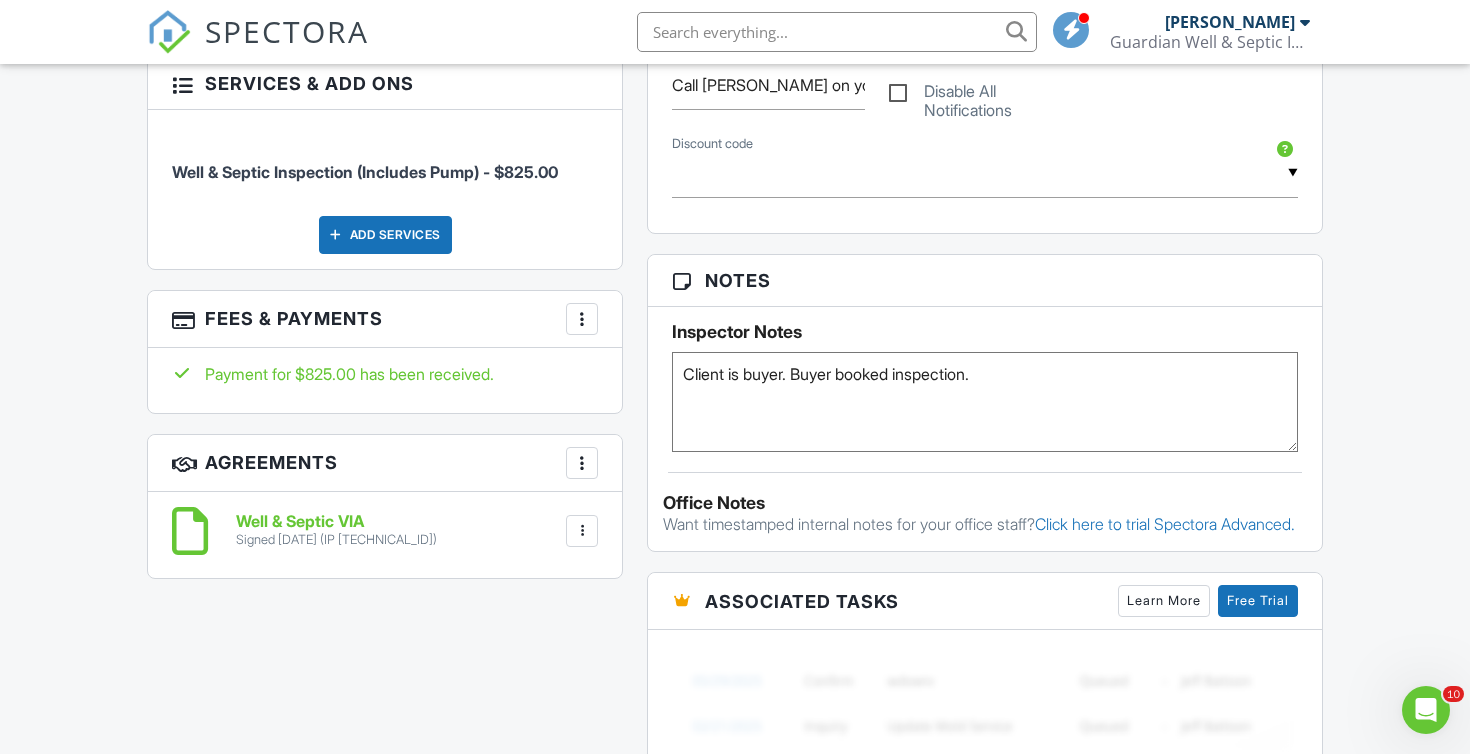 click on "SPECTORA" at bounding box center (287, 31) 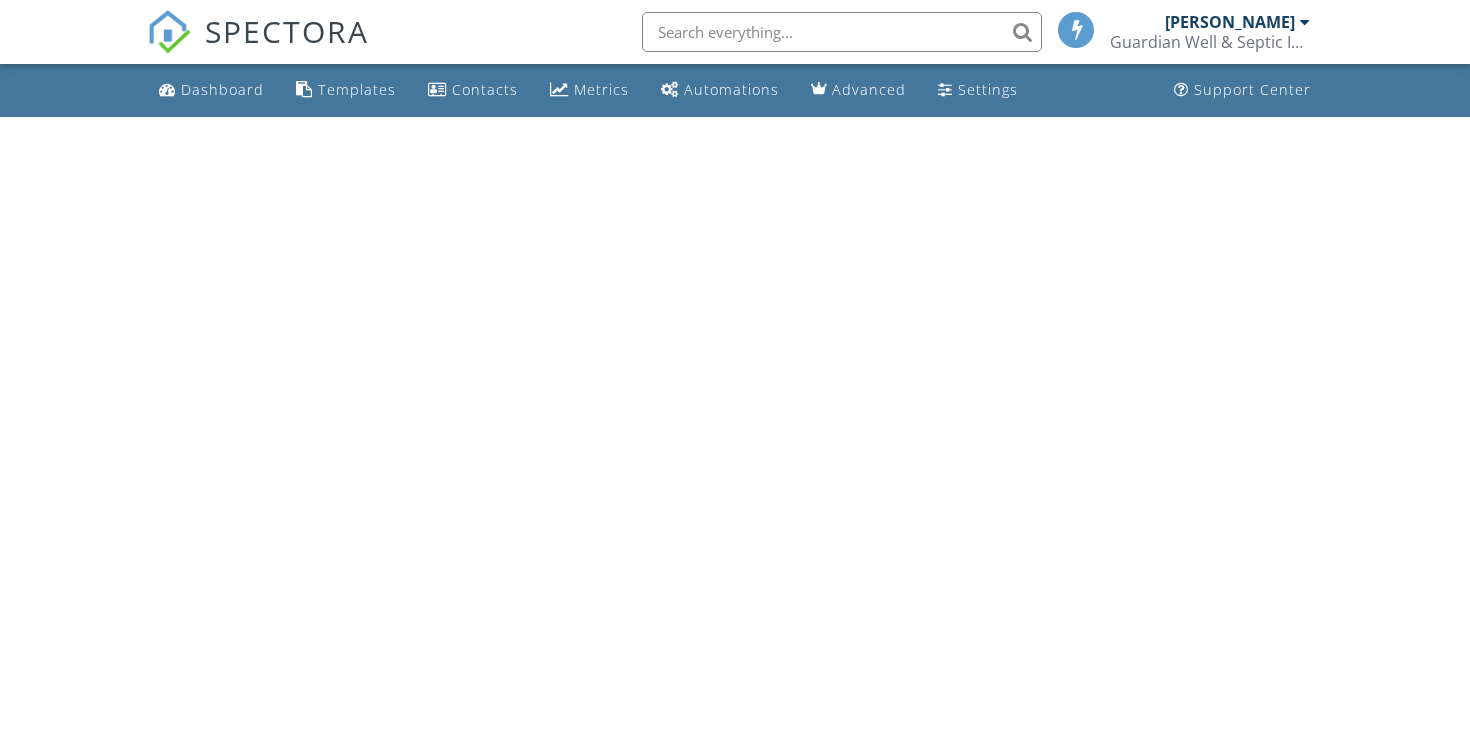 scroll, scrollTop: 0, scrollLeft: 0, axis: both 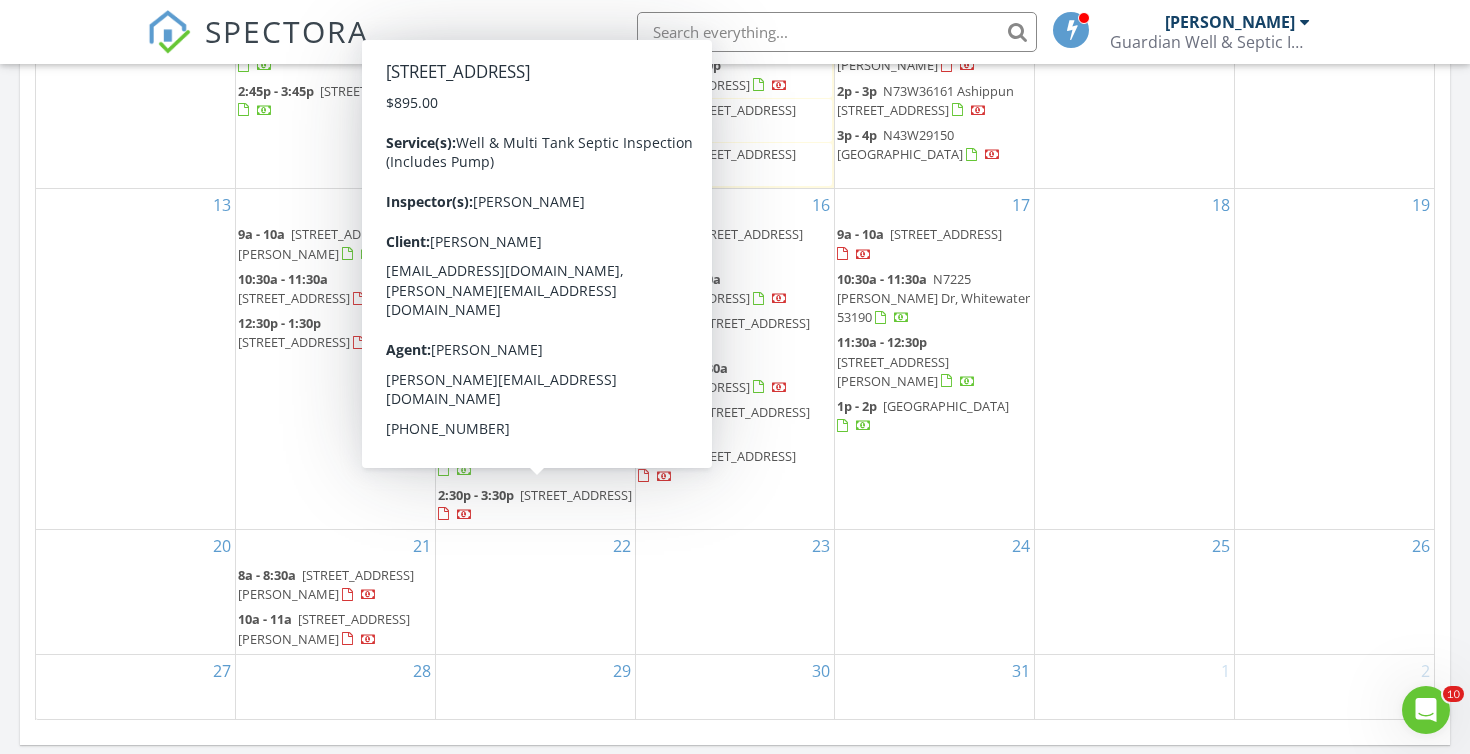 click on "33719 116th St, Twin Lakes 53181" at bounding box center (576, 495) 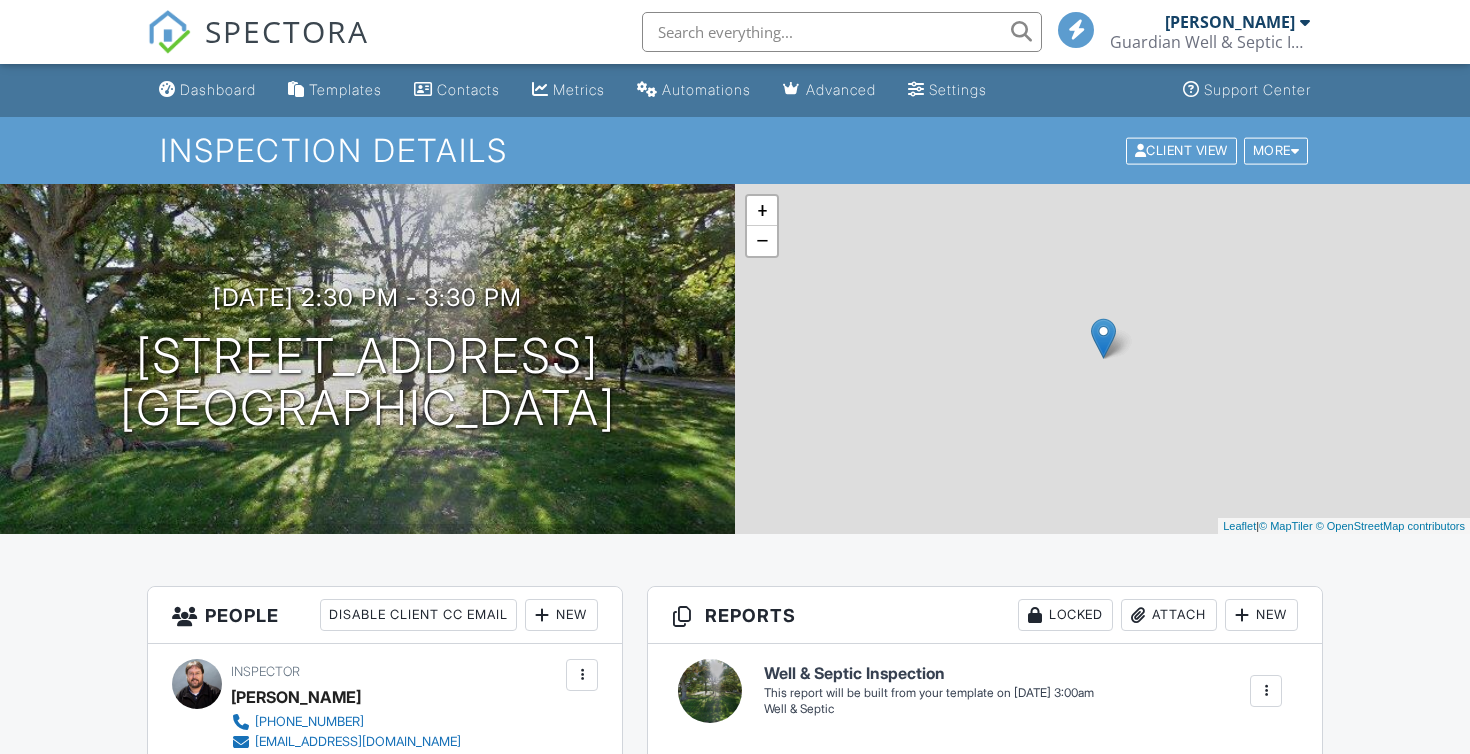 scroll, scrollTop: 0, scrollLeft: 0, axis: both 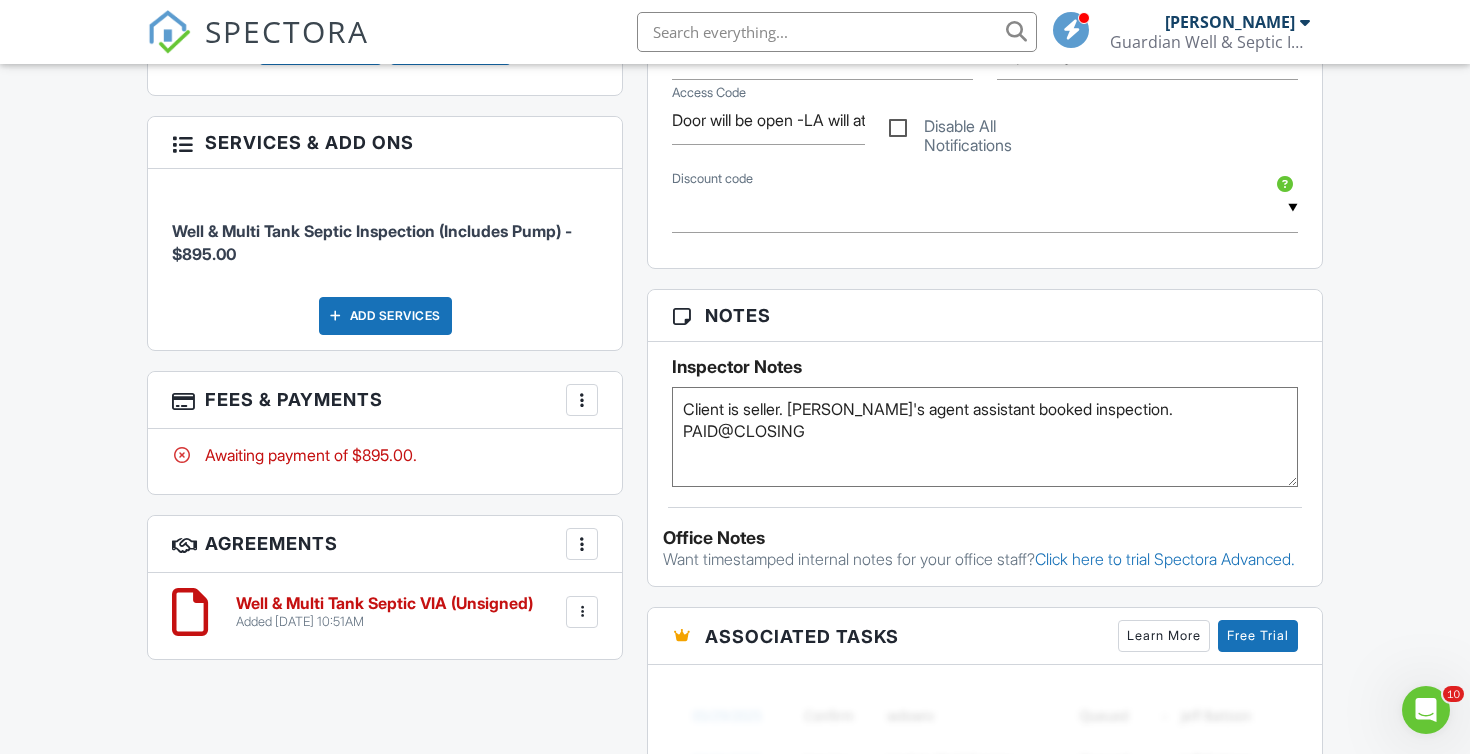 click on "SPECTORA" at bounding box center (287, 31) 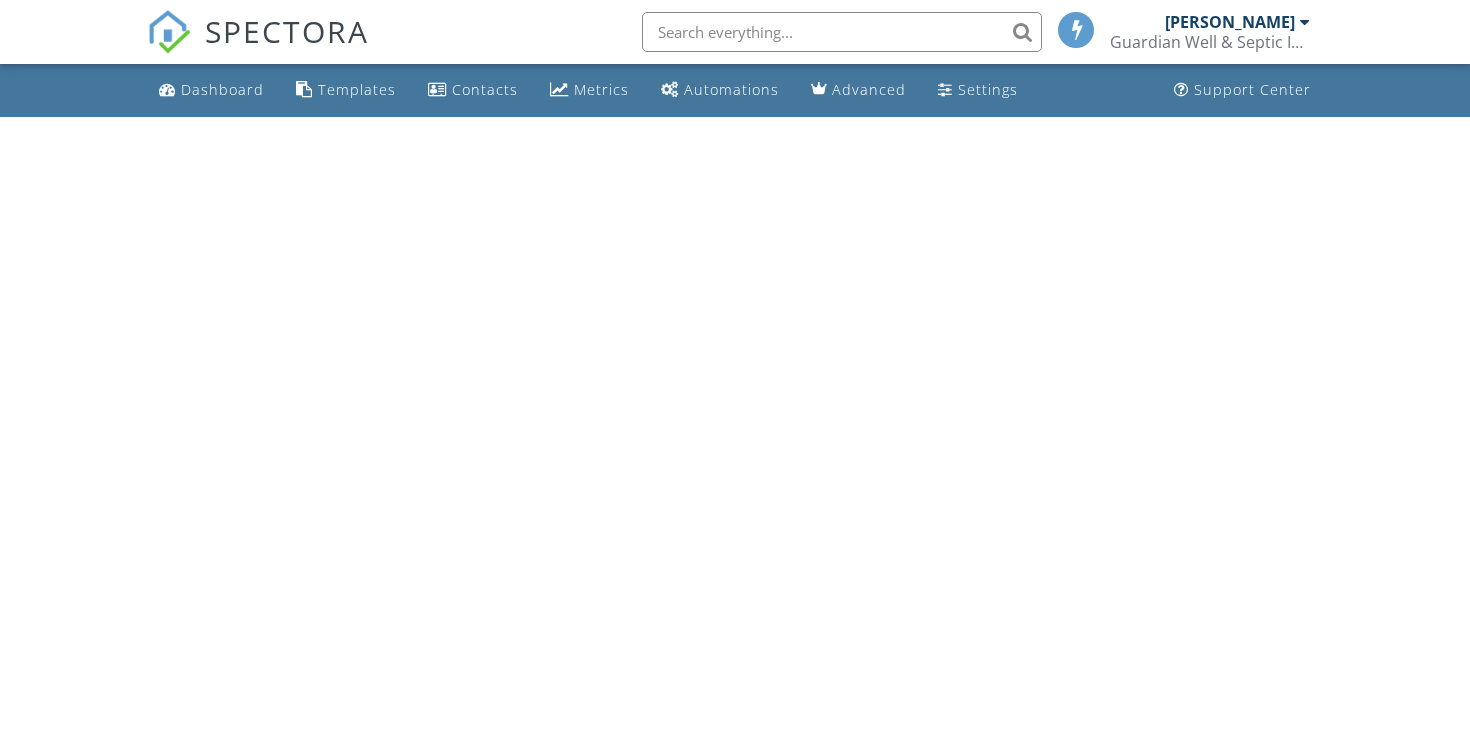 scroll, scrollTop: 0, scrollLeft: 0, axis: both 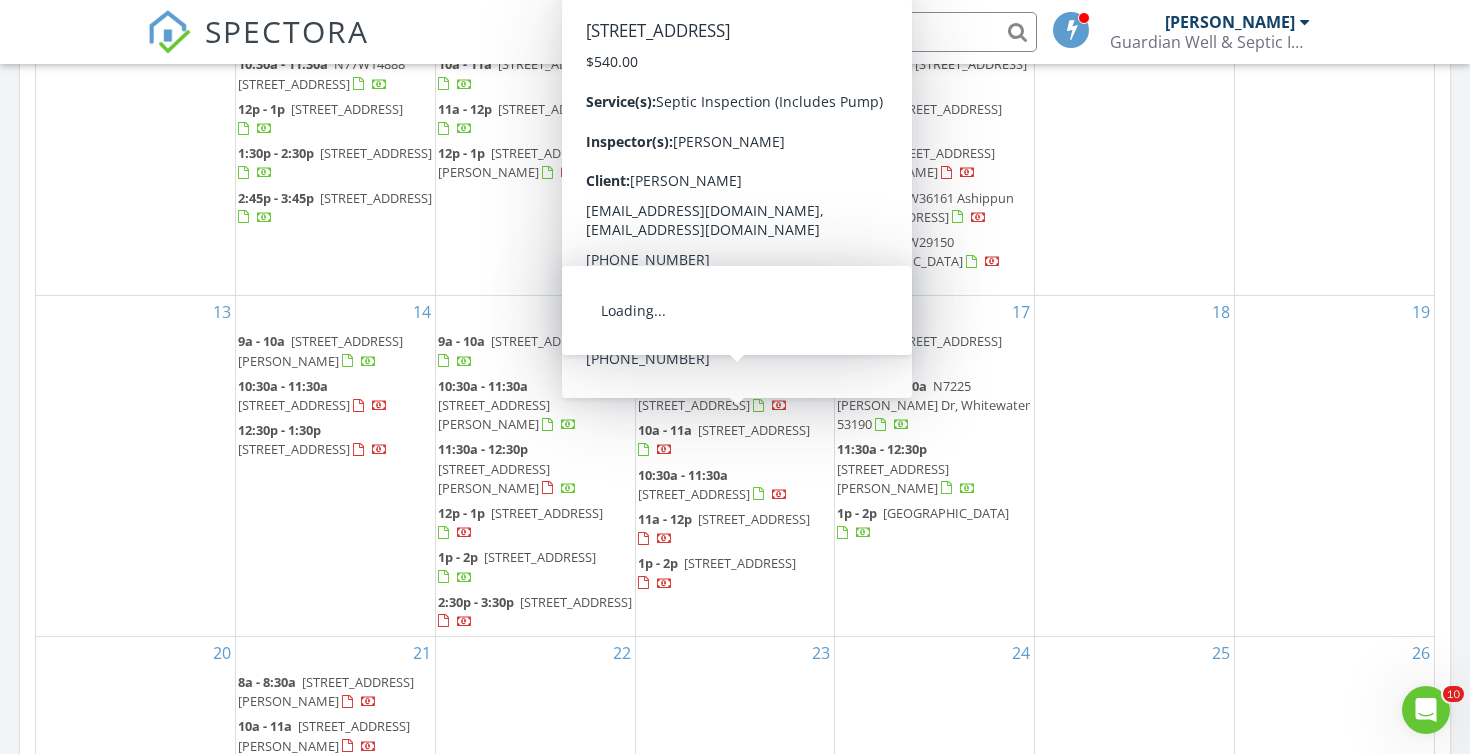 click on "6760 County Rd Q, Hartford 53027" at bounding box center [747, 341] 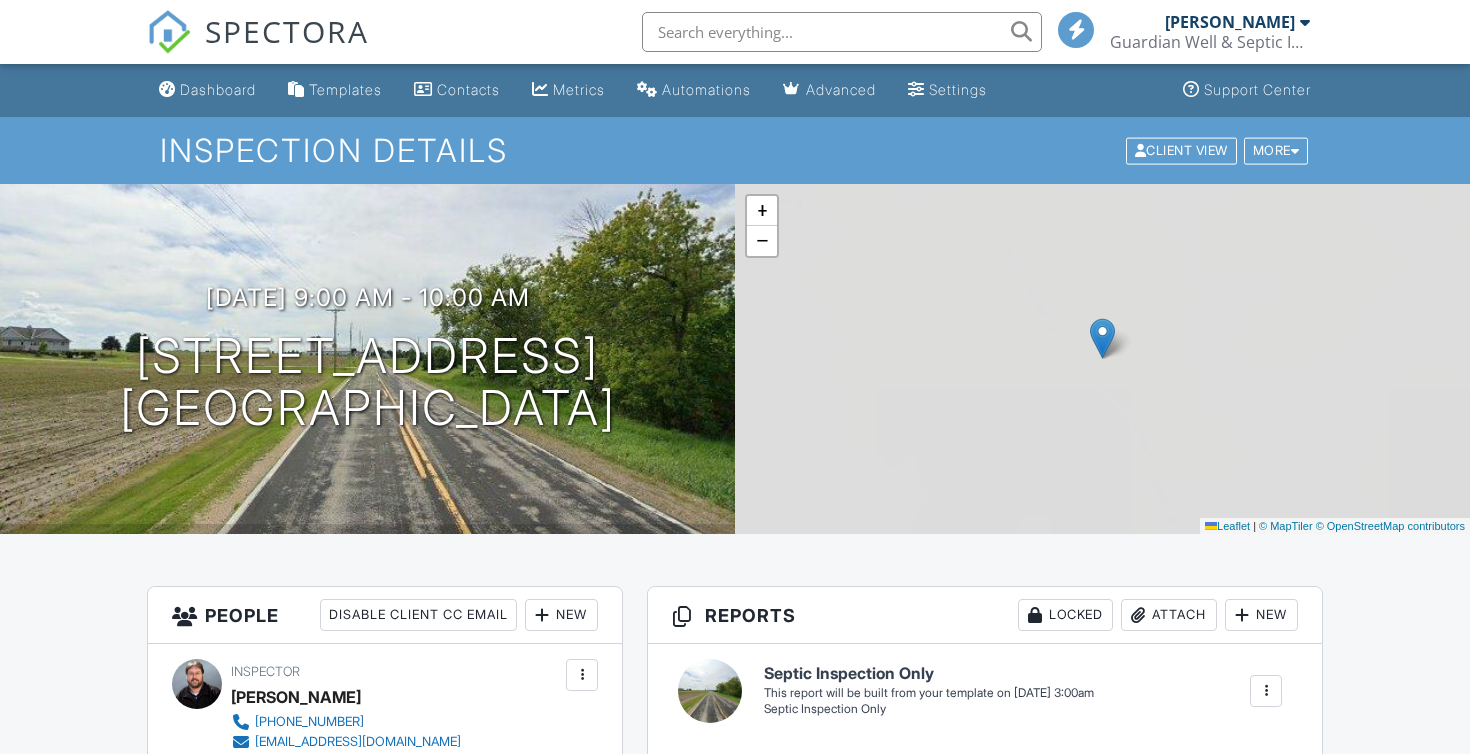 scroll, scrollTop: 0, scrollLeft: 0, axis: both 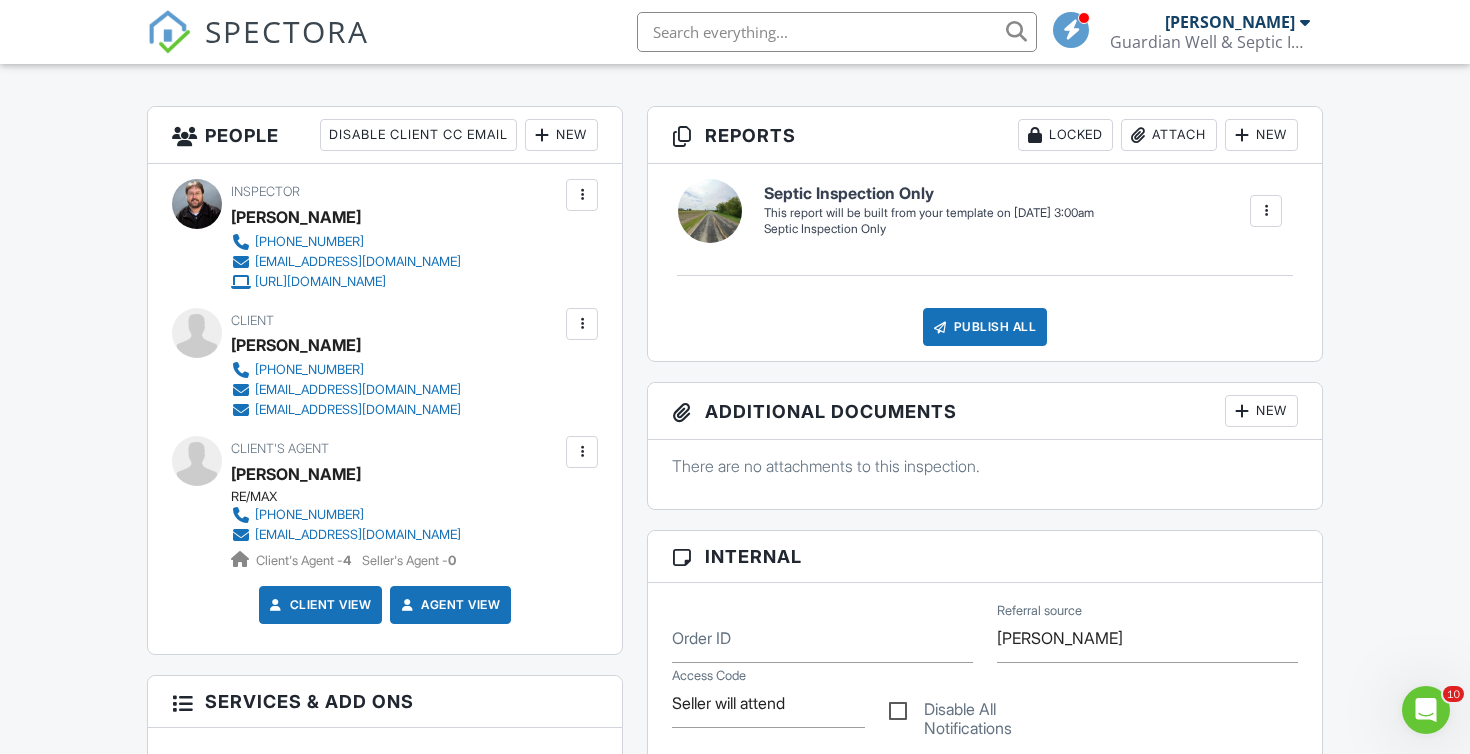 click at bounding box center [837, 32] 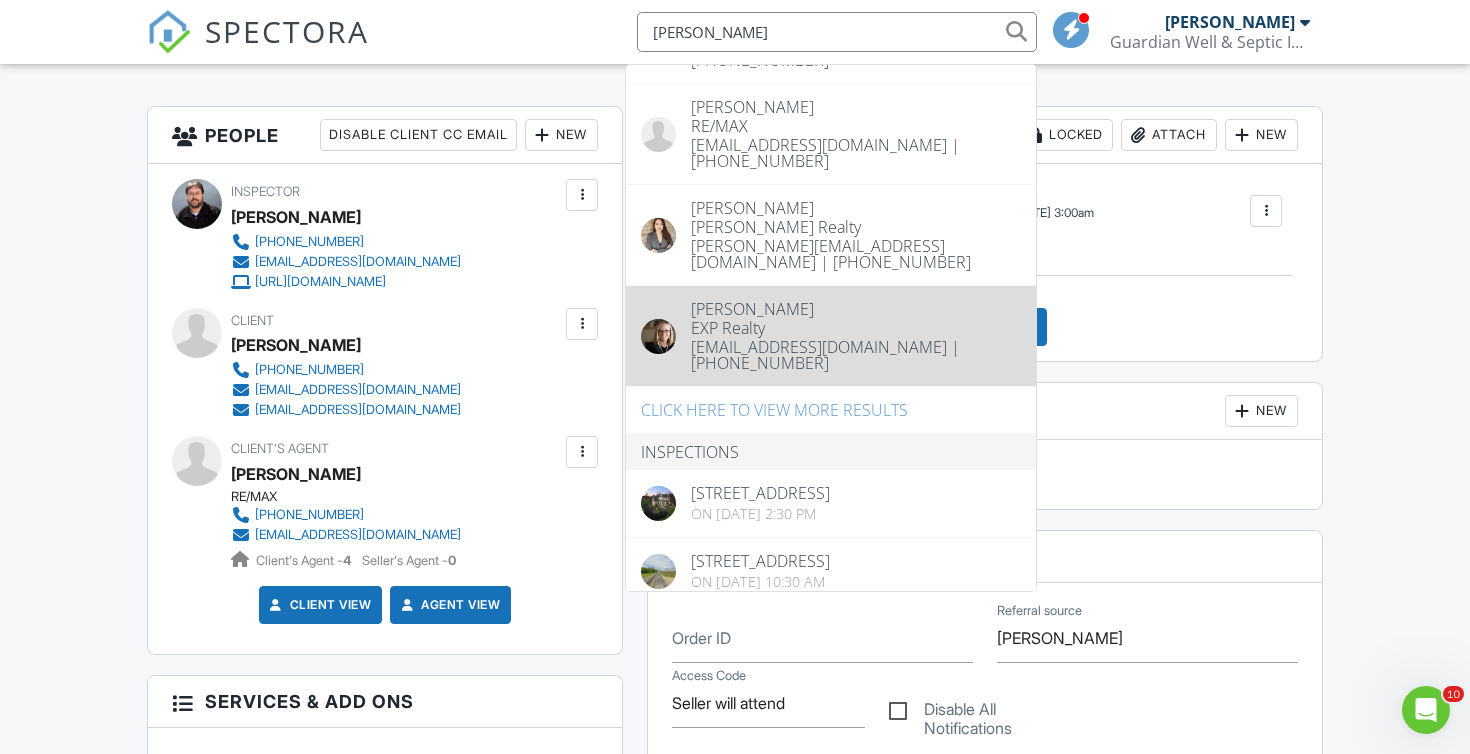scroll, scrollTop: 1293, scrollLeft: 0, axis: vertical 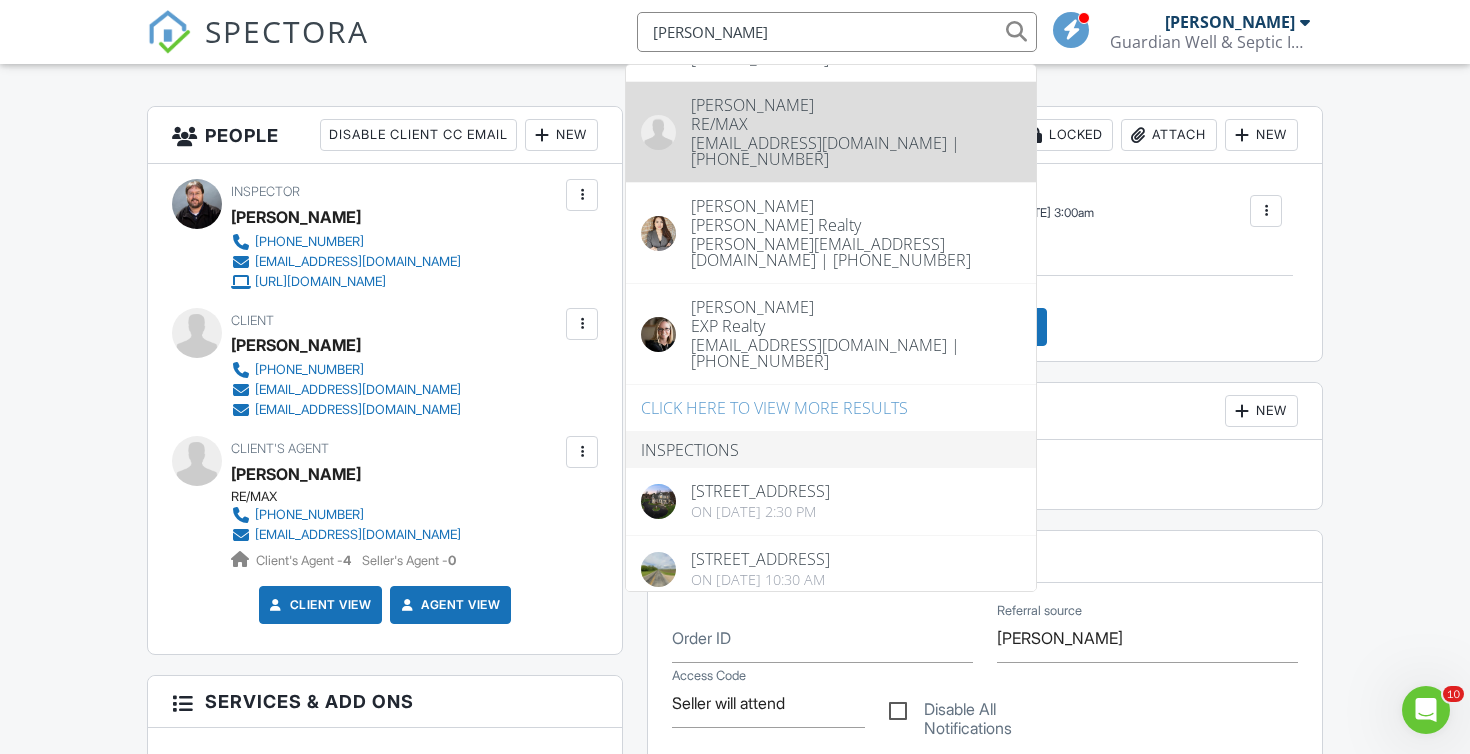 type on "Don Loe" 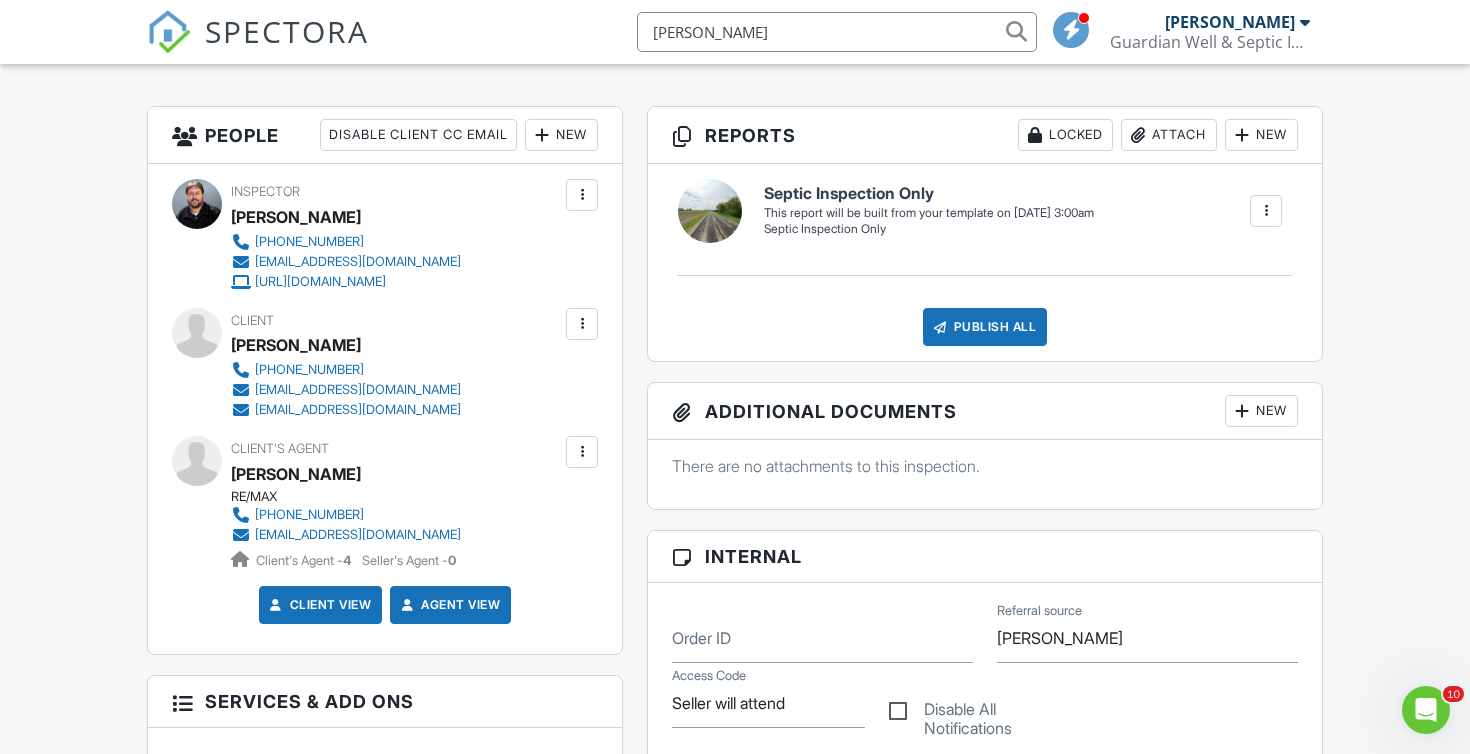 type 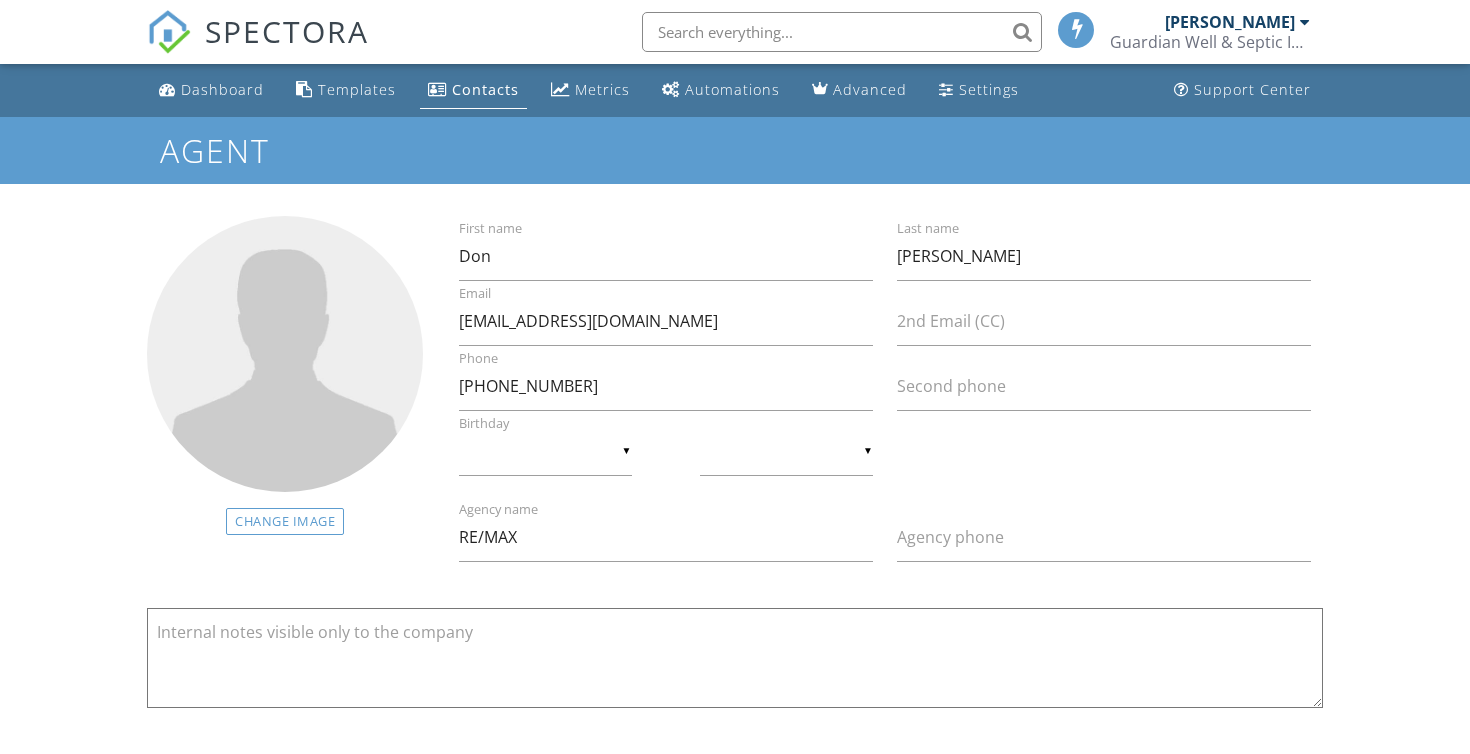 scroll, scrollTop: 0, scrollLeft: 0, axis: both 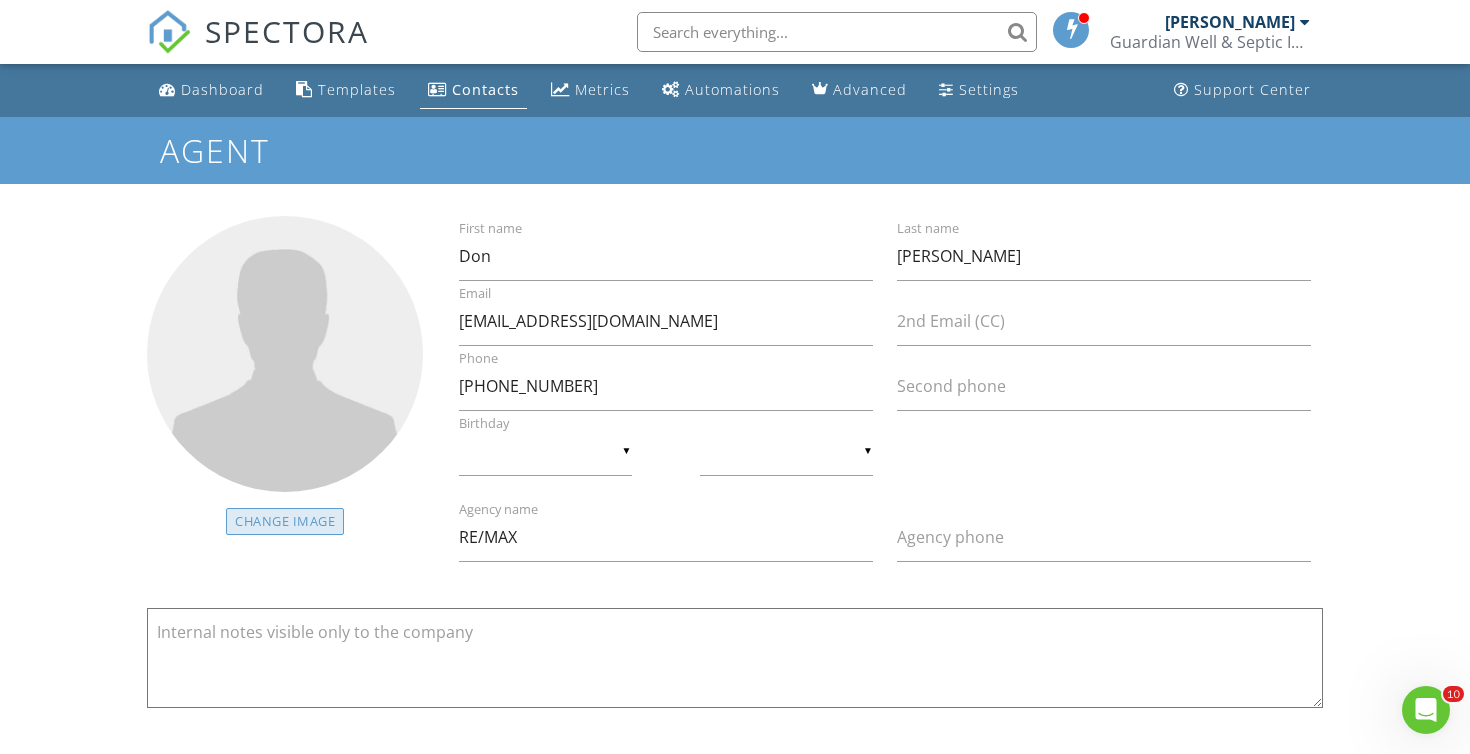click on "Change Image" at bounding box center (285, 521) 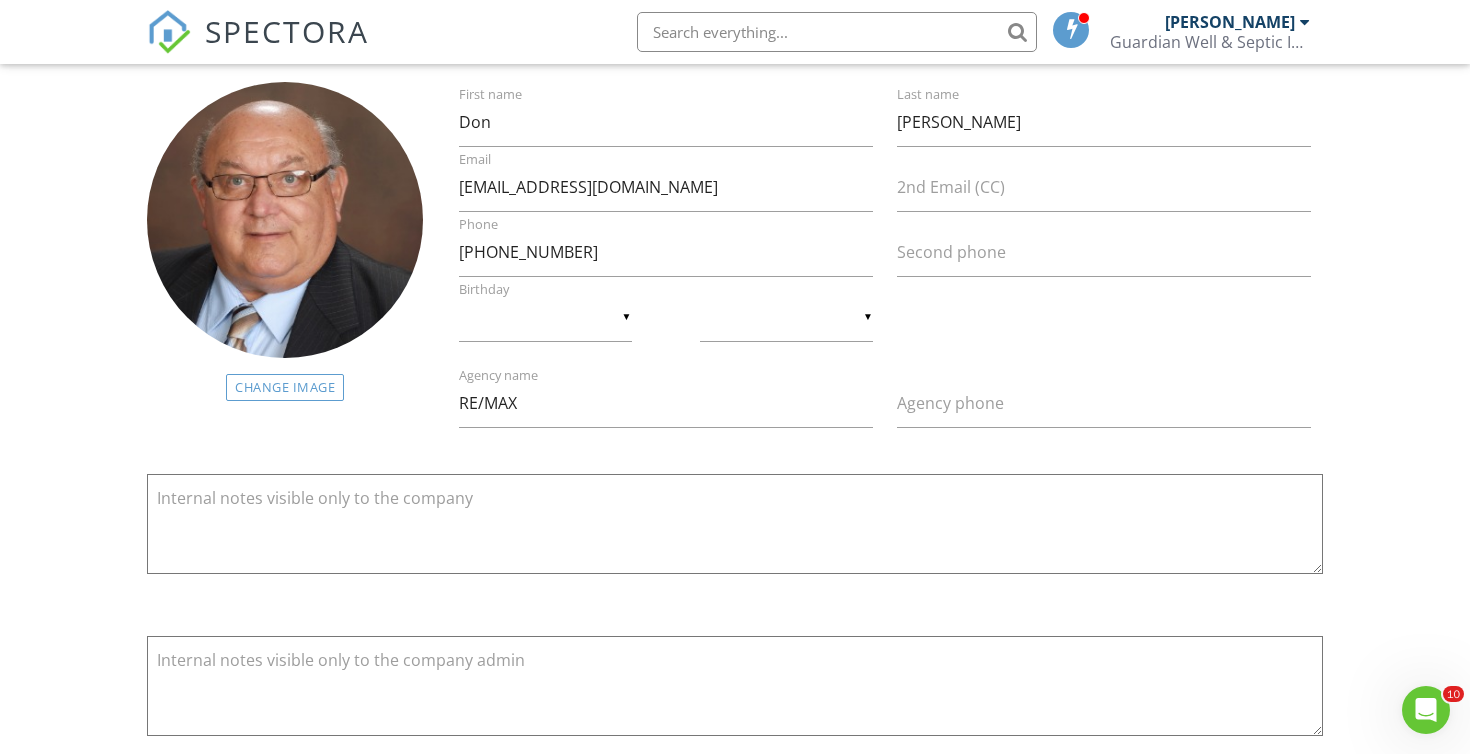 scroll, scrollTop: 254, scrollLeft: 0, axis: vertical 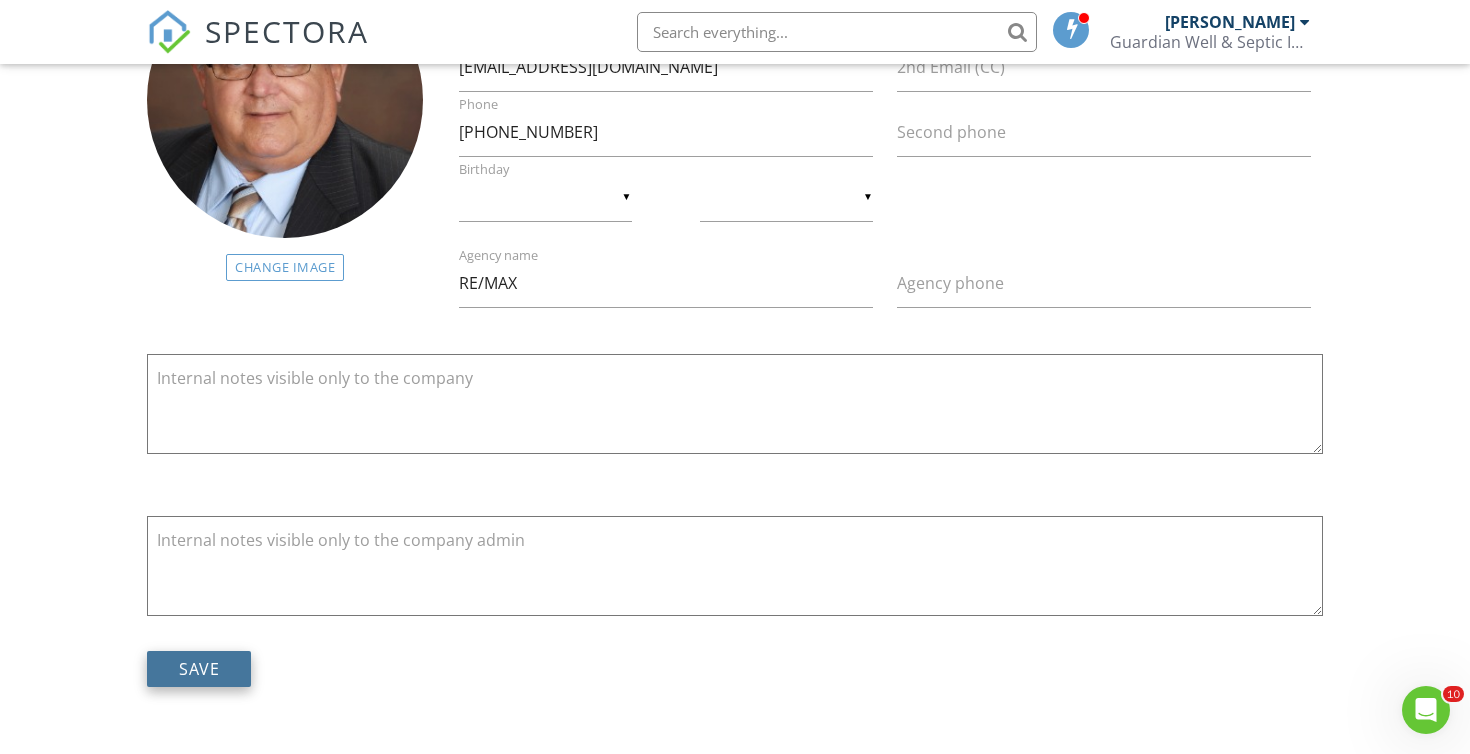 click on "Save" at bounding box center [199, 669] 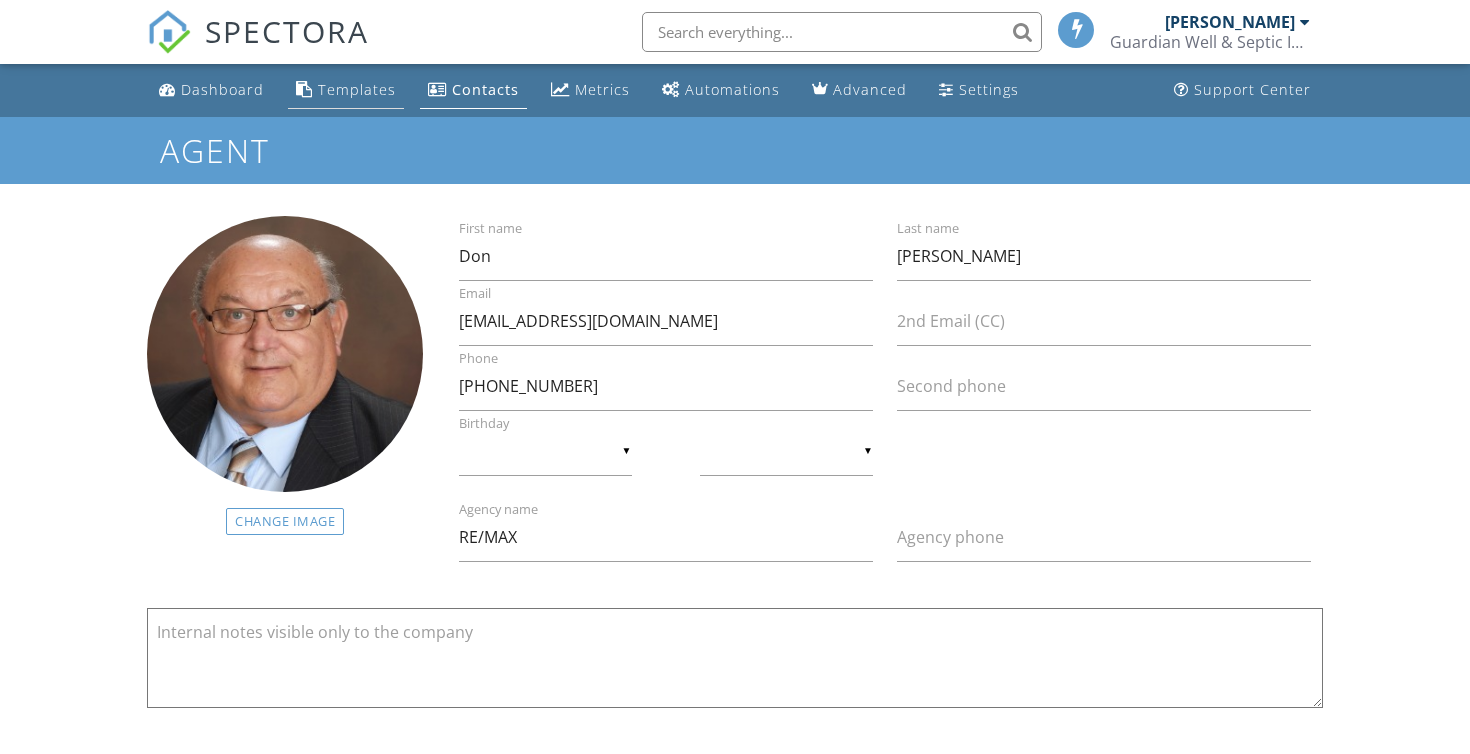 scroll, scrollTop: 0, scrollLeft: 0, axis: both 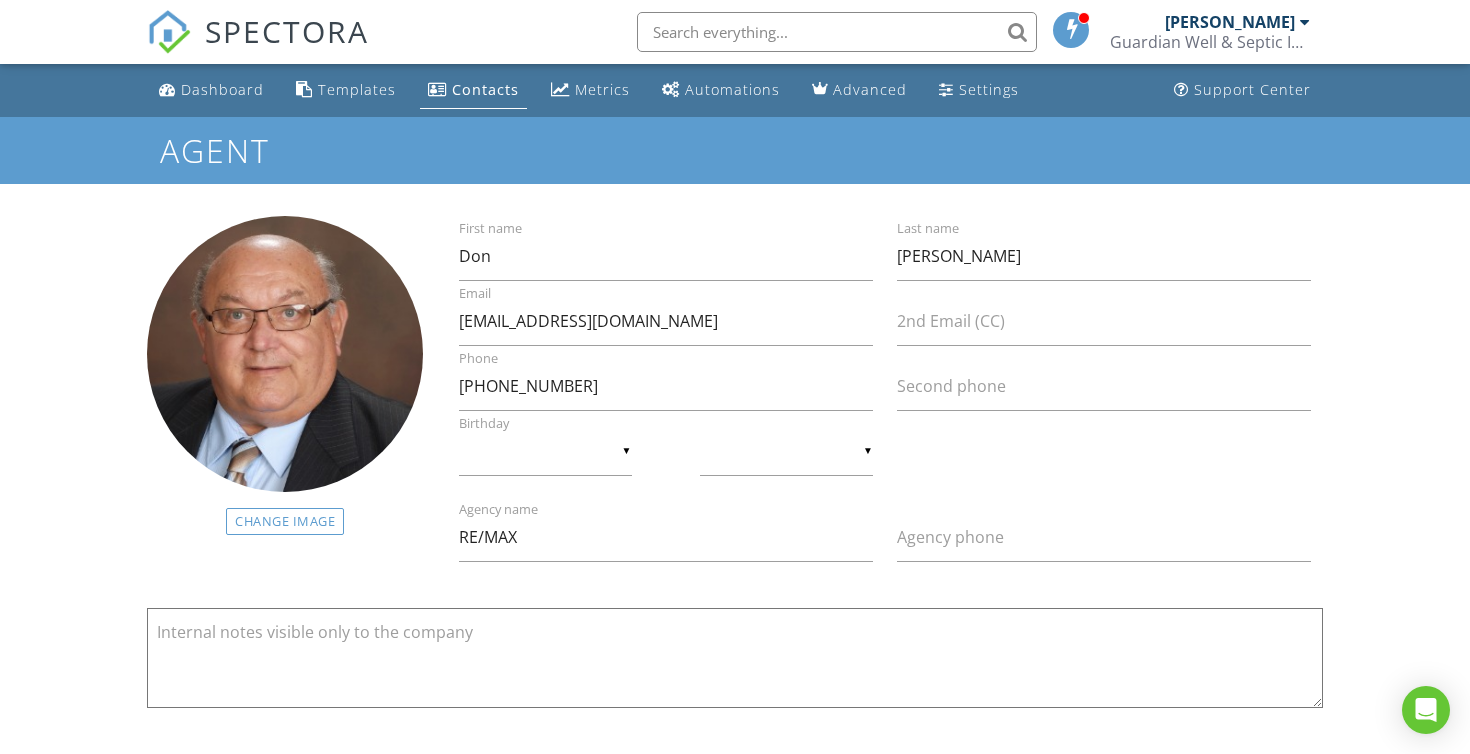 click on "SPECTORA" at bounding box center [287, 31] 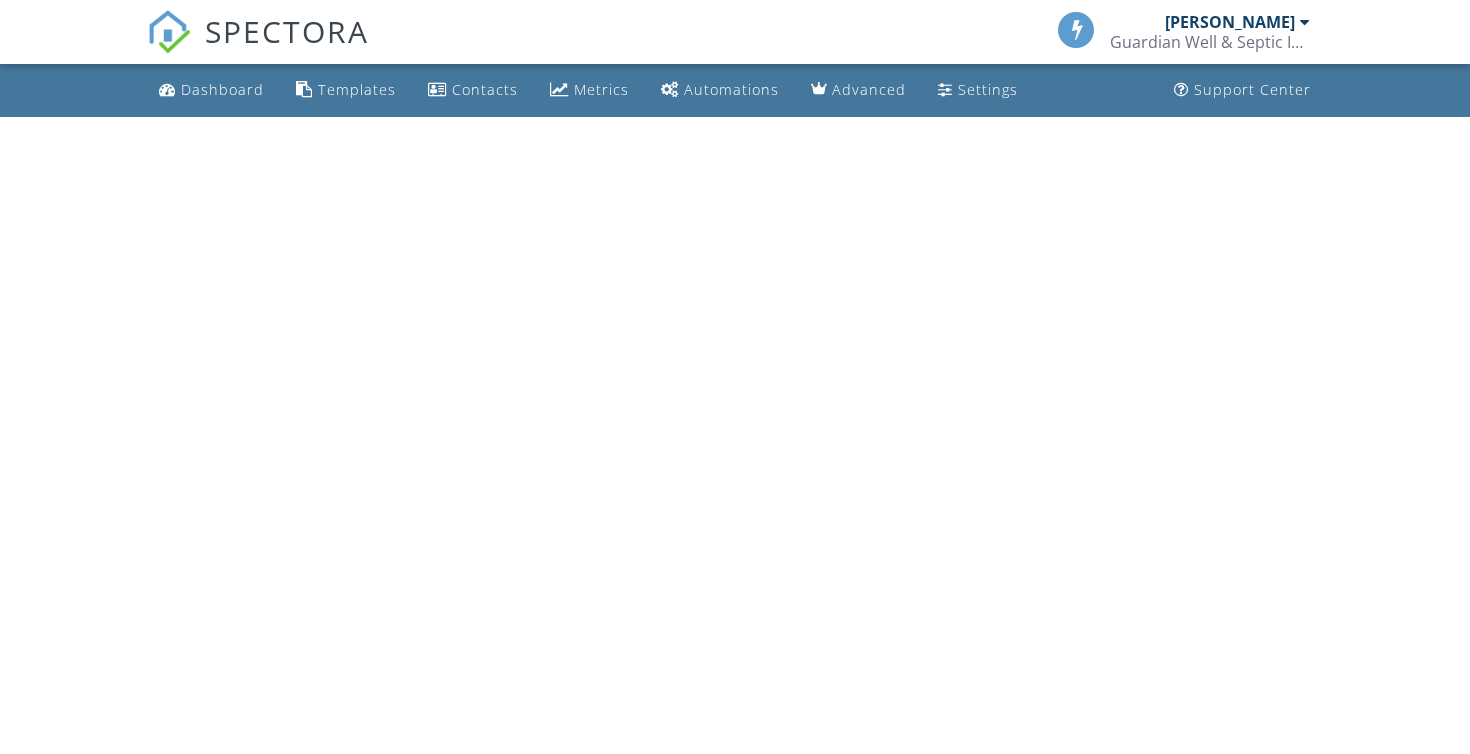 scroll, scrollTop: 0, scrollLeft: 0, axis: both 